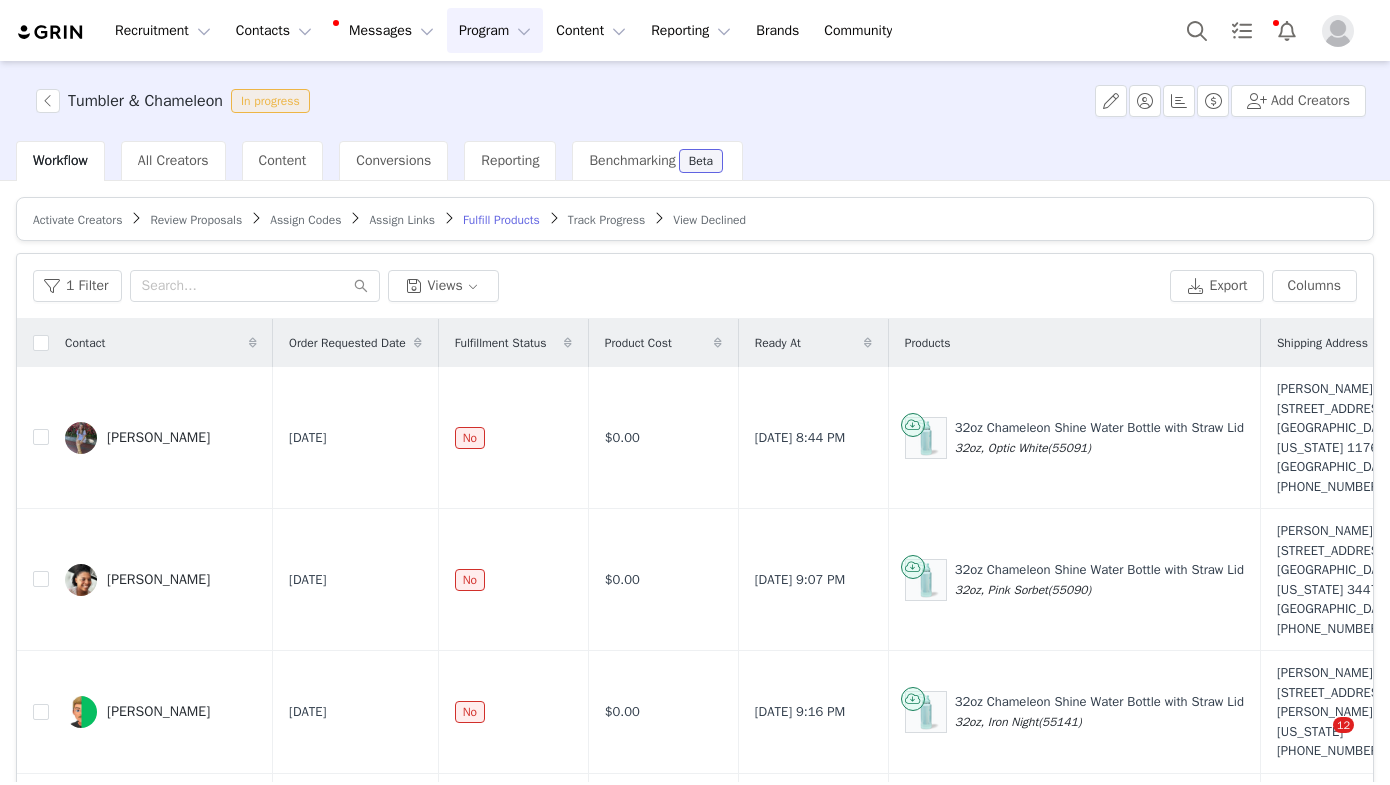 scroll, scrollTop: 0, scrollLeft: 0, axis: both 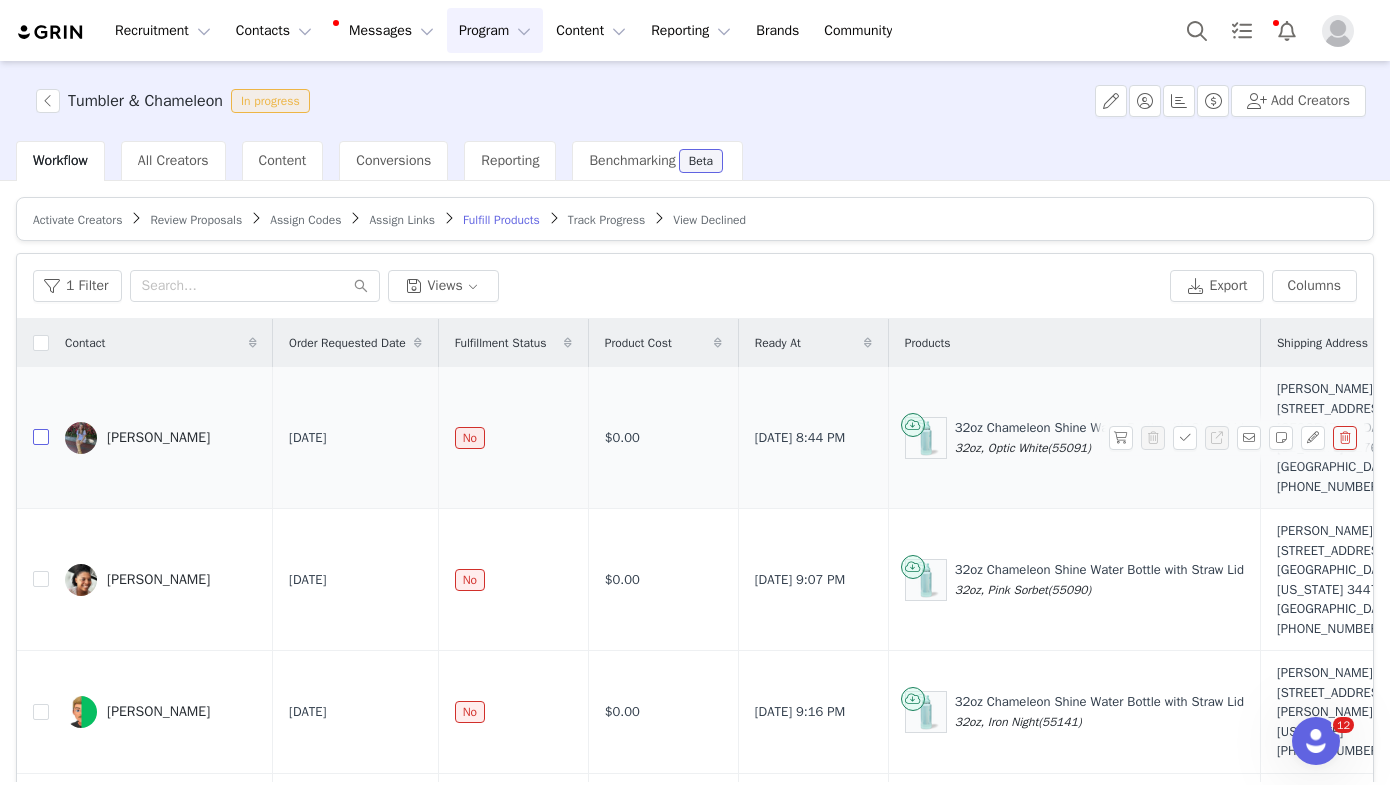 click at bounding box center [41, 437] 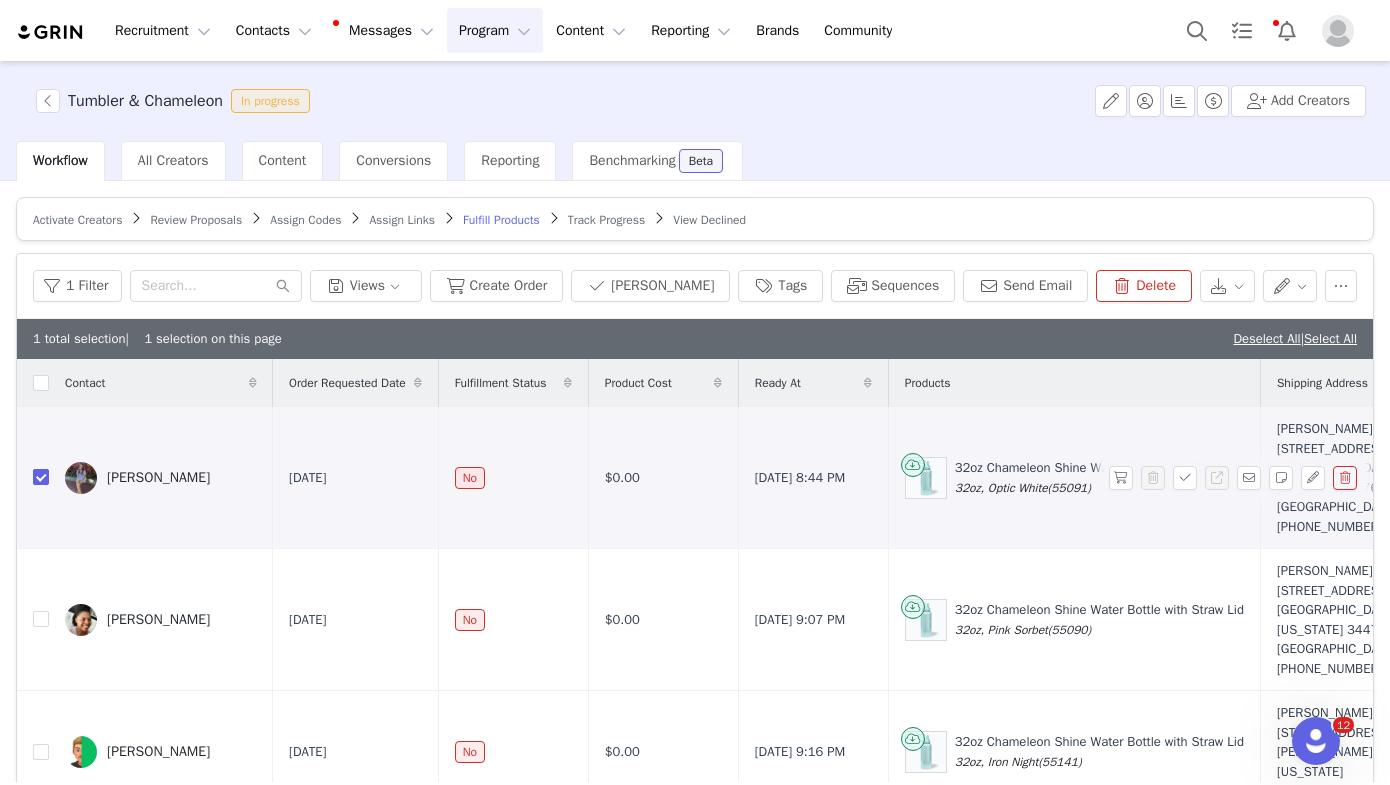 scroll, scrollTop: 60, scrollLeft: 0, axis: vertical 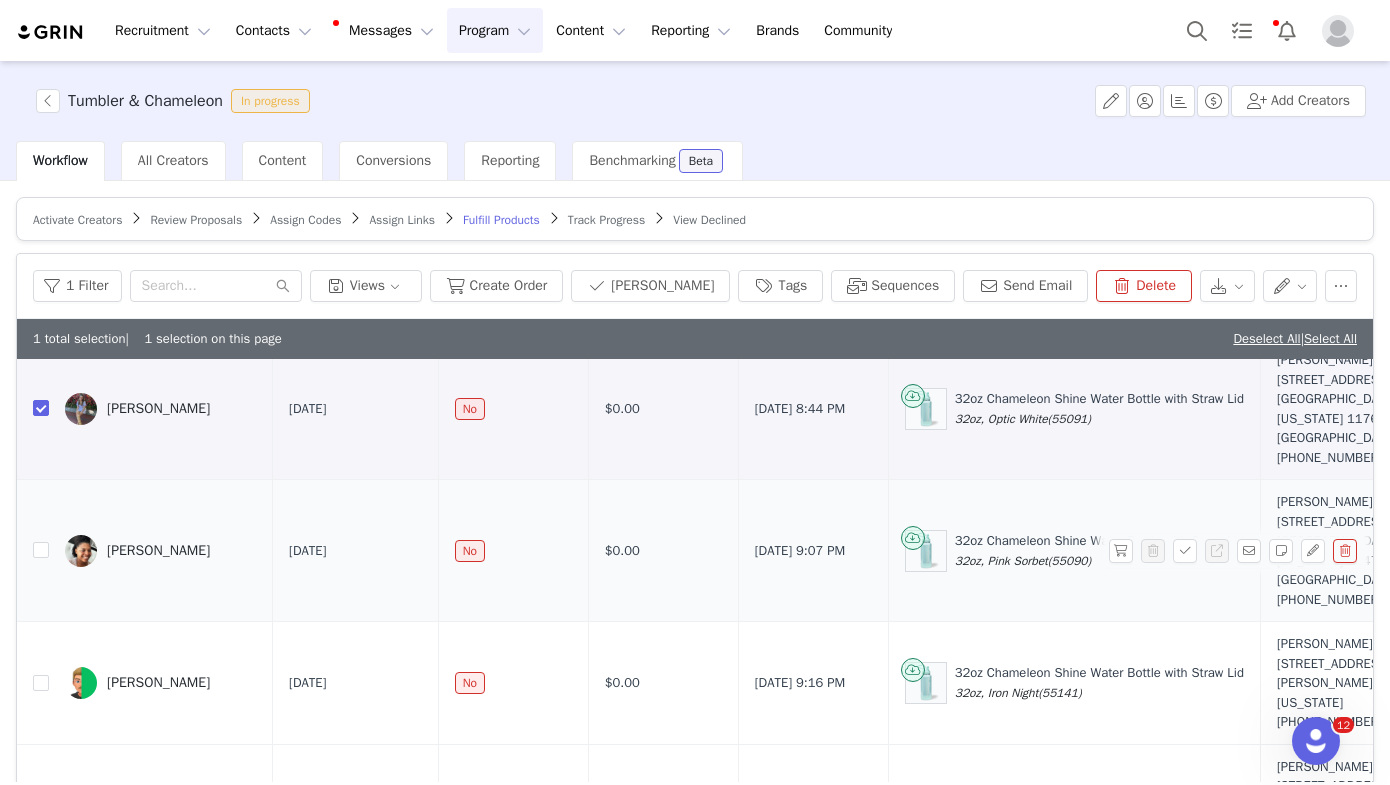 click at bounding box center (41, 550) 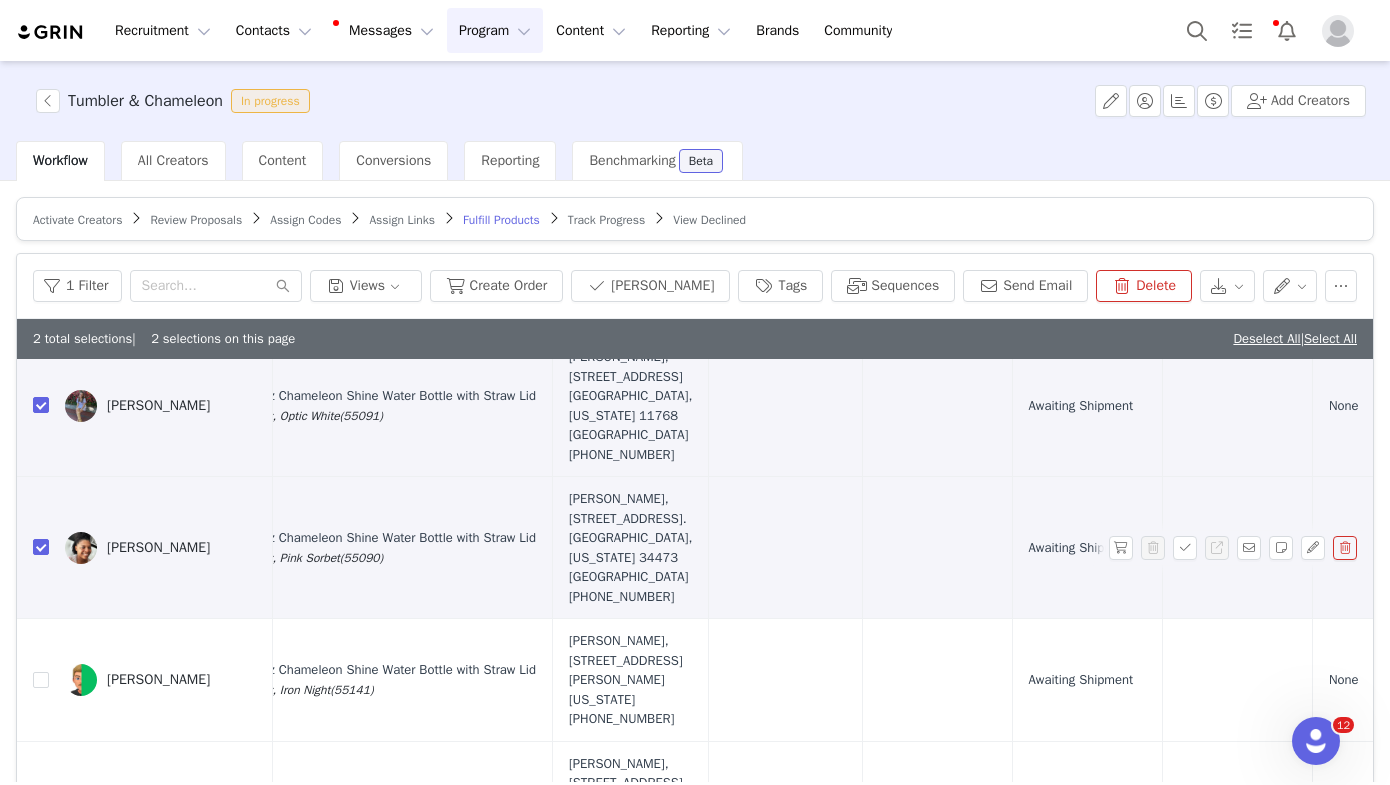 scroll, scrollTop: 72, scrollLeft: 479, axis: both 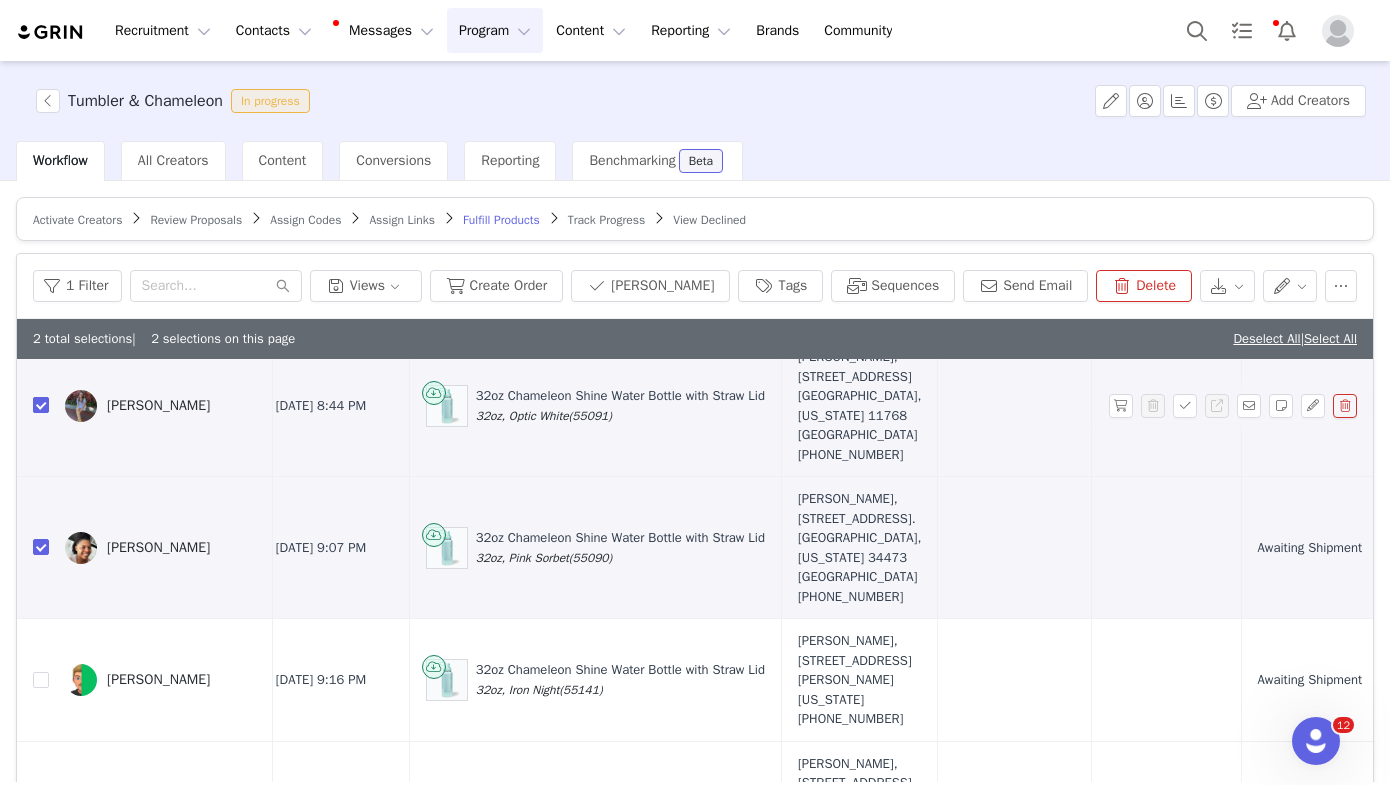 click at bounding box center [41, 405] 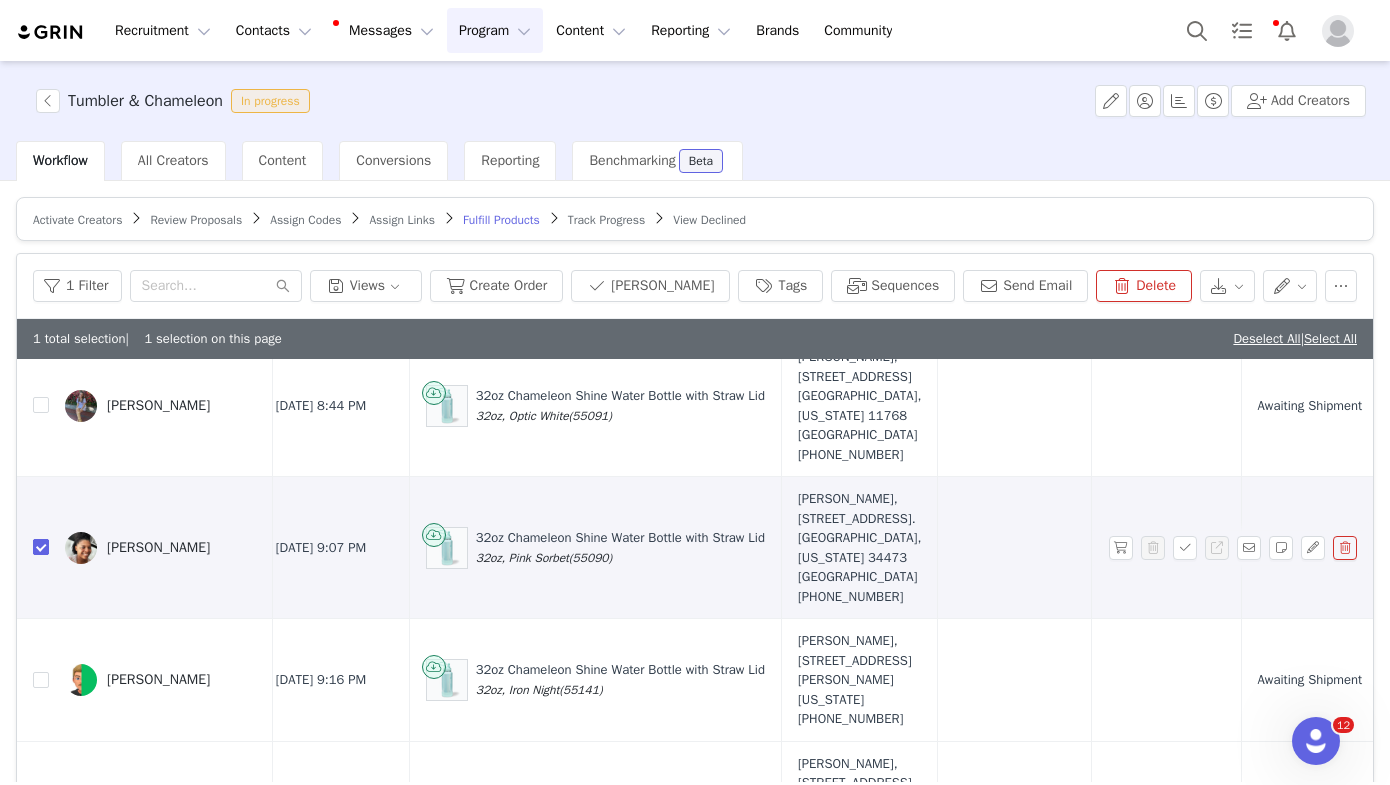 click at bounding box center [41, 547] 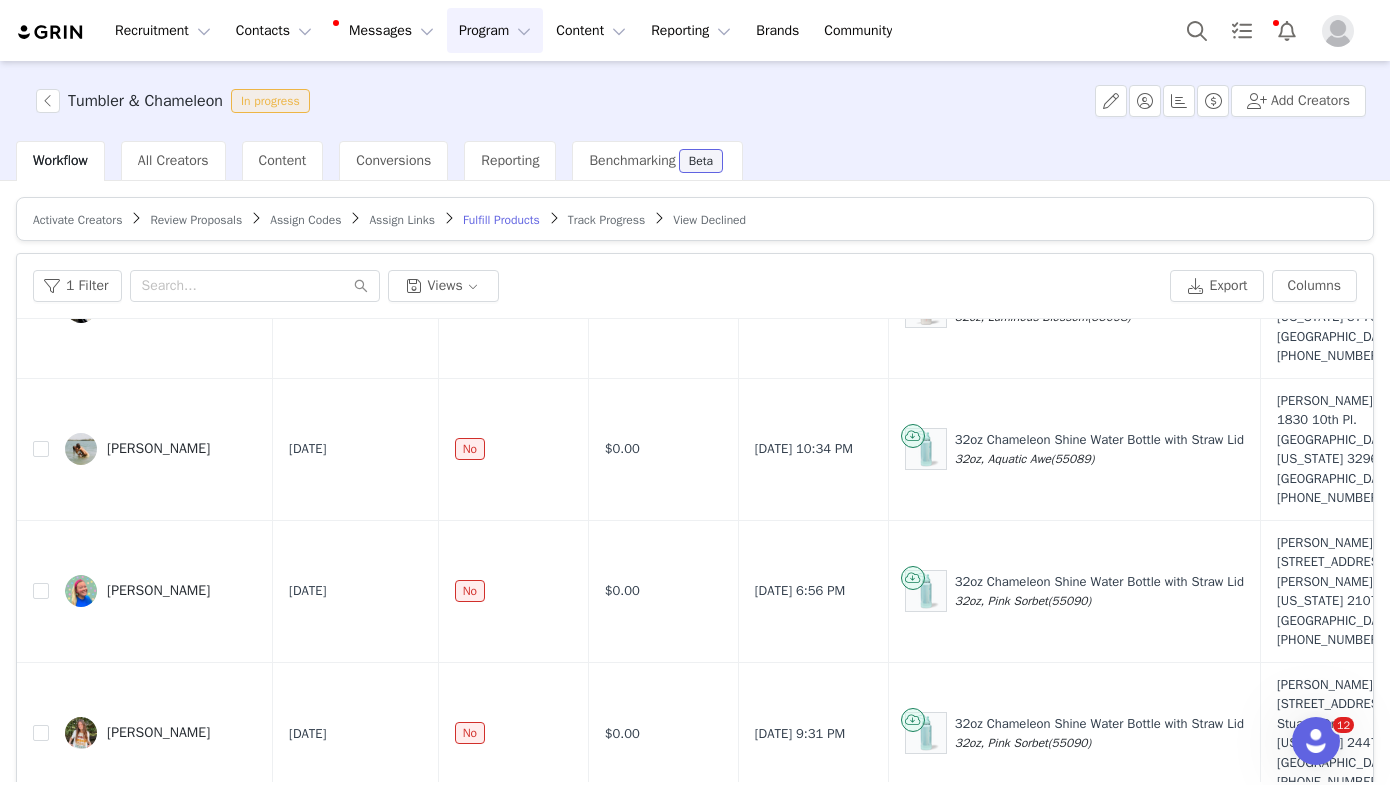 scroll, scrollTop: 3189, scrollLeft: 0, axis: vertical 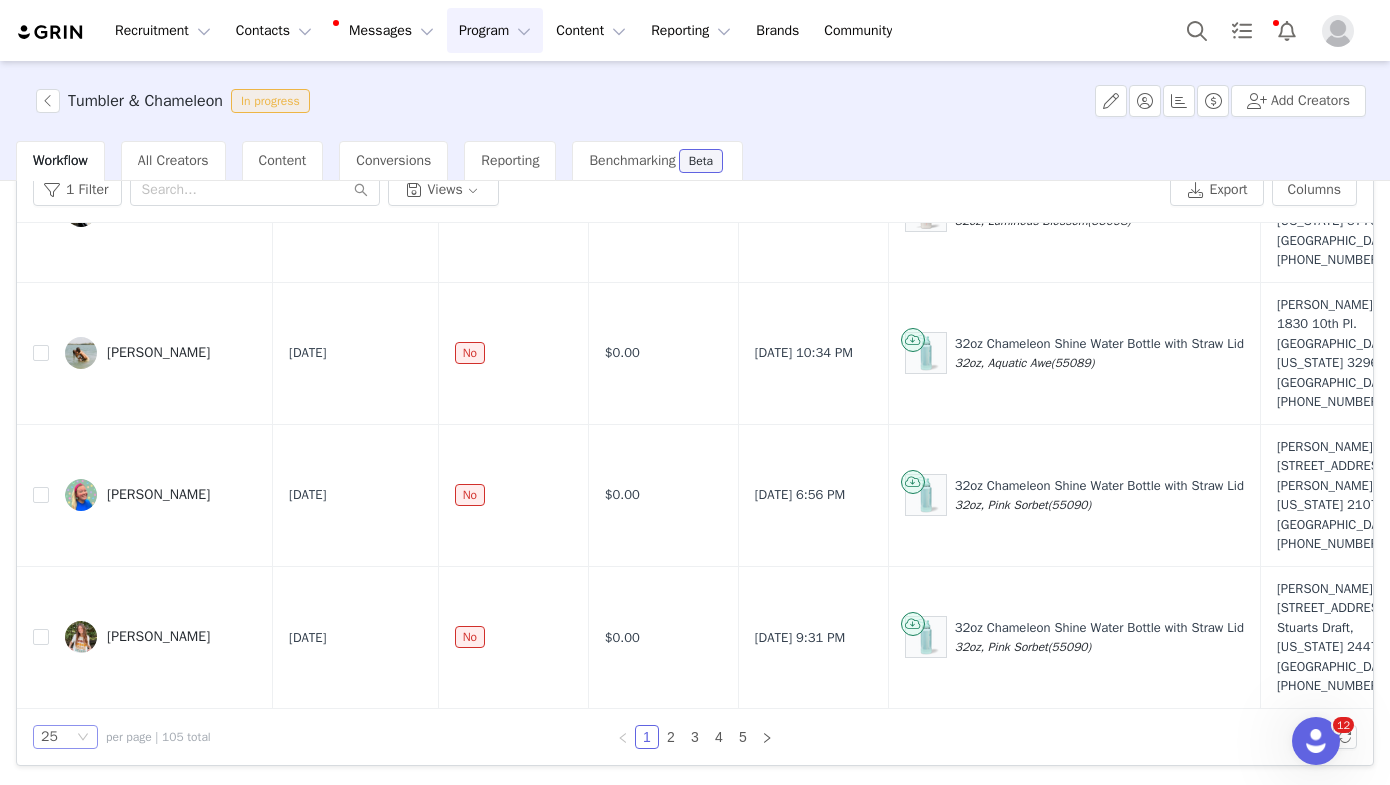 click 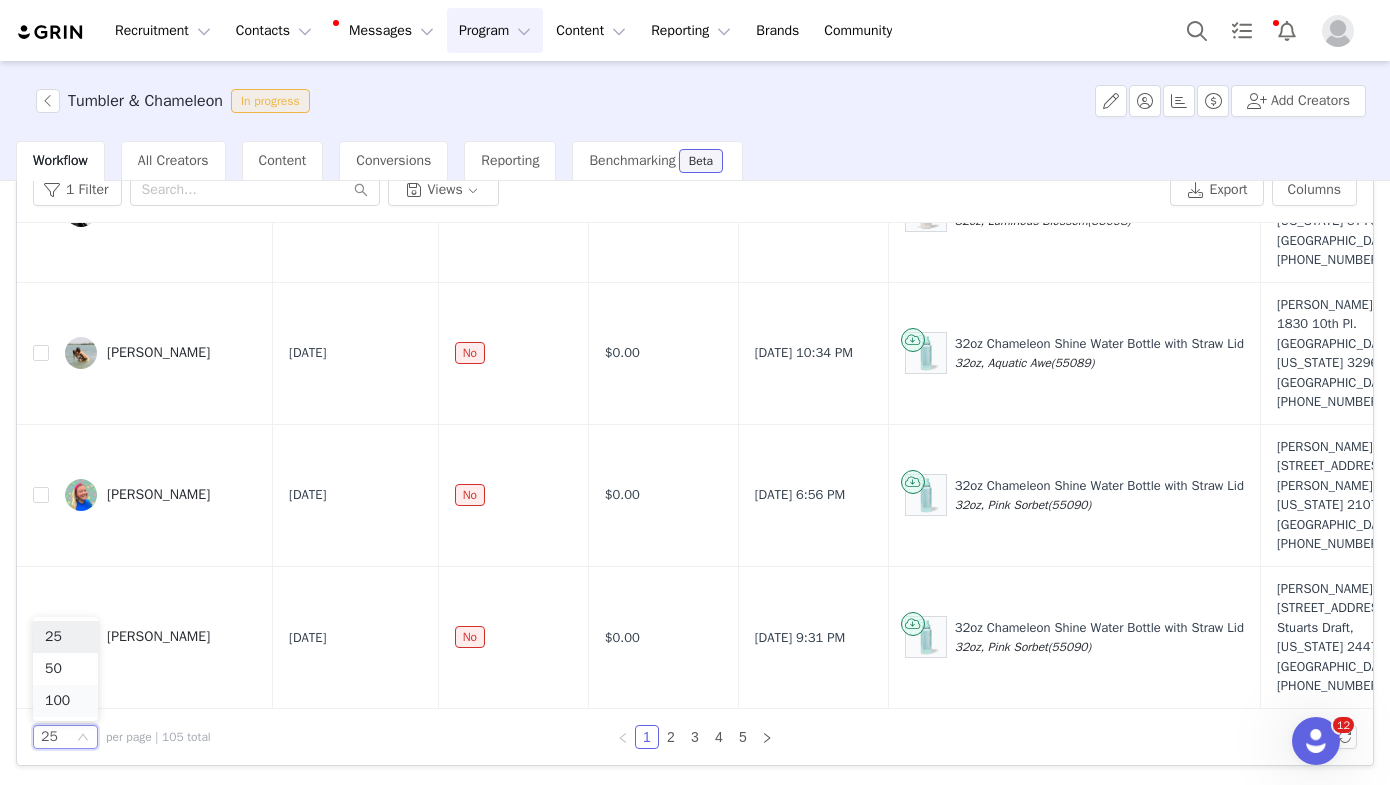 click on "100" at bounding box center (65, 701) 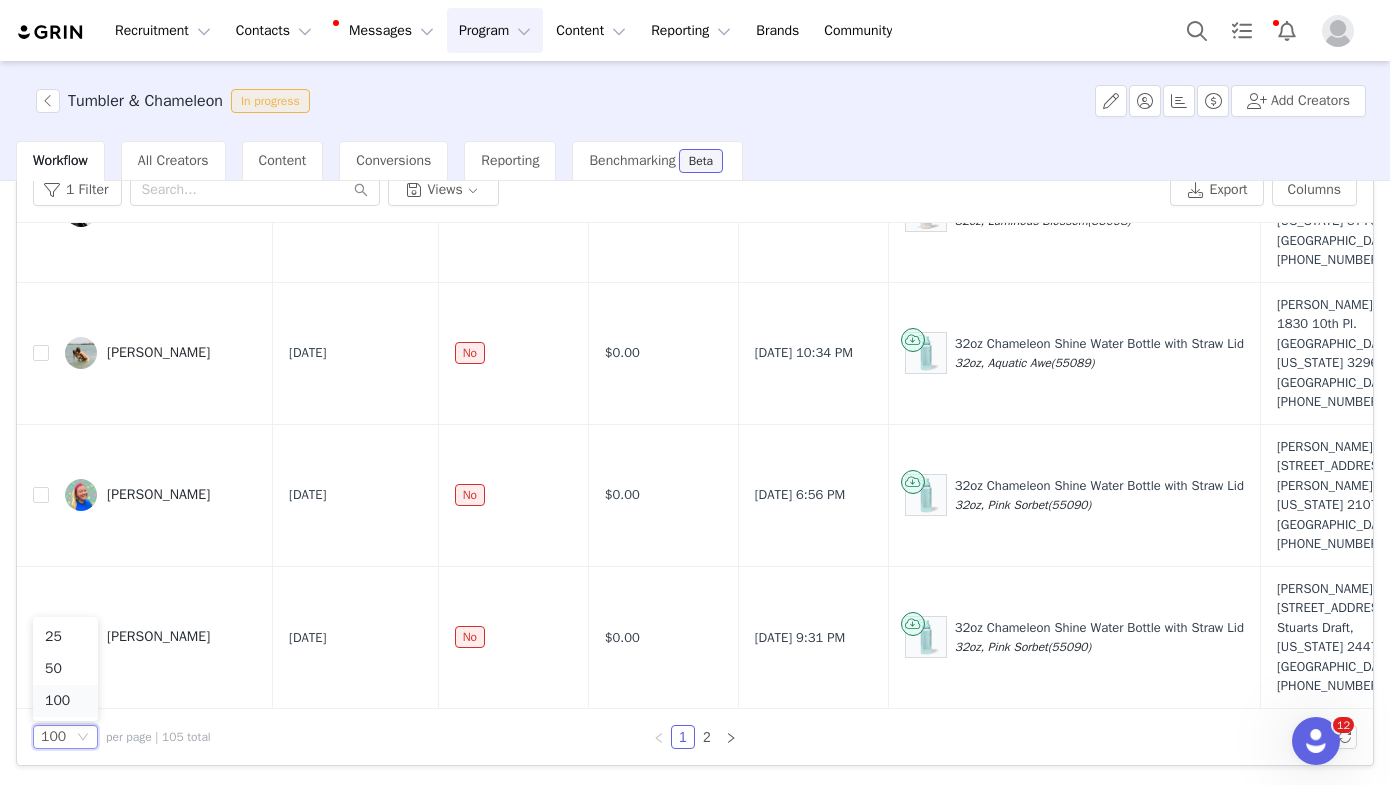 scroll, scrollTop: 0, scrollLeft: 0, axis: both 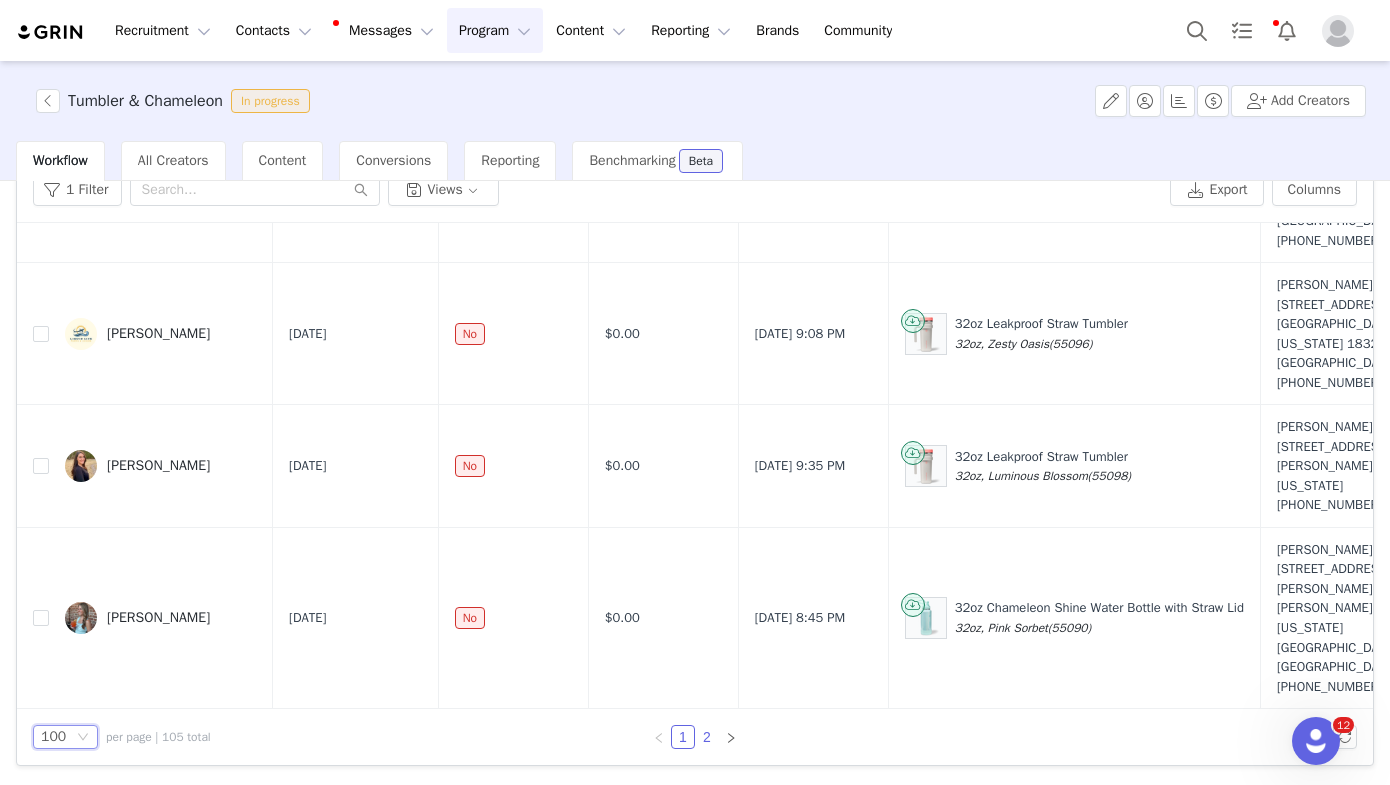 click on "2" at bounding box center [707, 737] 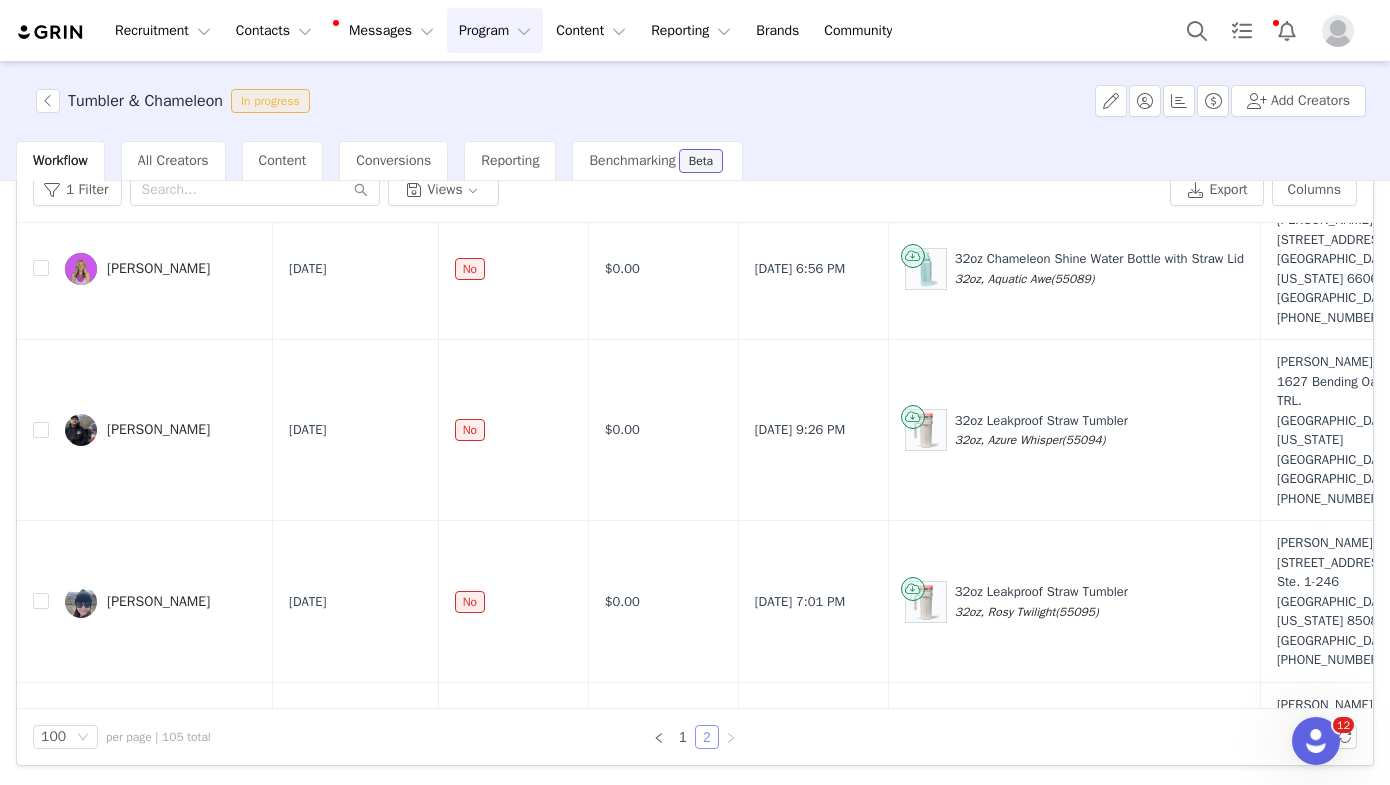 scroll, scrollTop: 73, scrollLeft: 0, axis: vertical 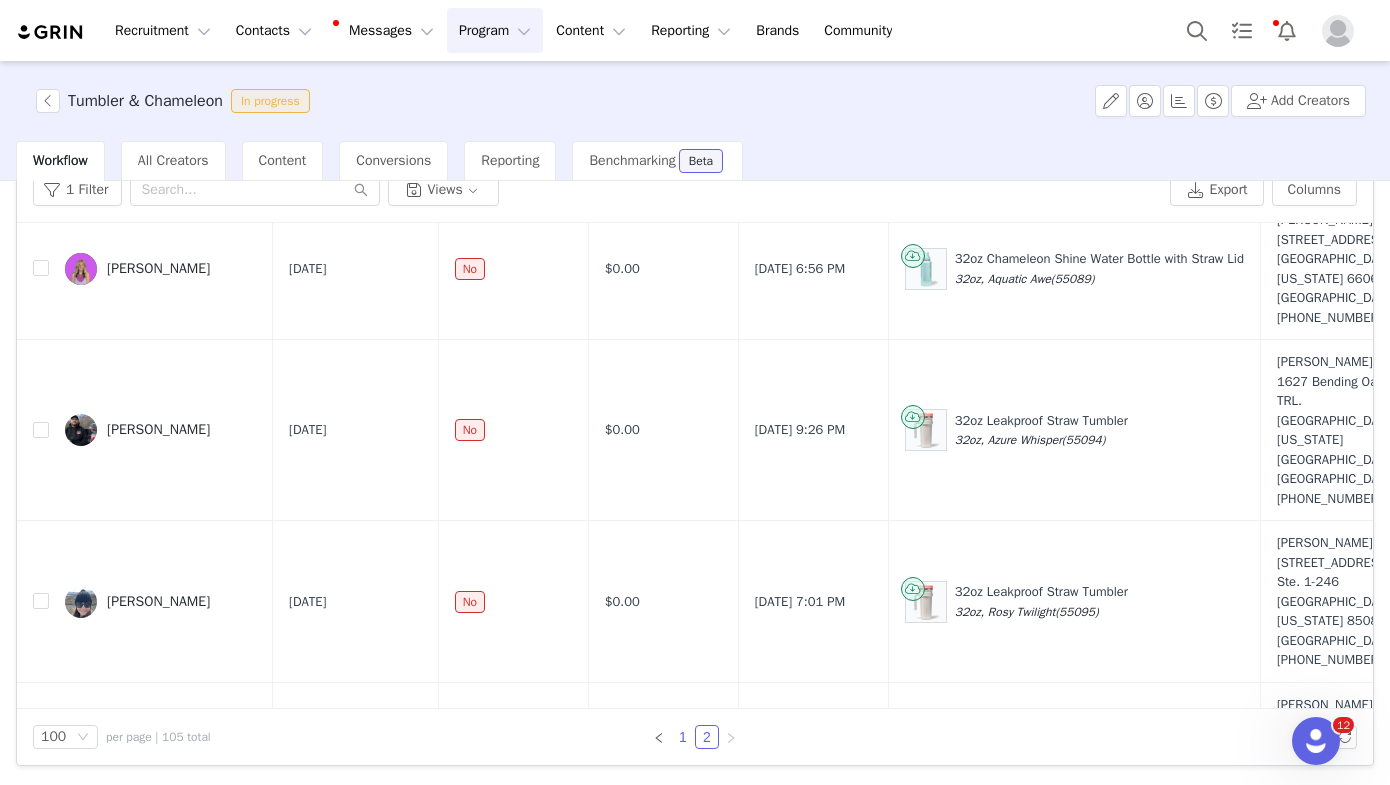 click on "1" at bounding box center (683, 737) 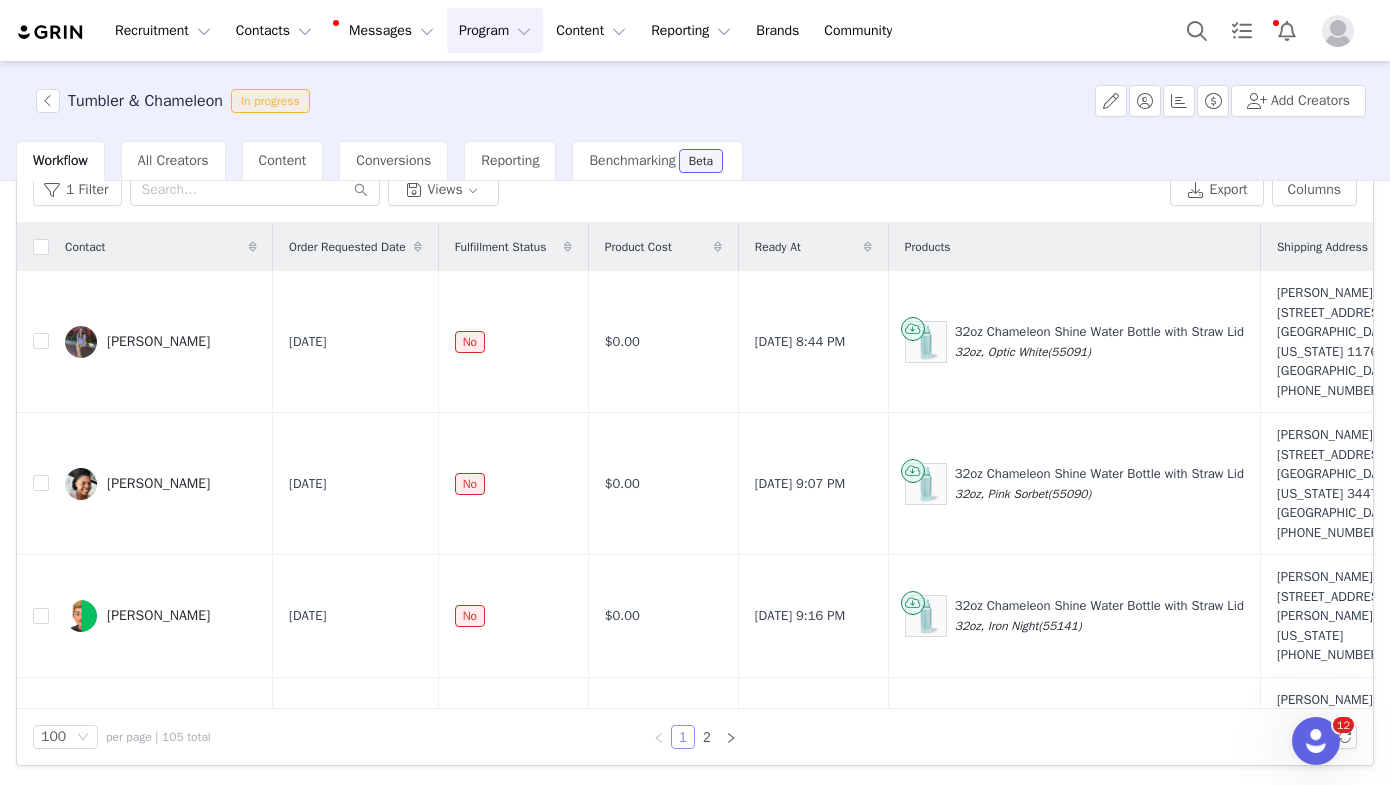 scroll, scrollTop: -8, scrollLeft: 0, axis: vertical 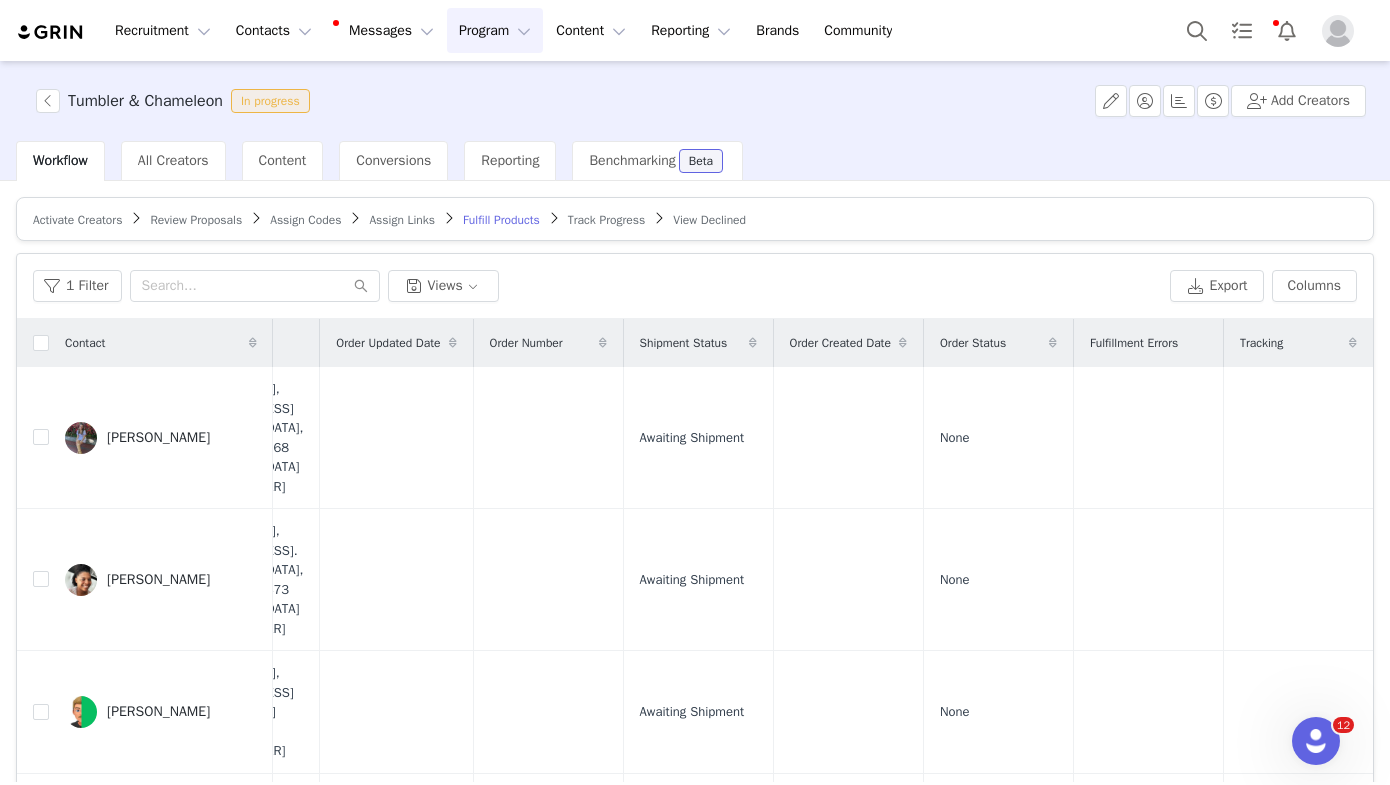 click on "Order Status" at bounding box center [973, 343] 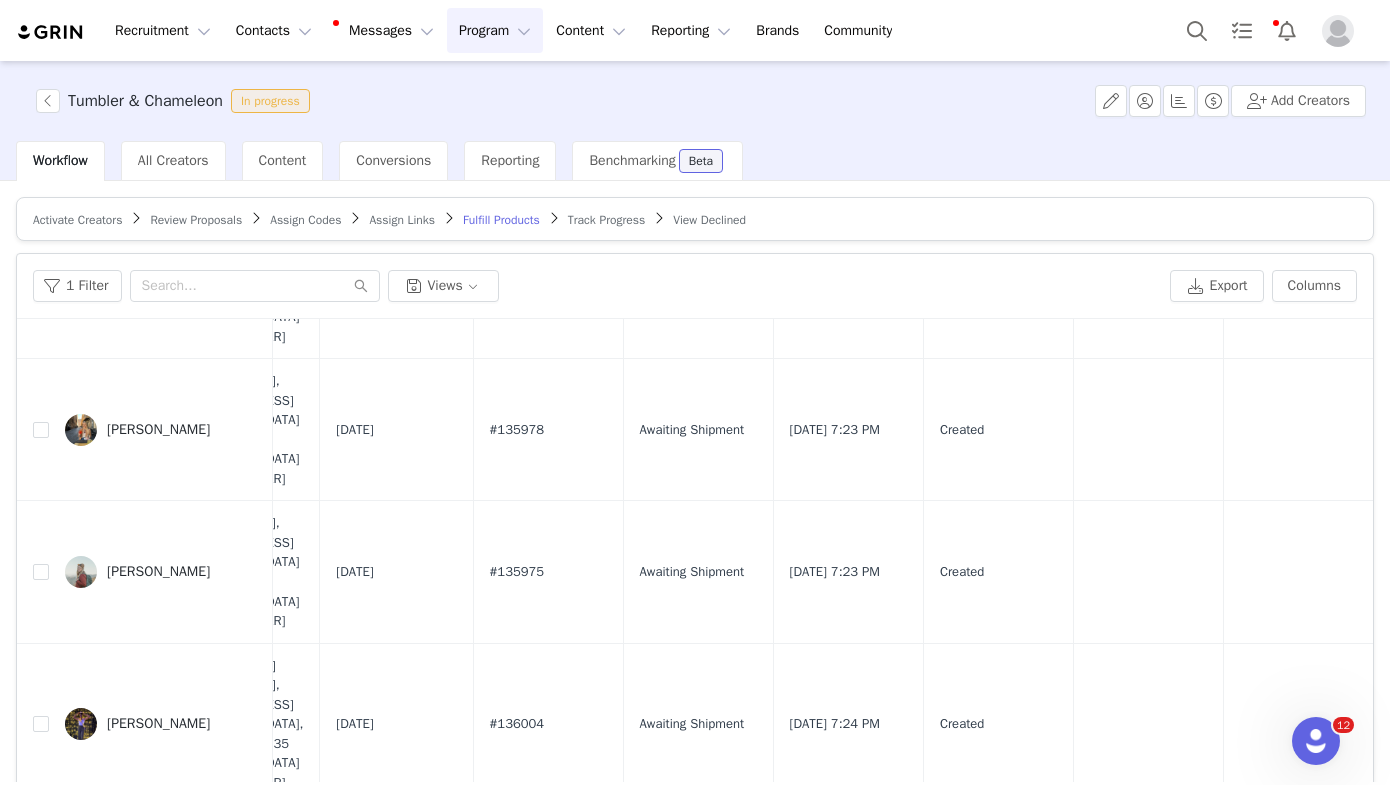 scroll, scrollTop: 14013, scrollLeft: 1165, axis: both 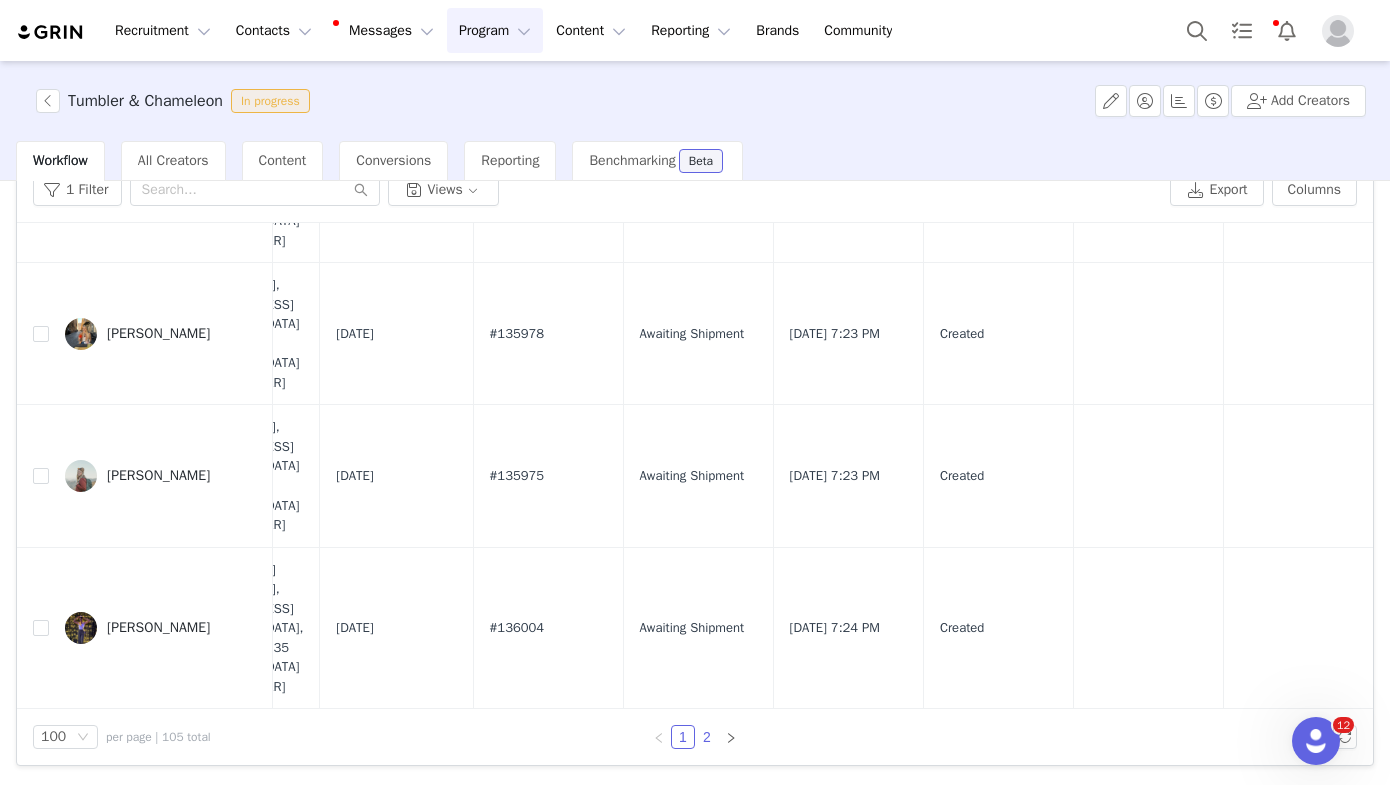 click on "2" at bounding box center (707, 737) 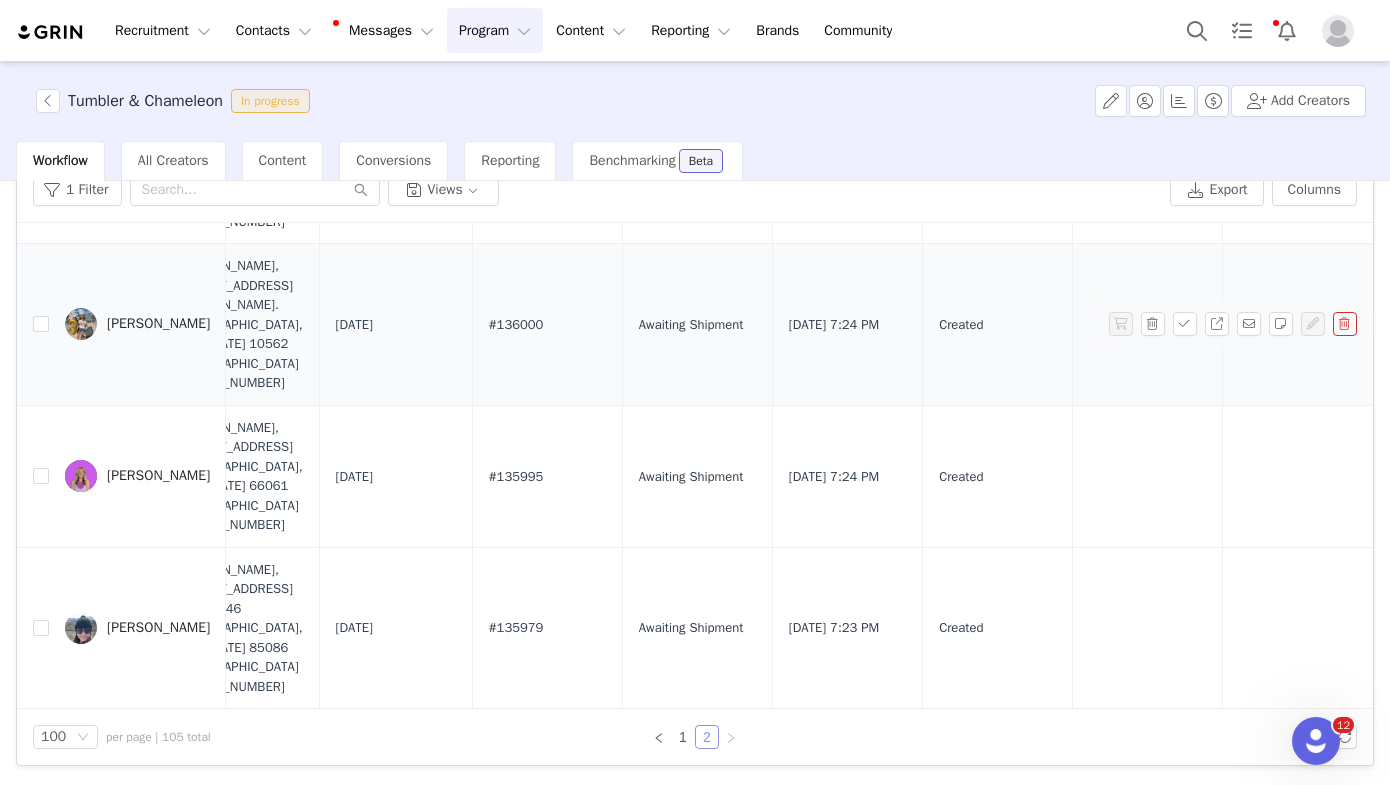 scroll, scrollTop: 295, scrollLeft: 1161, axis: both 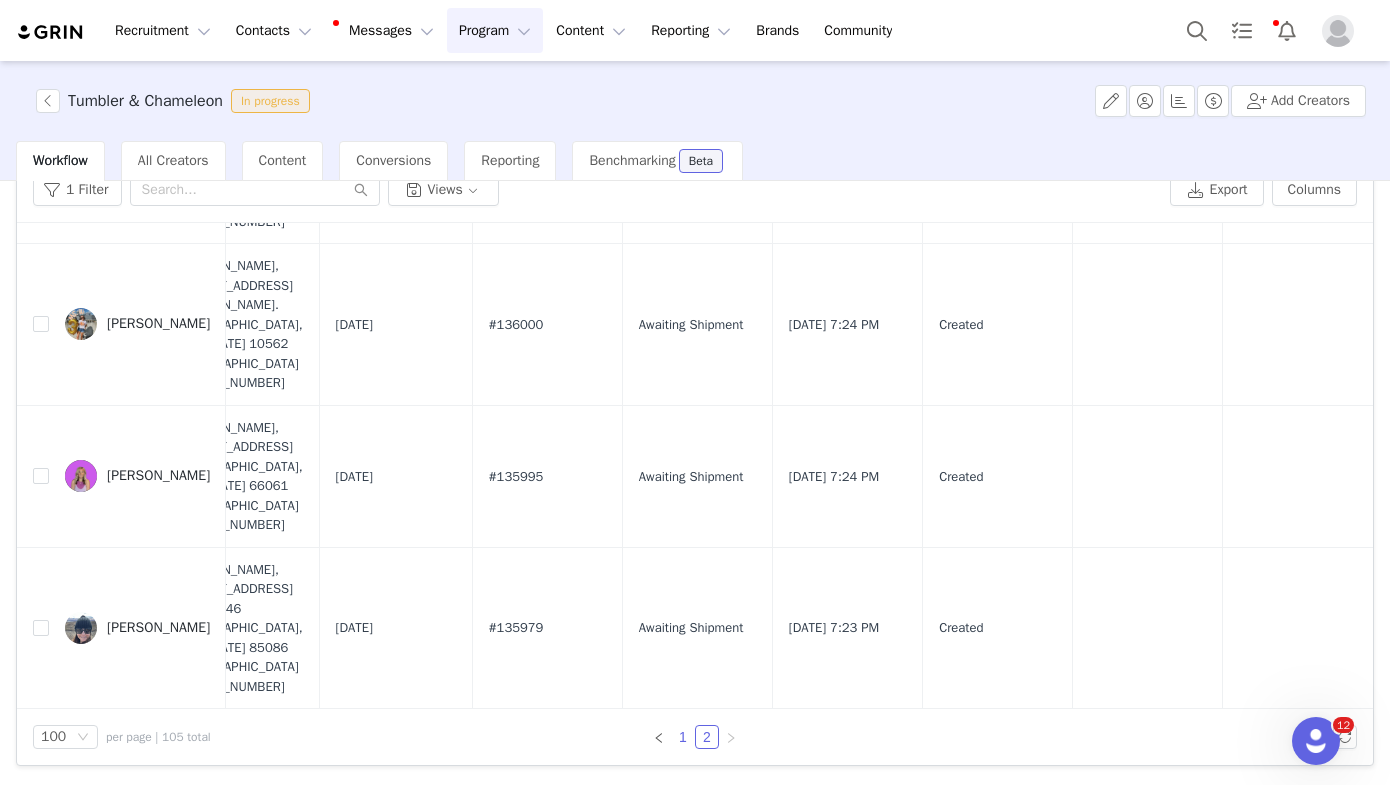 click on "1" at bounding box center [683, 737] 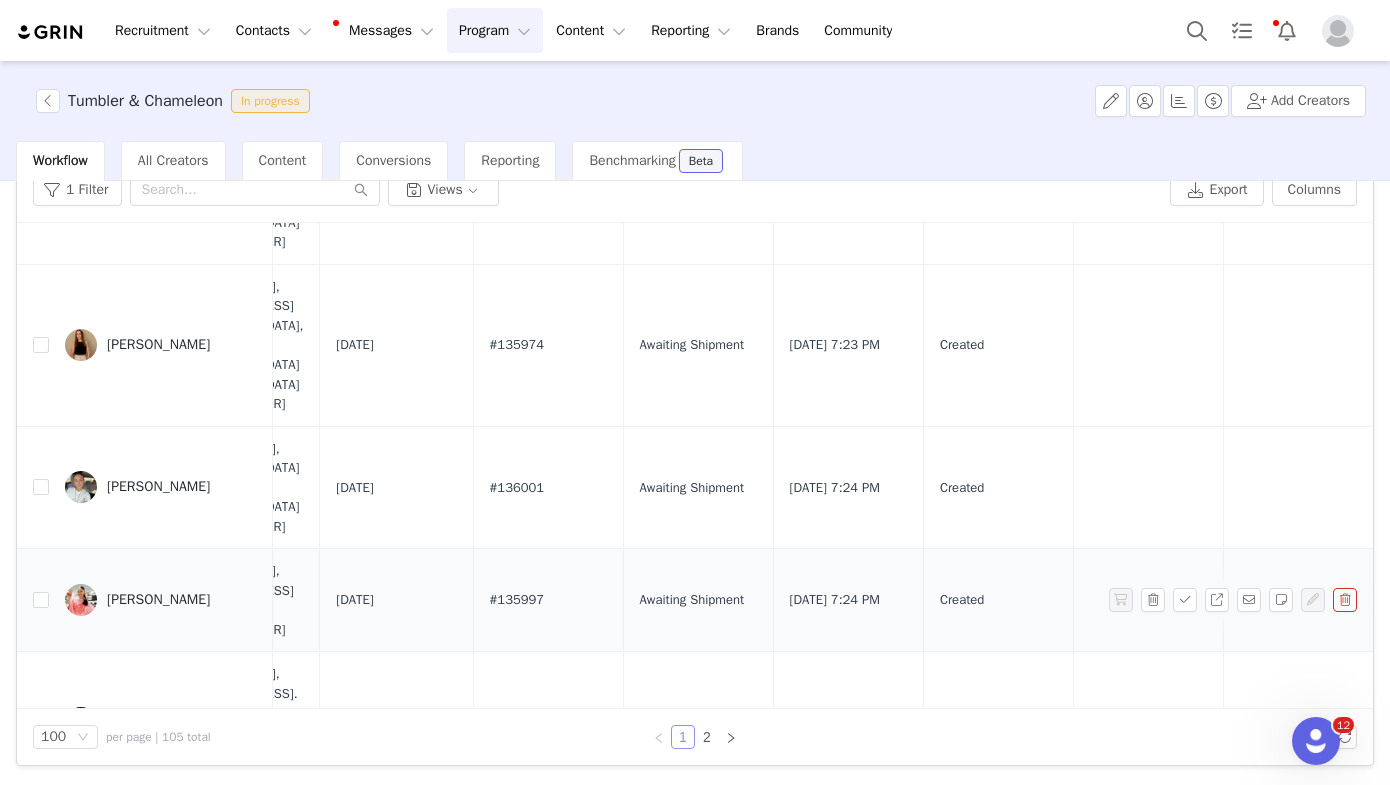 scroll, scrollTop: 9733, scrollLeft: 1131, axis: both 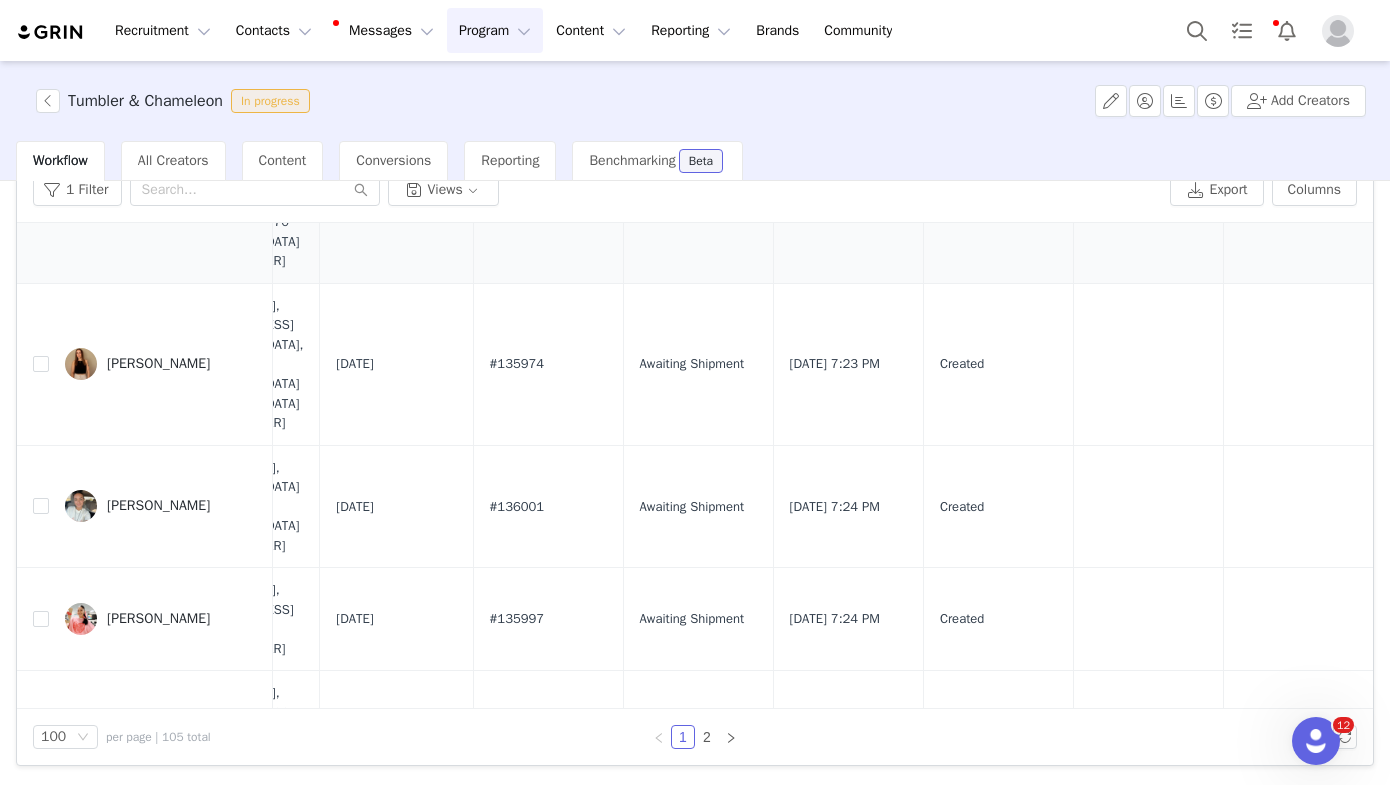 click at bounding box center (41, 193) 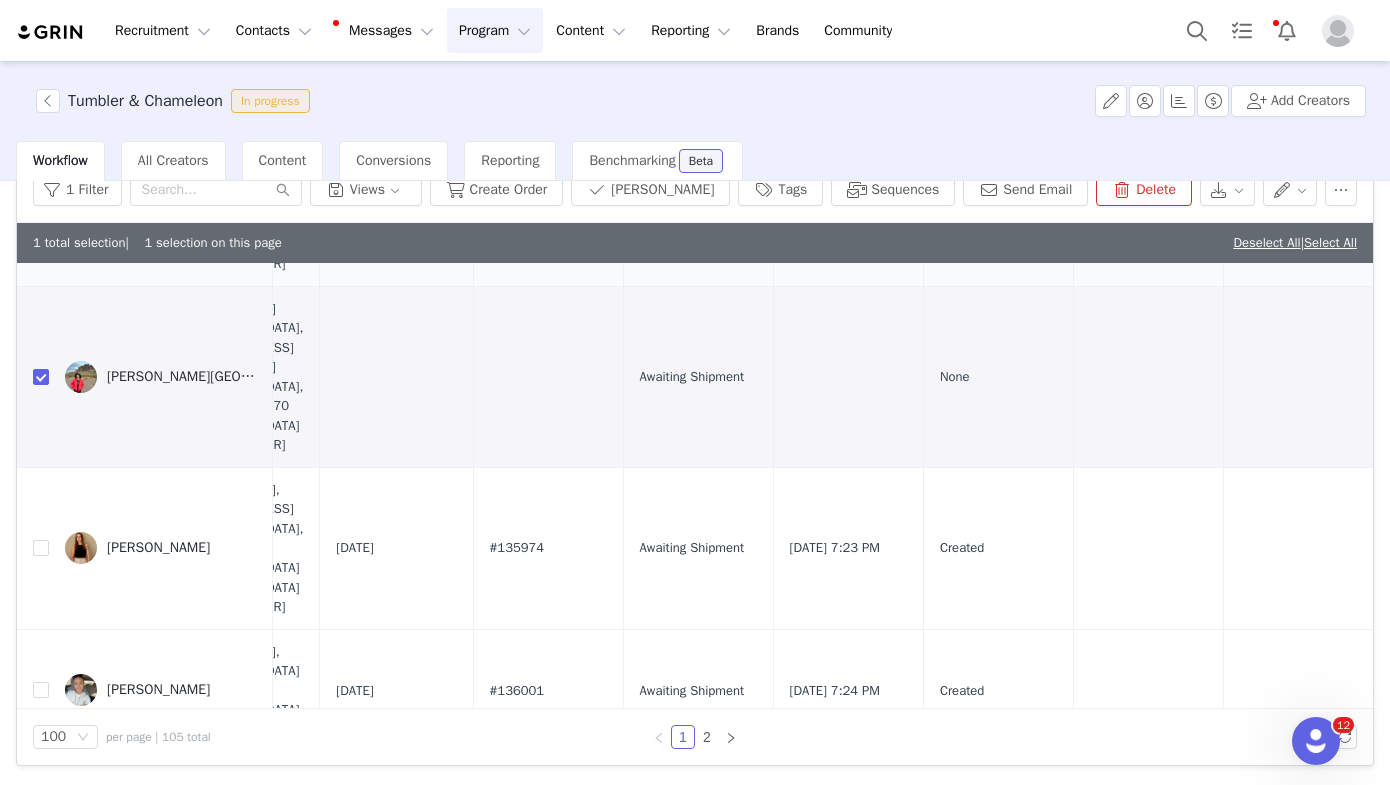 click at bounding box center [41, 205] 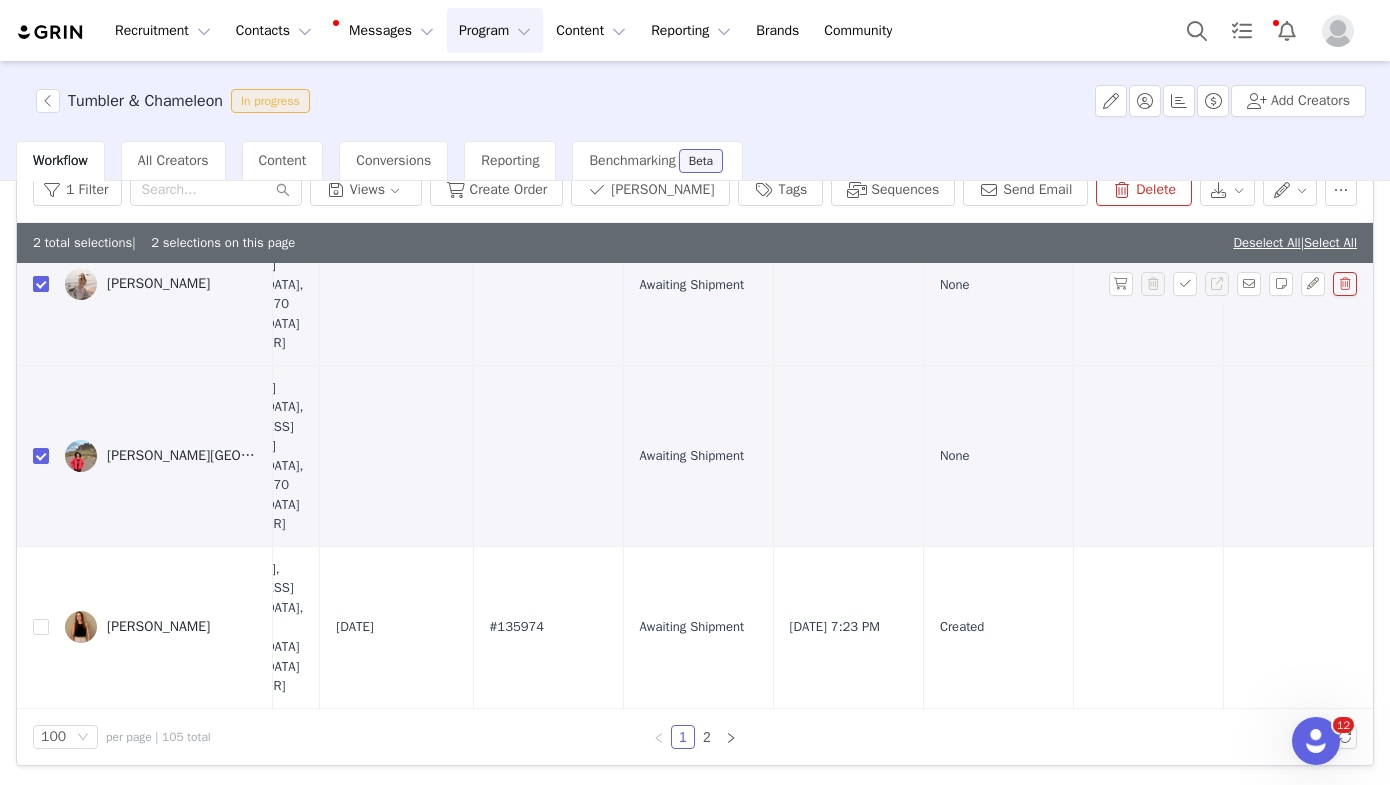 scroll, scrollTop: 9500, scrollLeft: 1131, axis: both 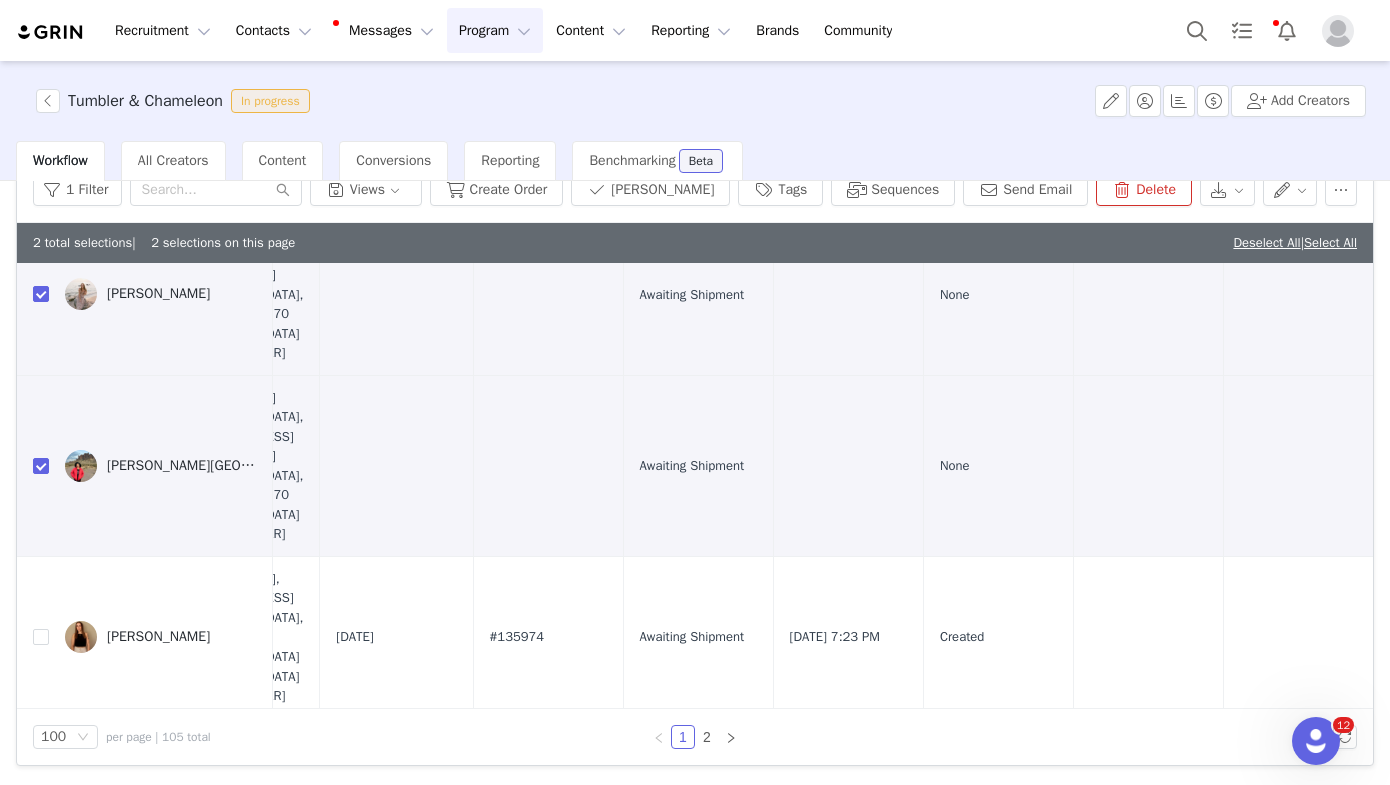 click at bounding box center [33, -59] 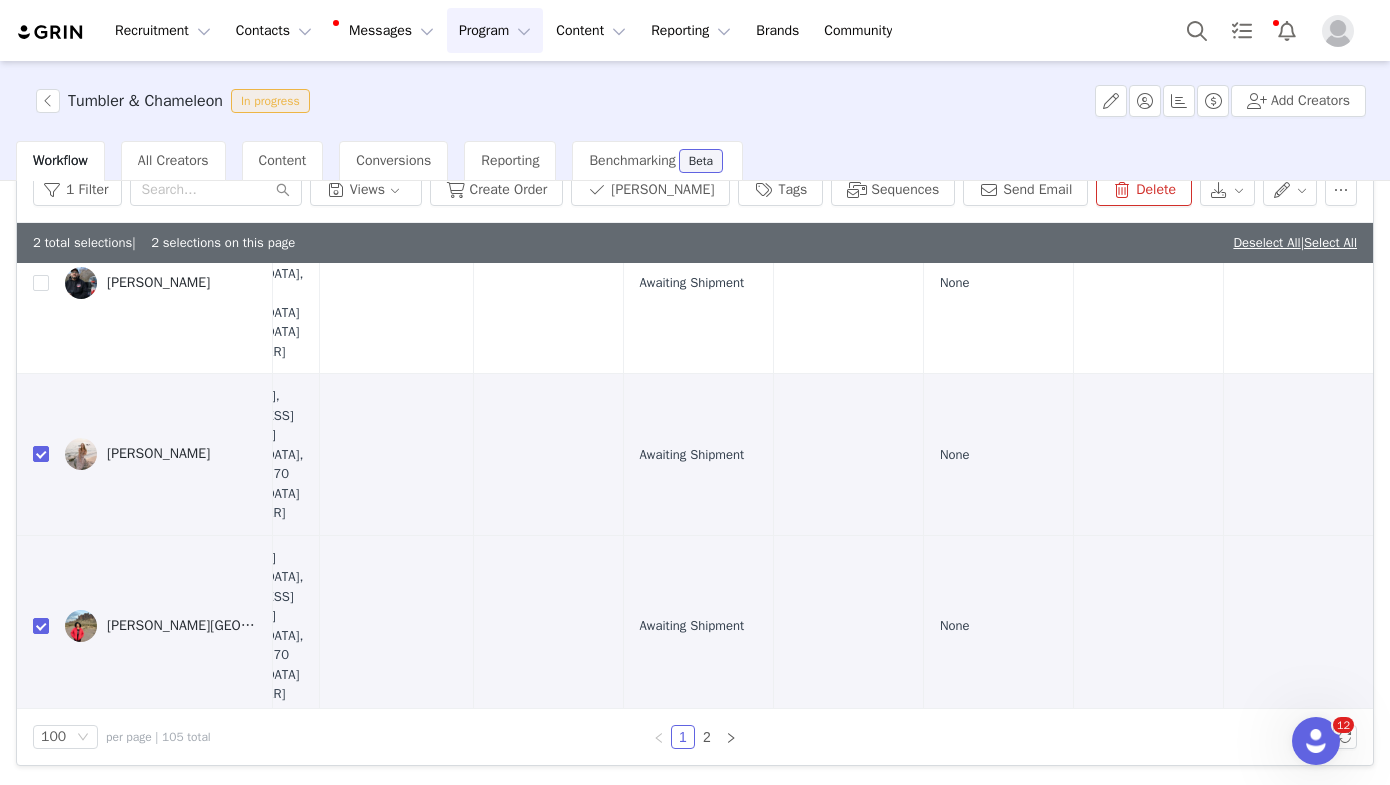 click at bounding box center [41, 102] 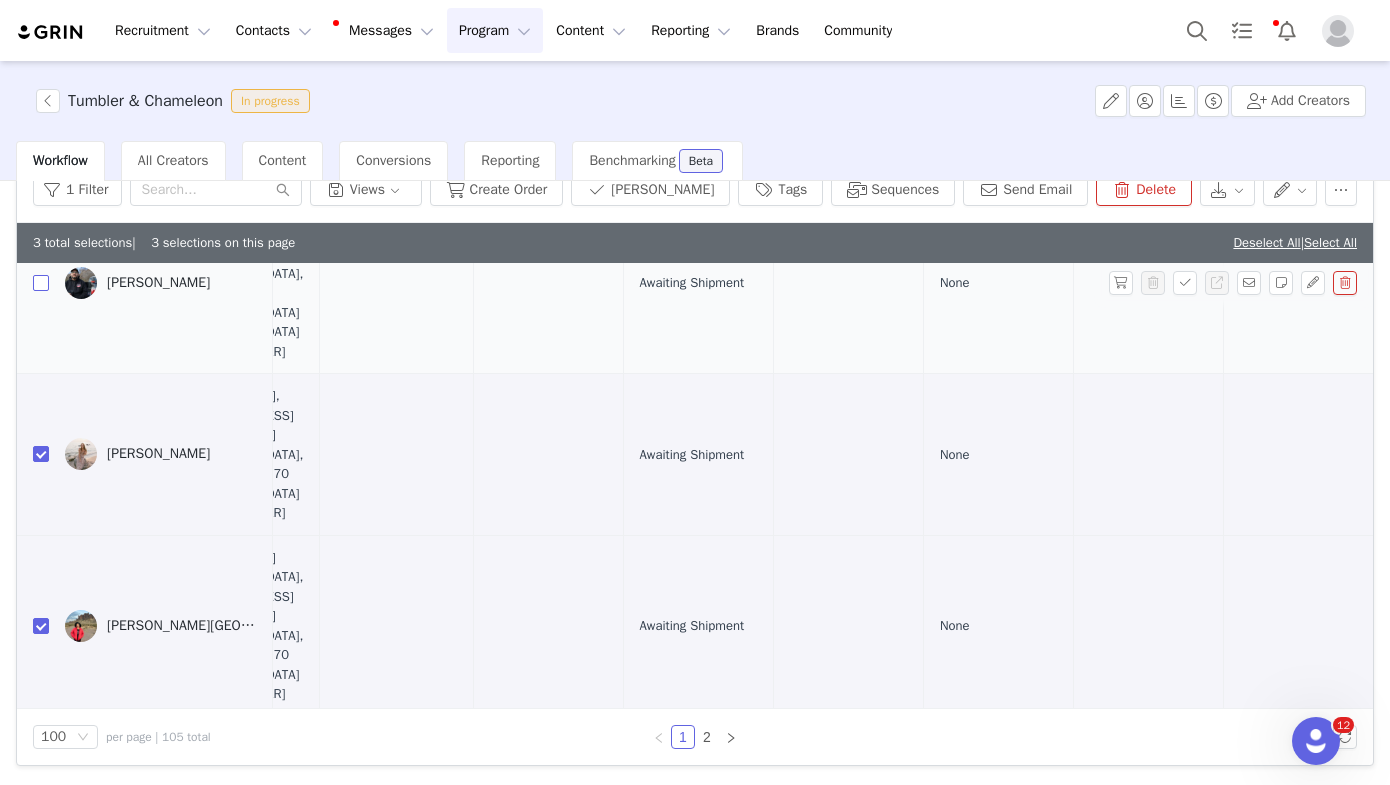 click at bounding box center (41, 283) 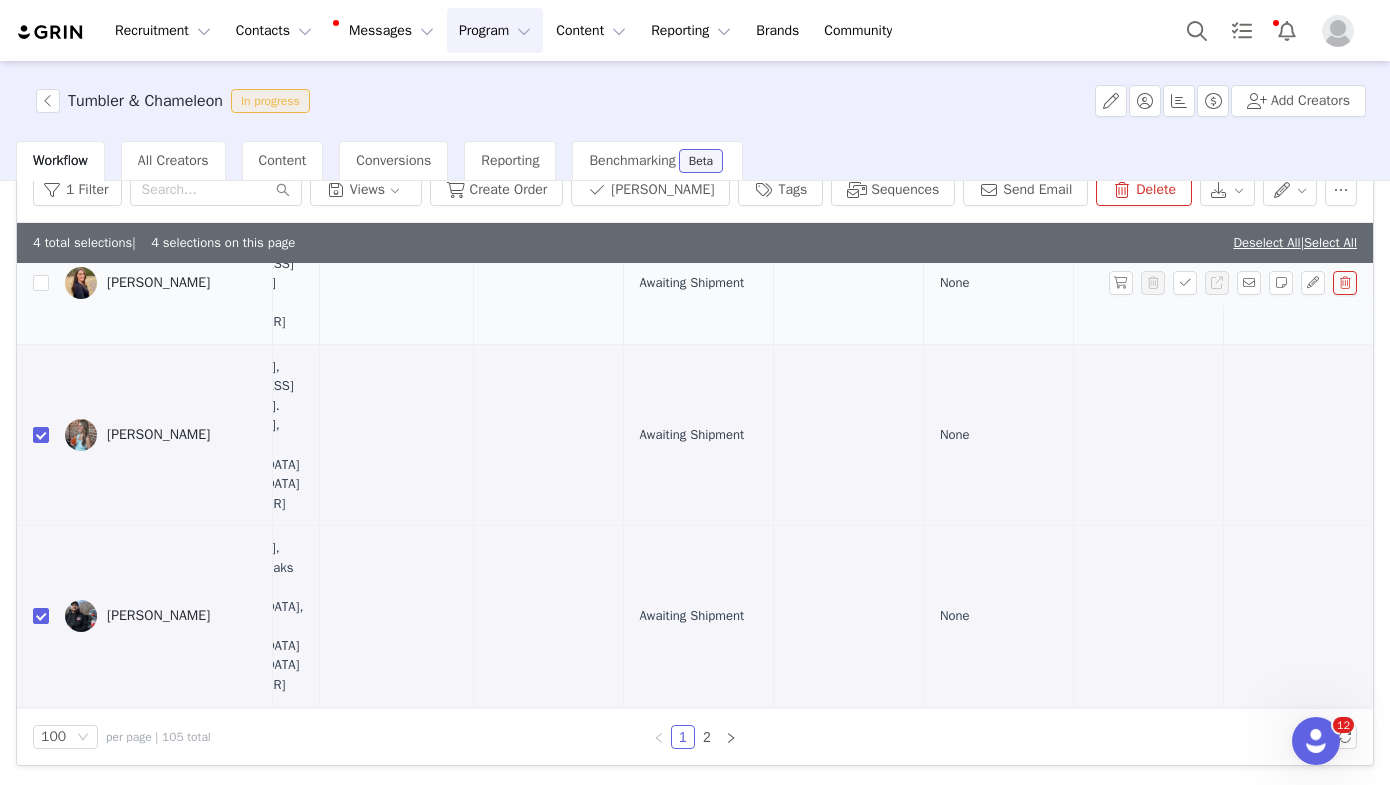 scroll, scrollTop: 9007, scrollLeft: 1131, axis: both 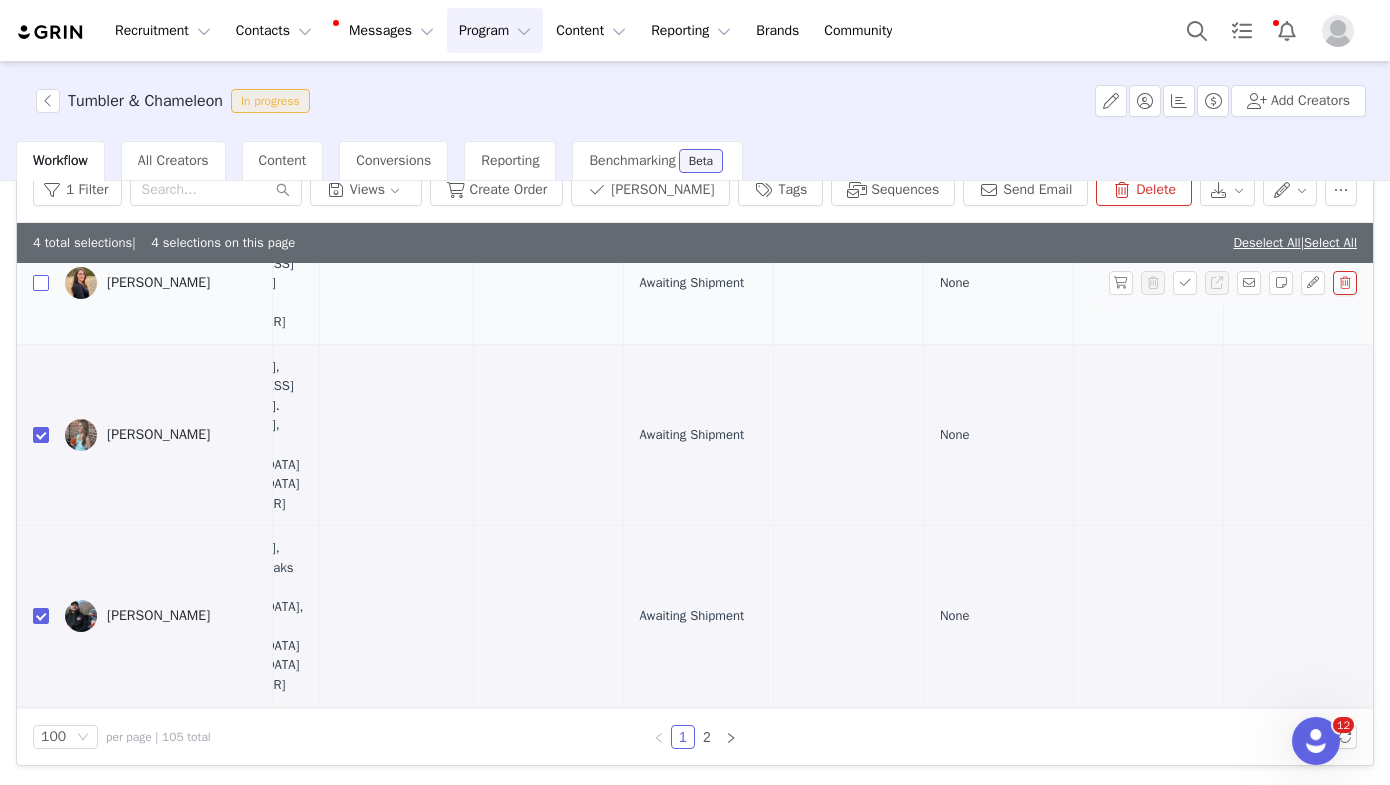 click at bounding box center [41, 283] 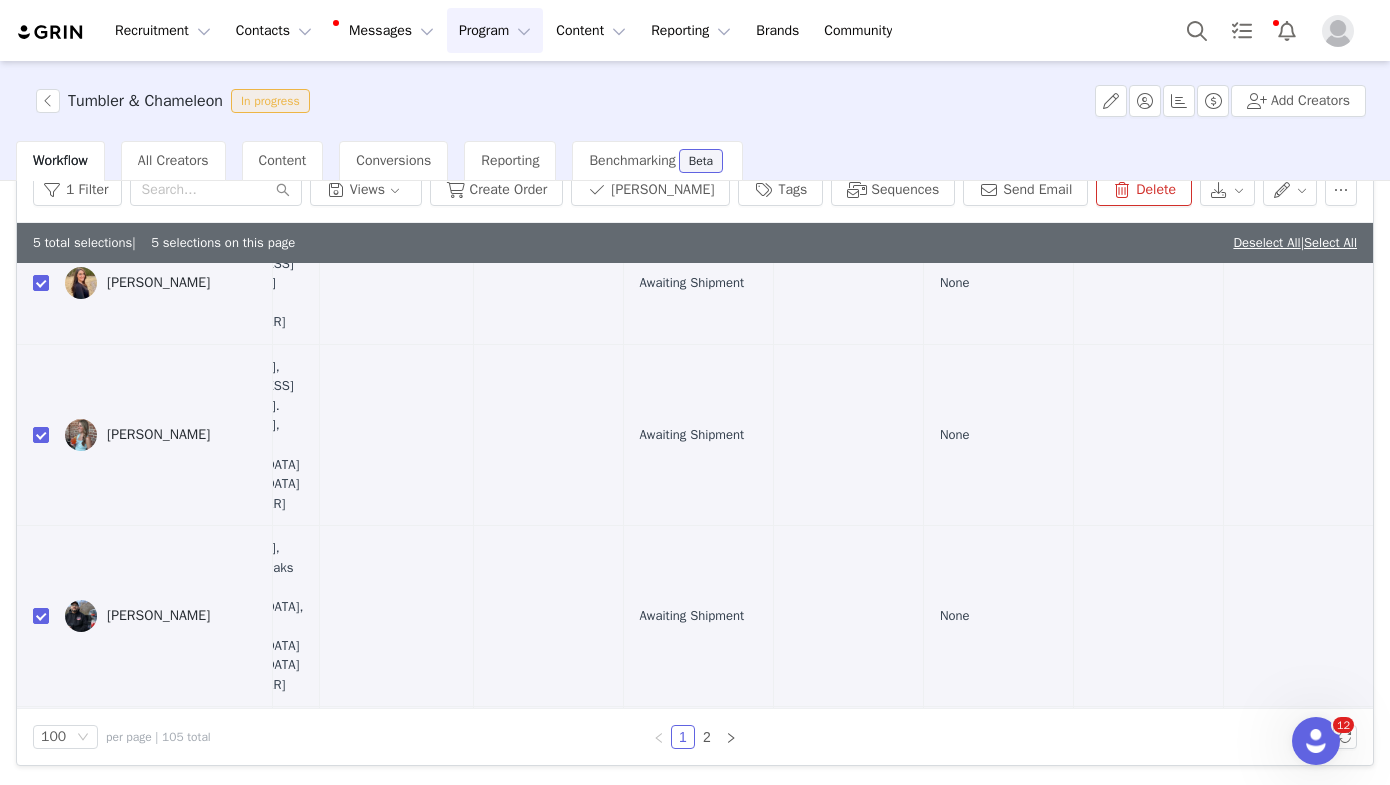 click at bounding box center (41, 151) 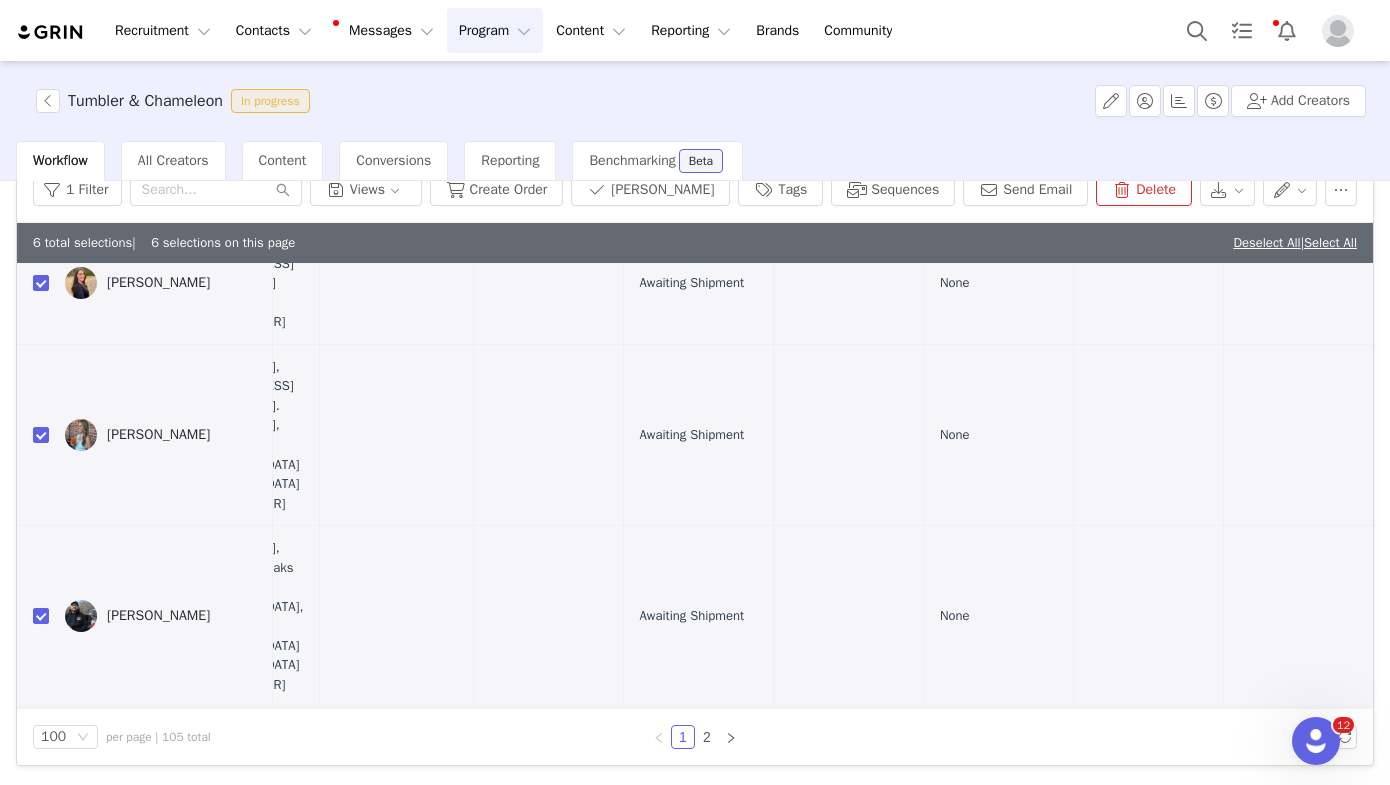 scroll, scrollTop: 8893, scrollLeft: 1131, axis: both 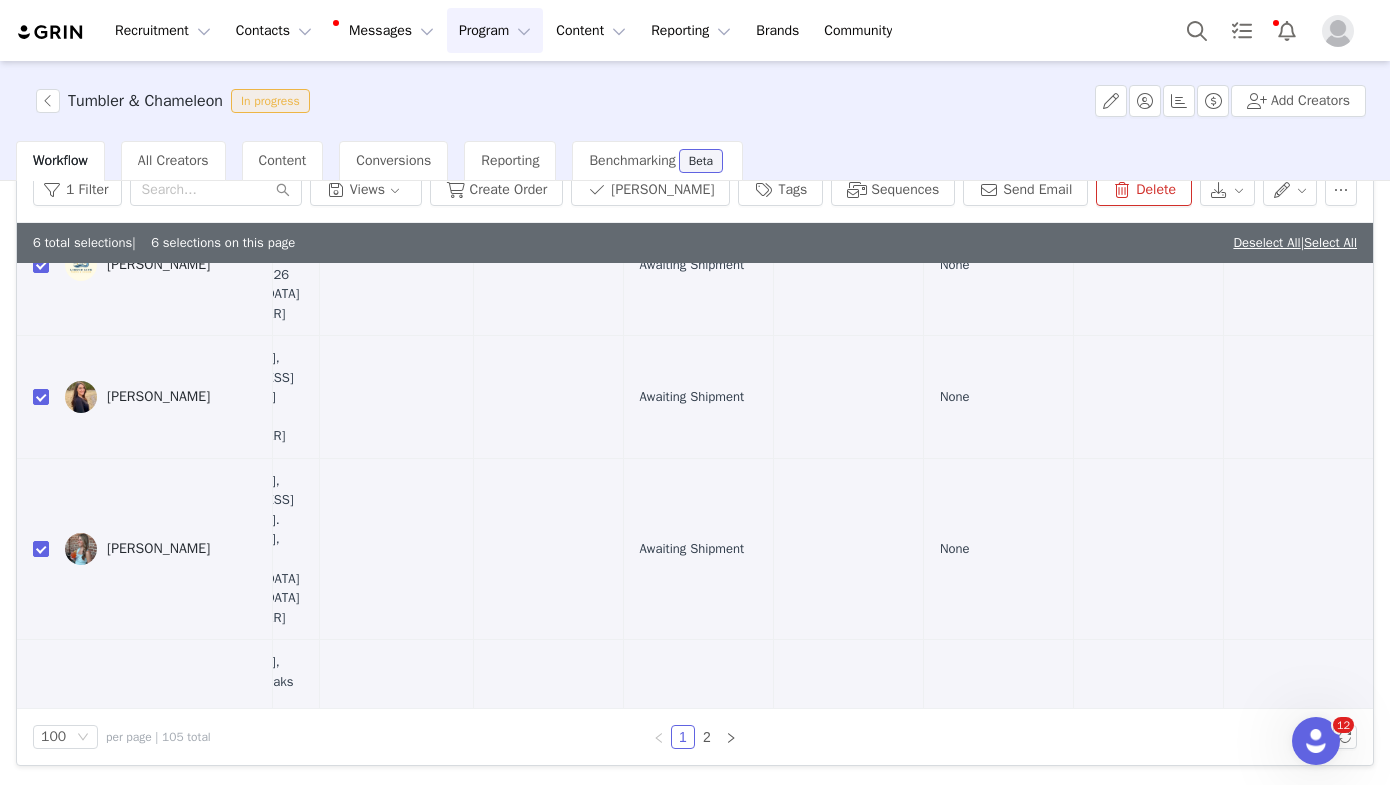 click at bounding box center [41, 122] 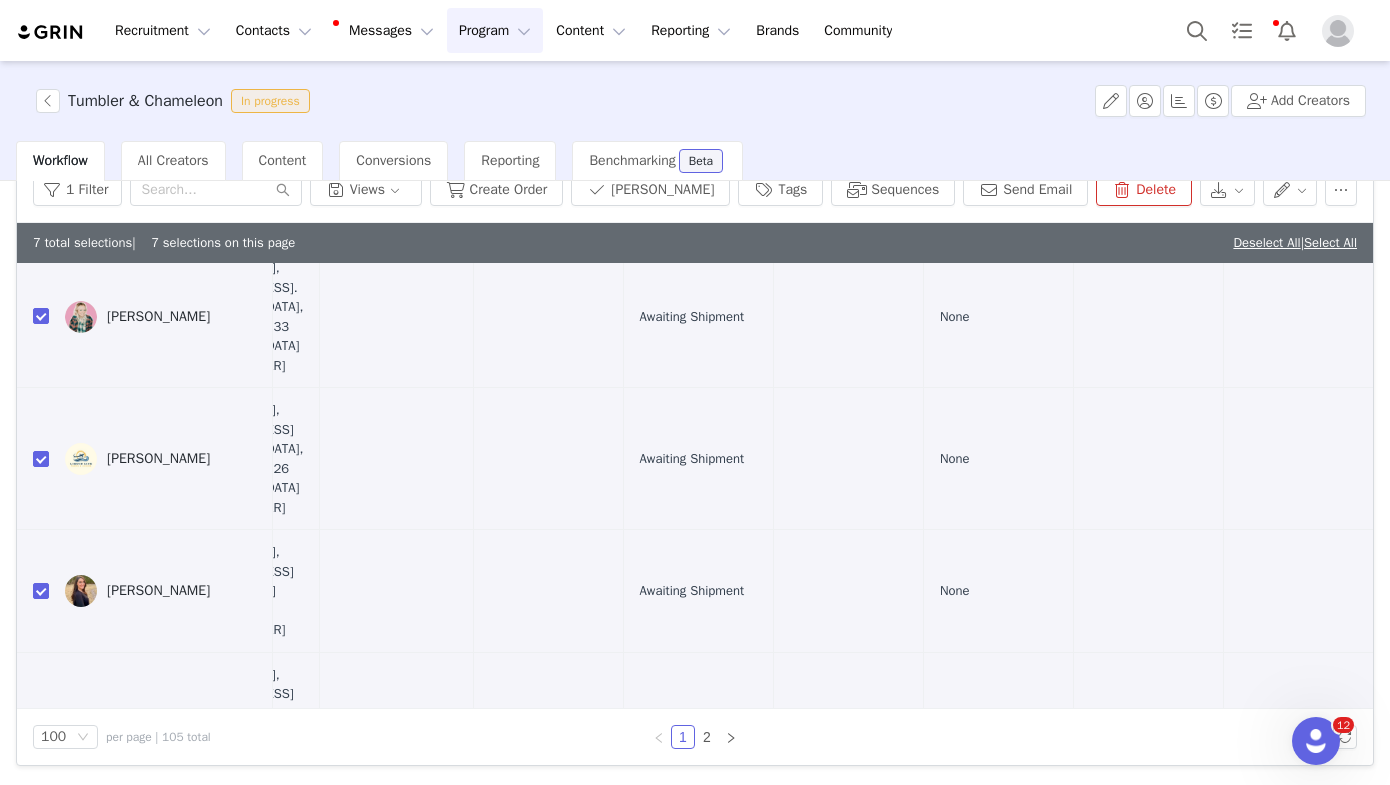 click at bounding box center [41, 174] 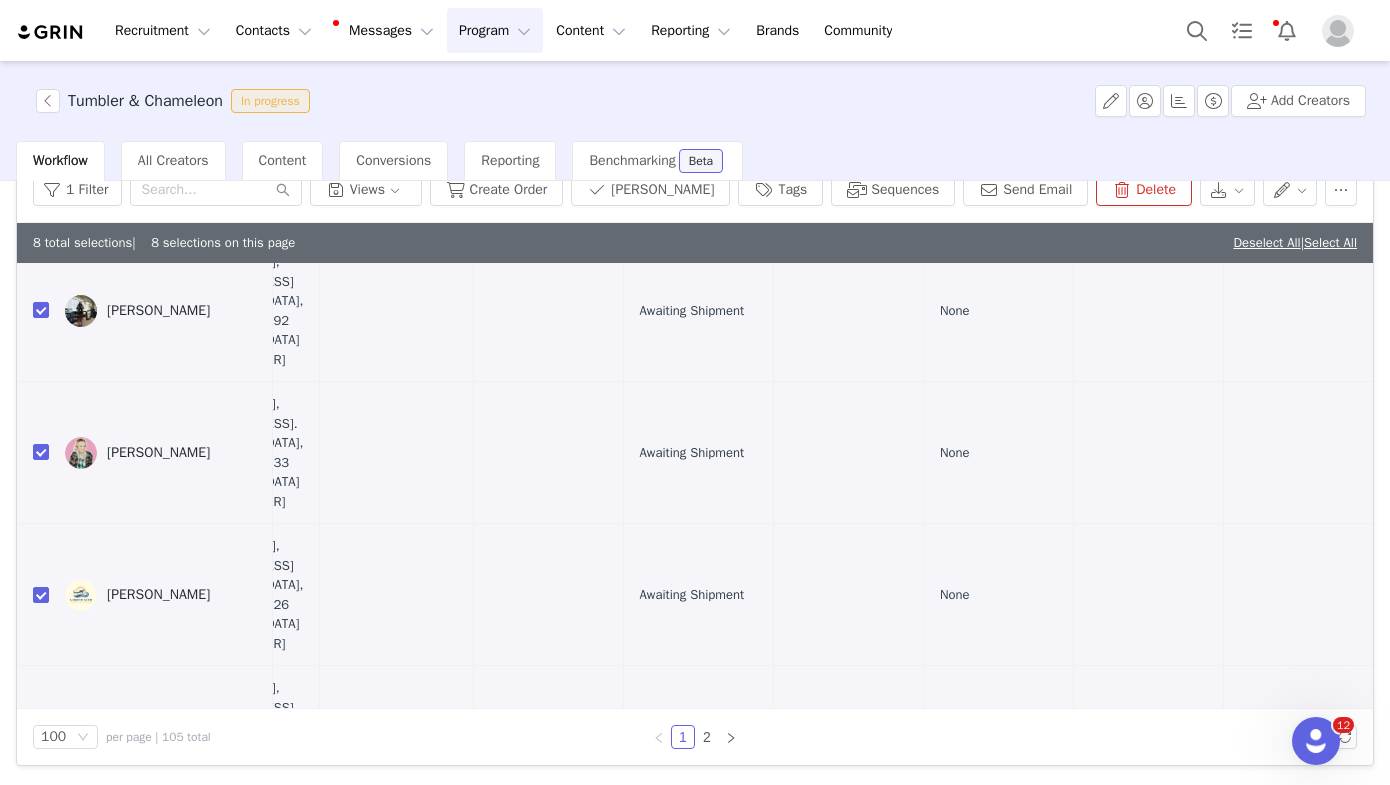 click at bounding box center [41, 188] 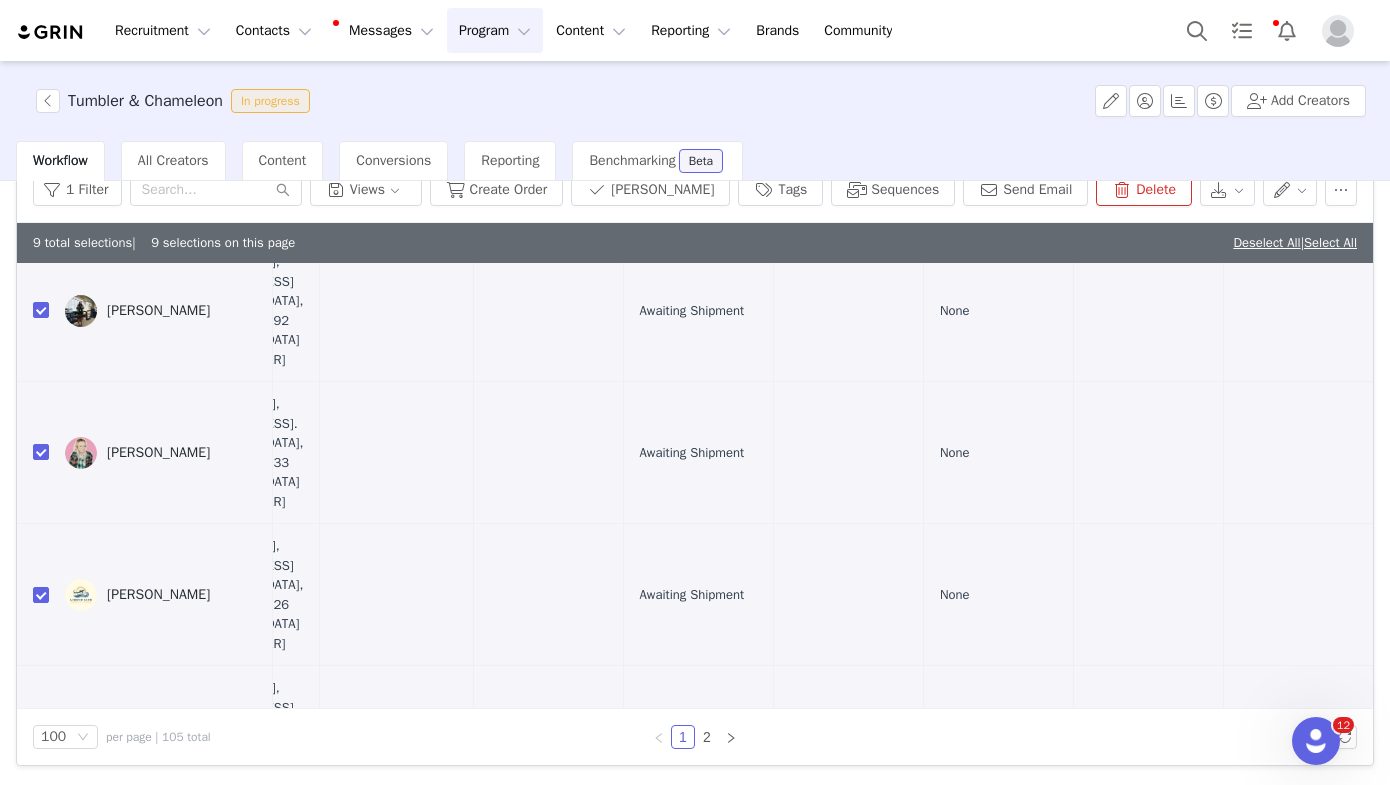 scroll, scrollTop: 8495, scrollLeft: 1131, axis: both 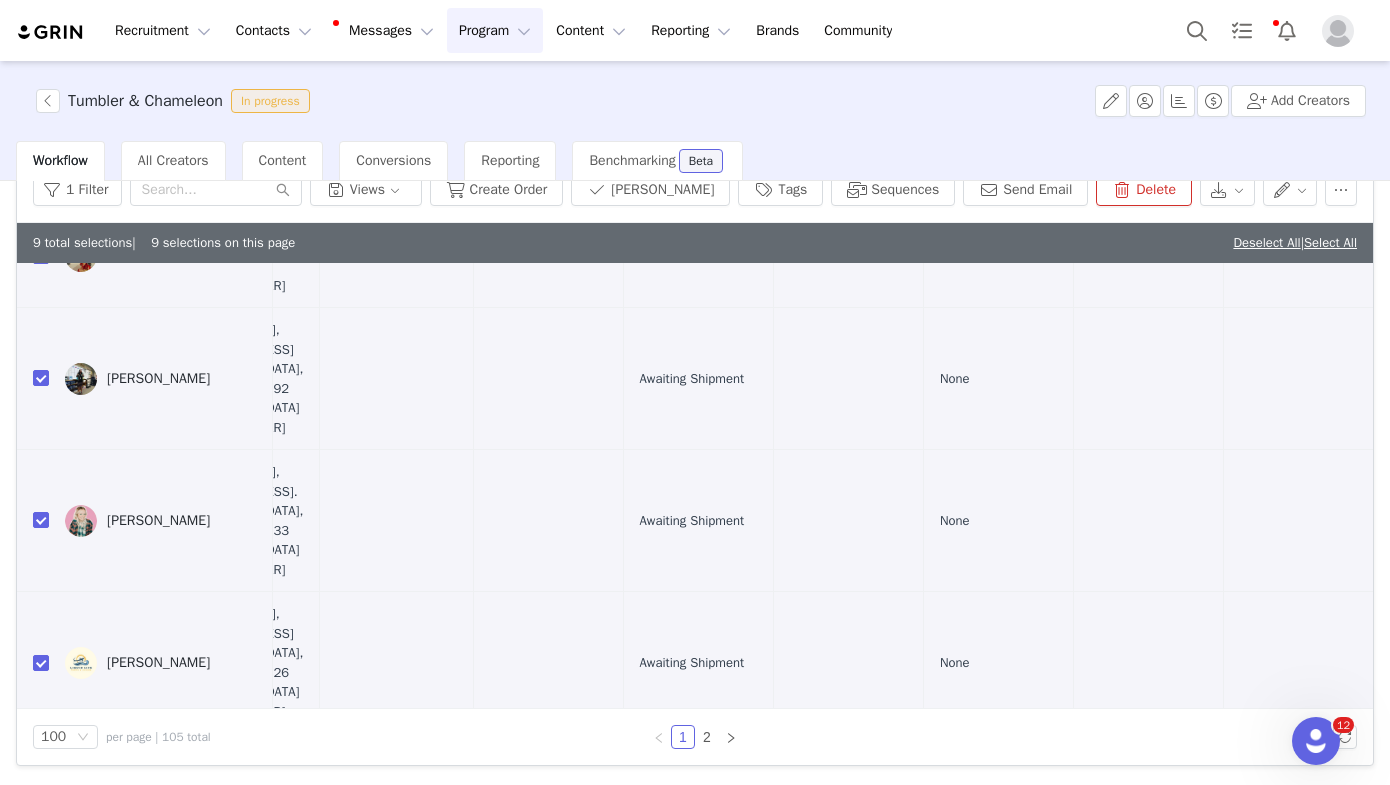 click at bounding box center [41, 143] 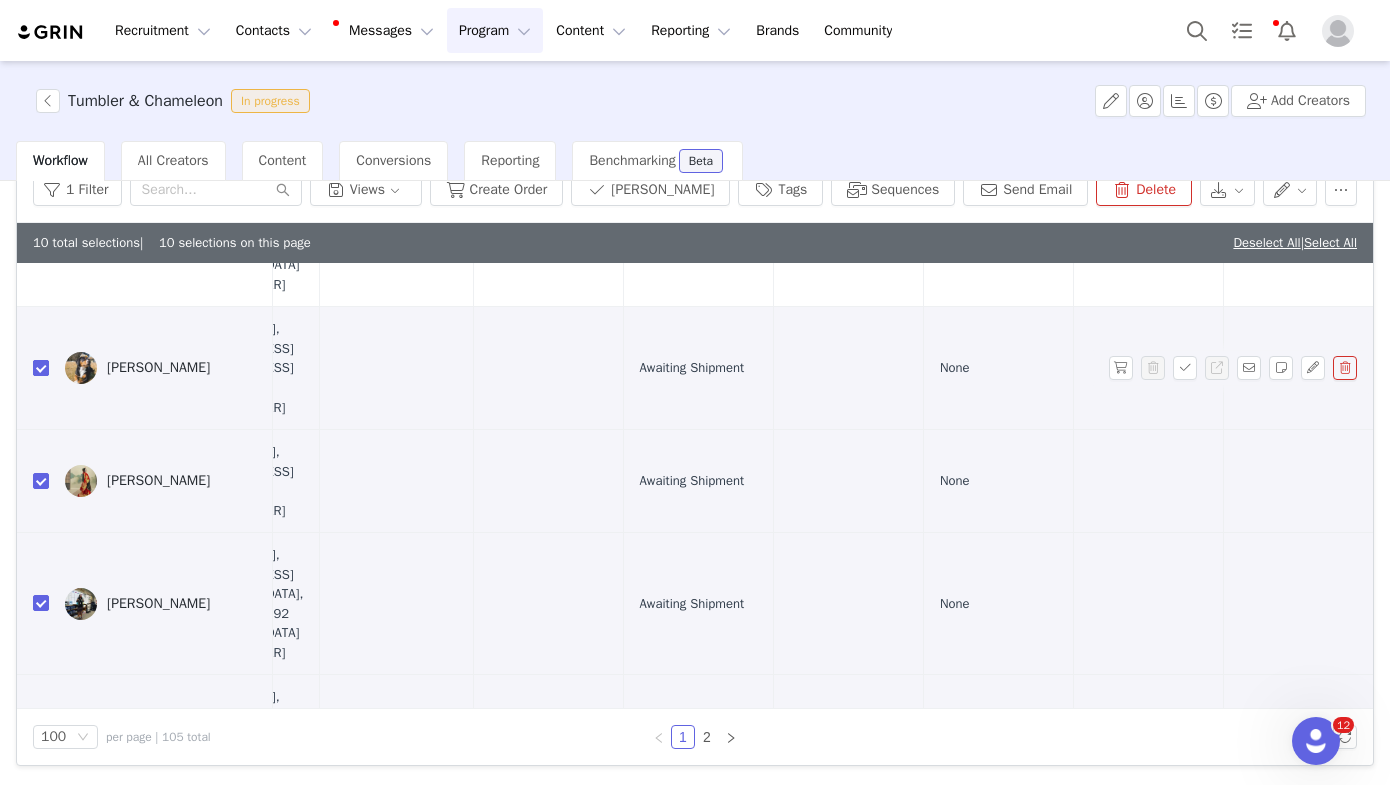 scroll, scrollTop: 8229, scrollLeft: 1131, axis: both 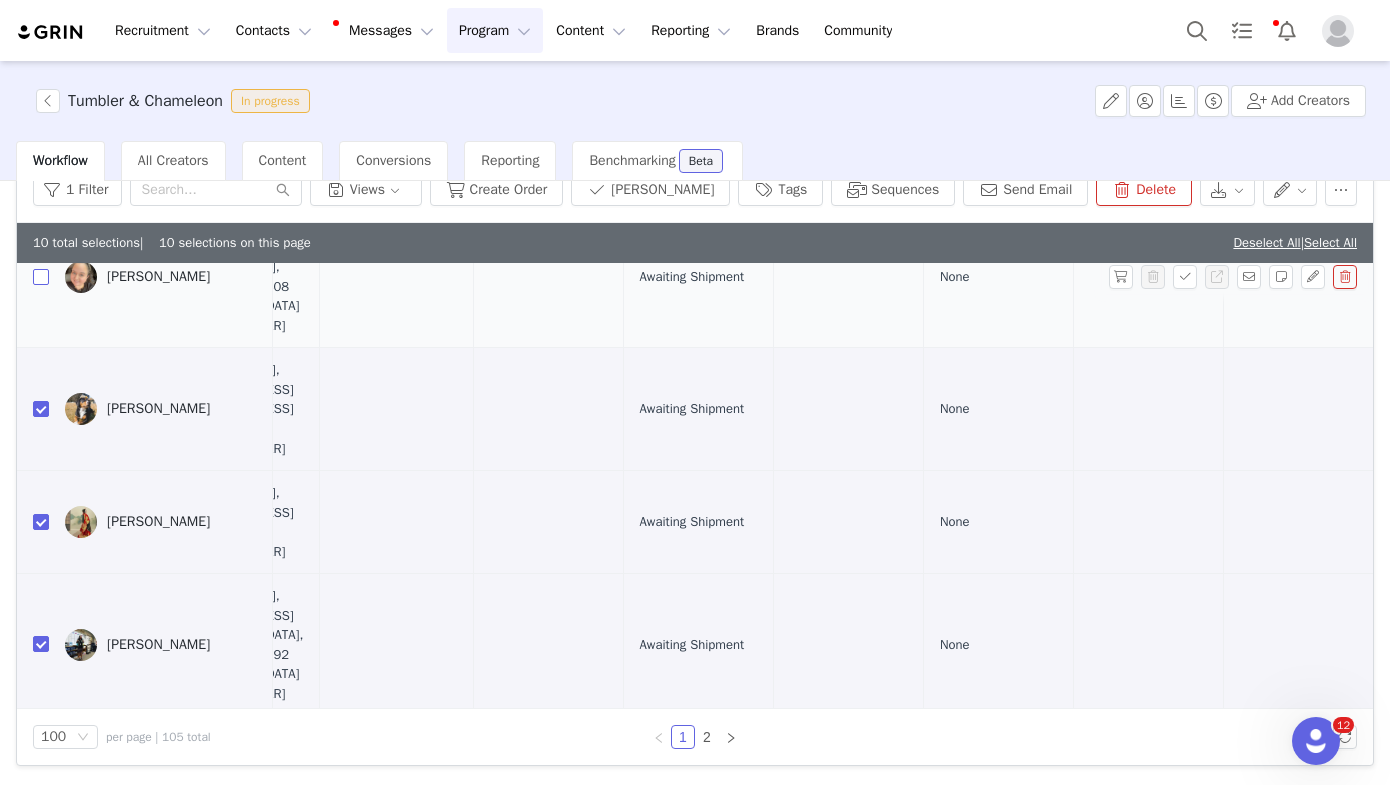 click at bounding box center (41, 277) 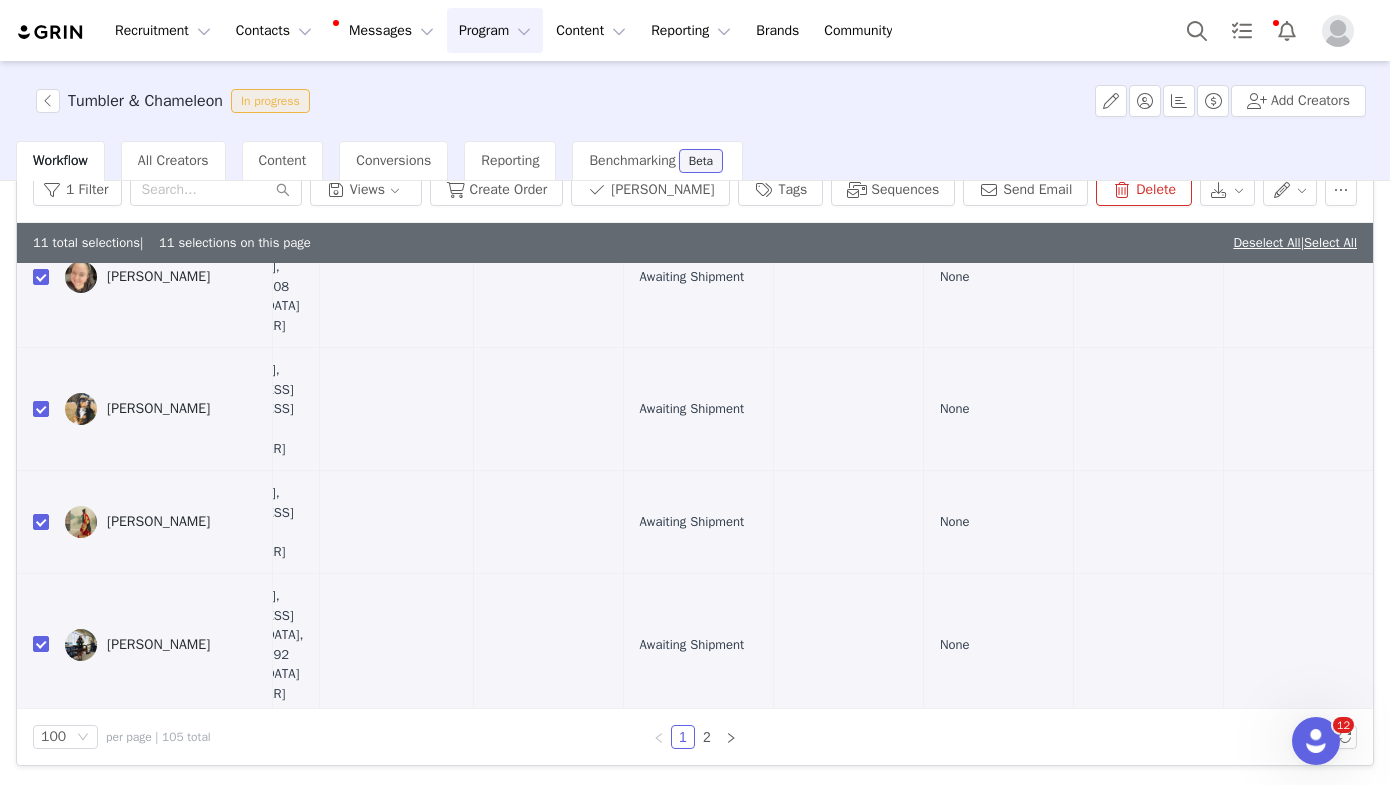 click at bounding box center (41, 144) 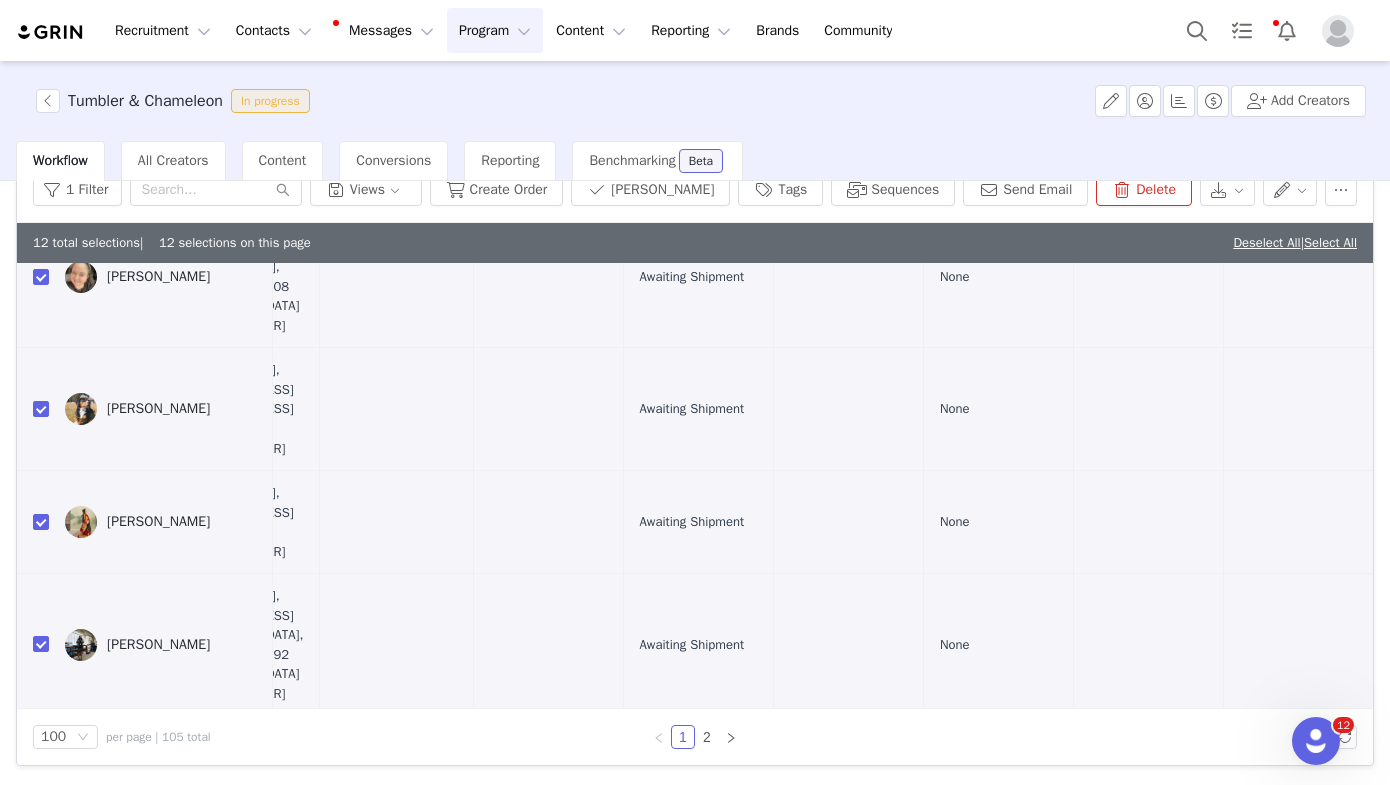scroll, scrollTop: 7960, scrollLeft: 1131, axis: both 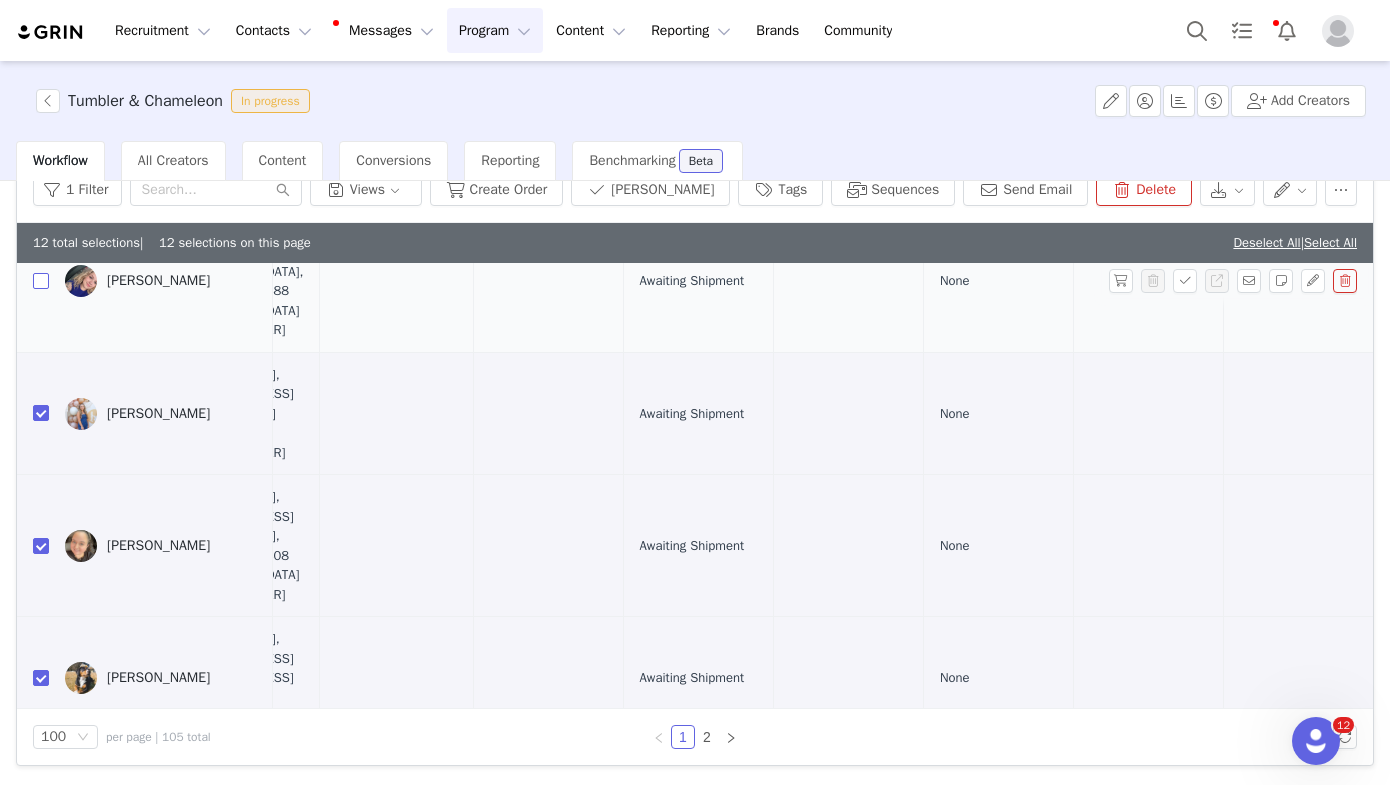 click at bounding box center [41, 281] 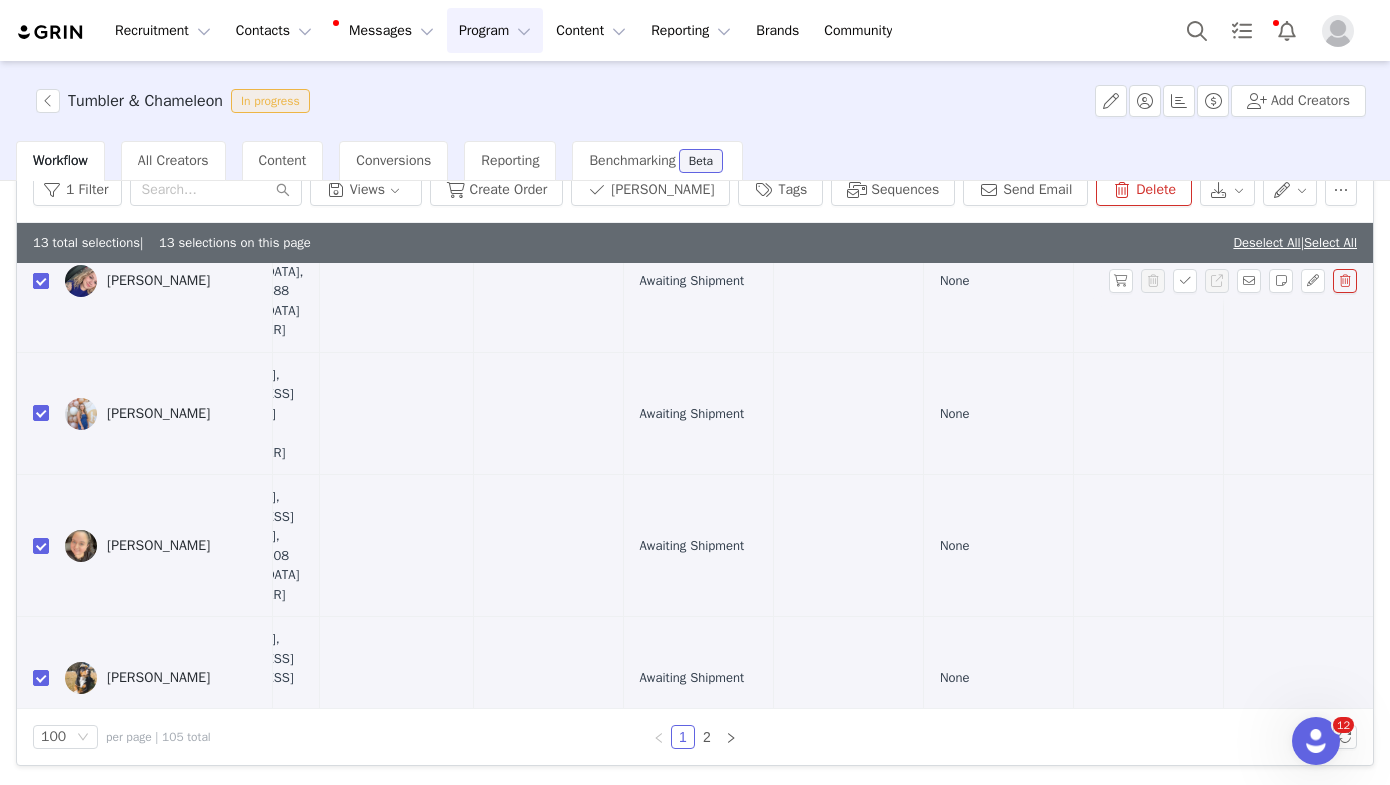 checkbox on "true" 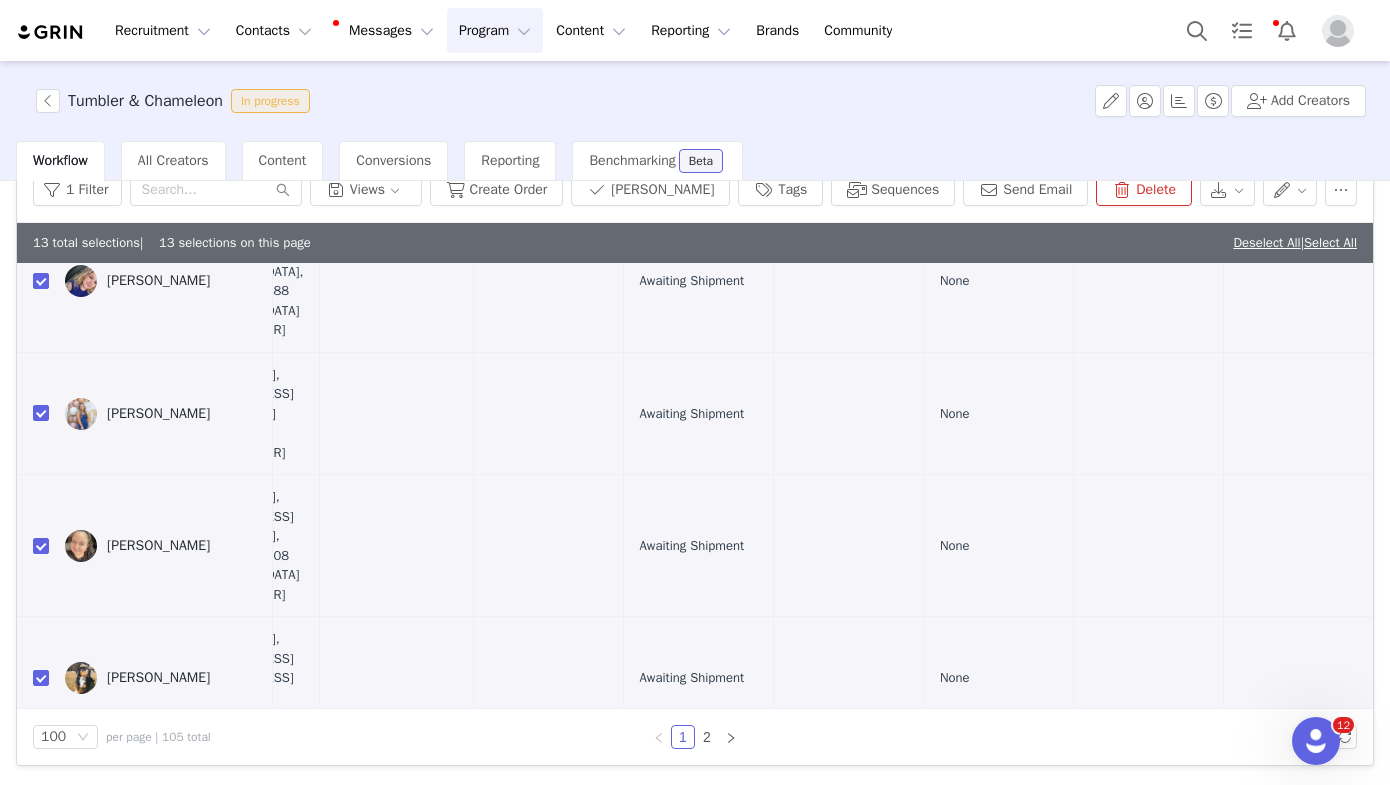 click at bounding box center (41, 158) 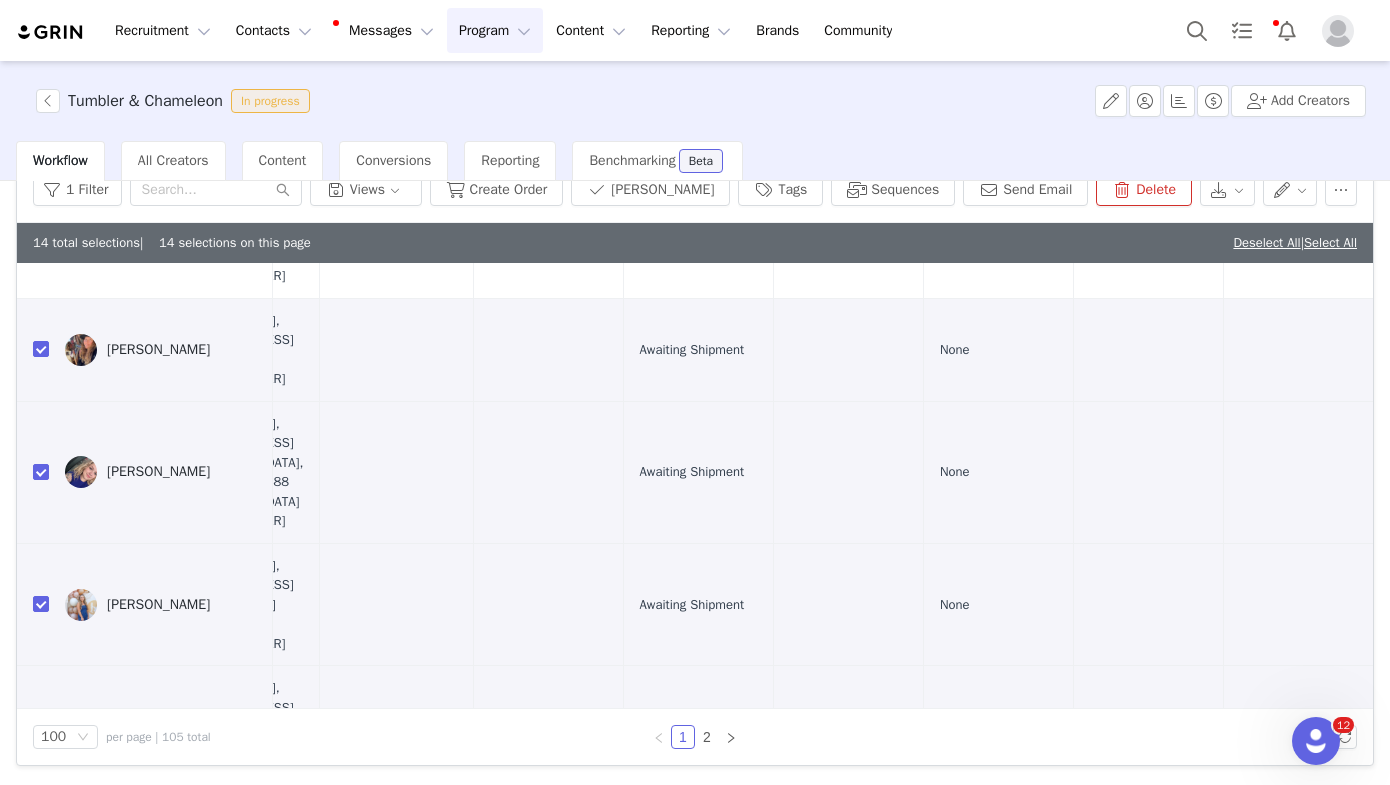 scroll, scrollTop: 7702, scrollLeft: 1131, axis: both 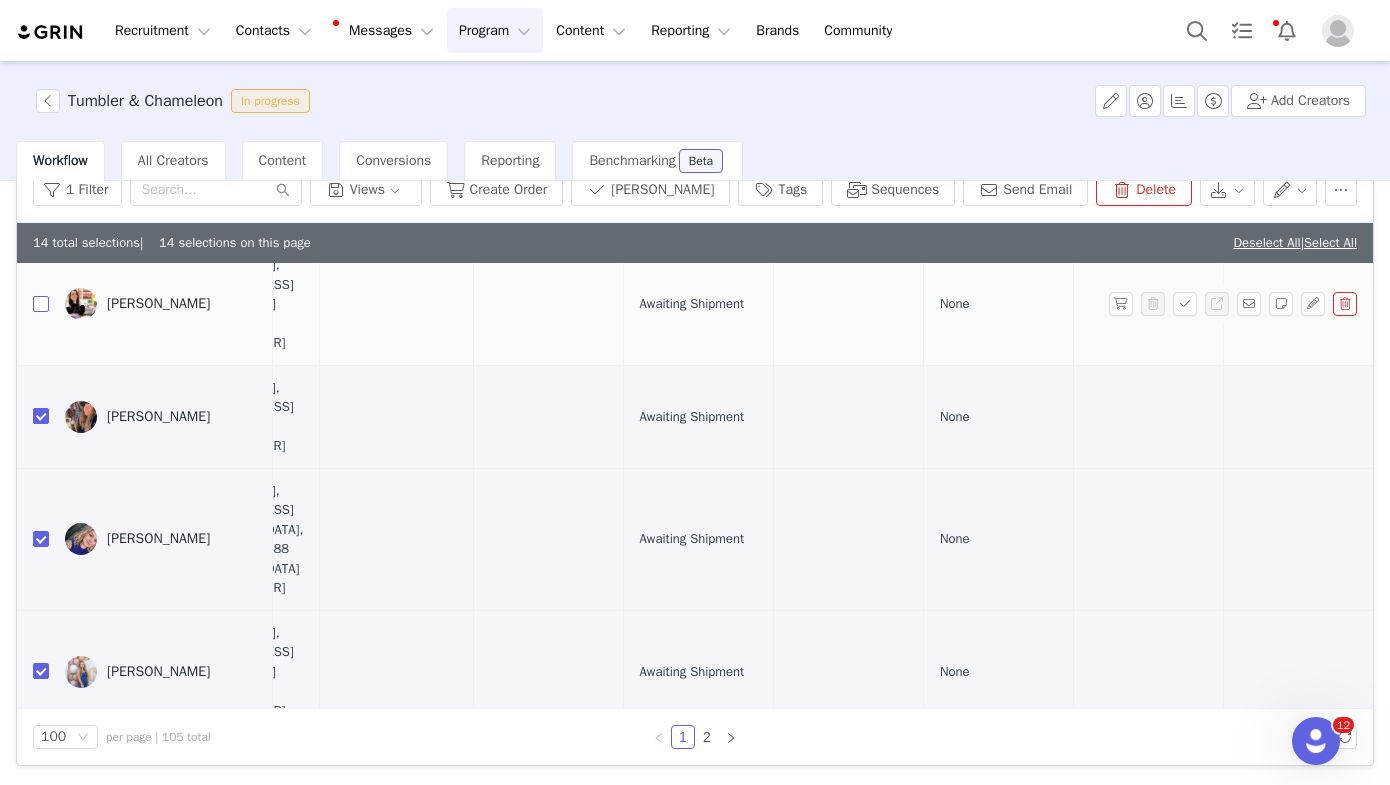 click at bounding box center (41, 304) 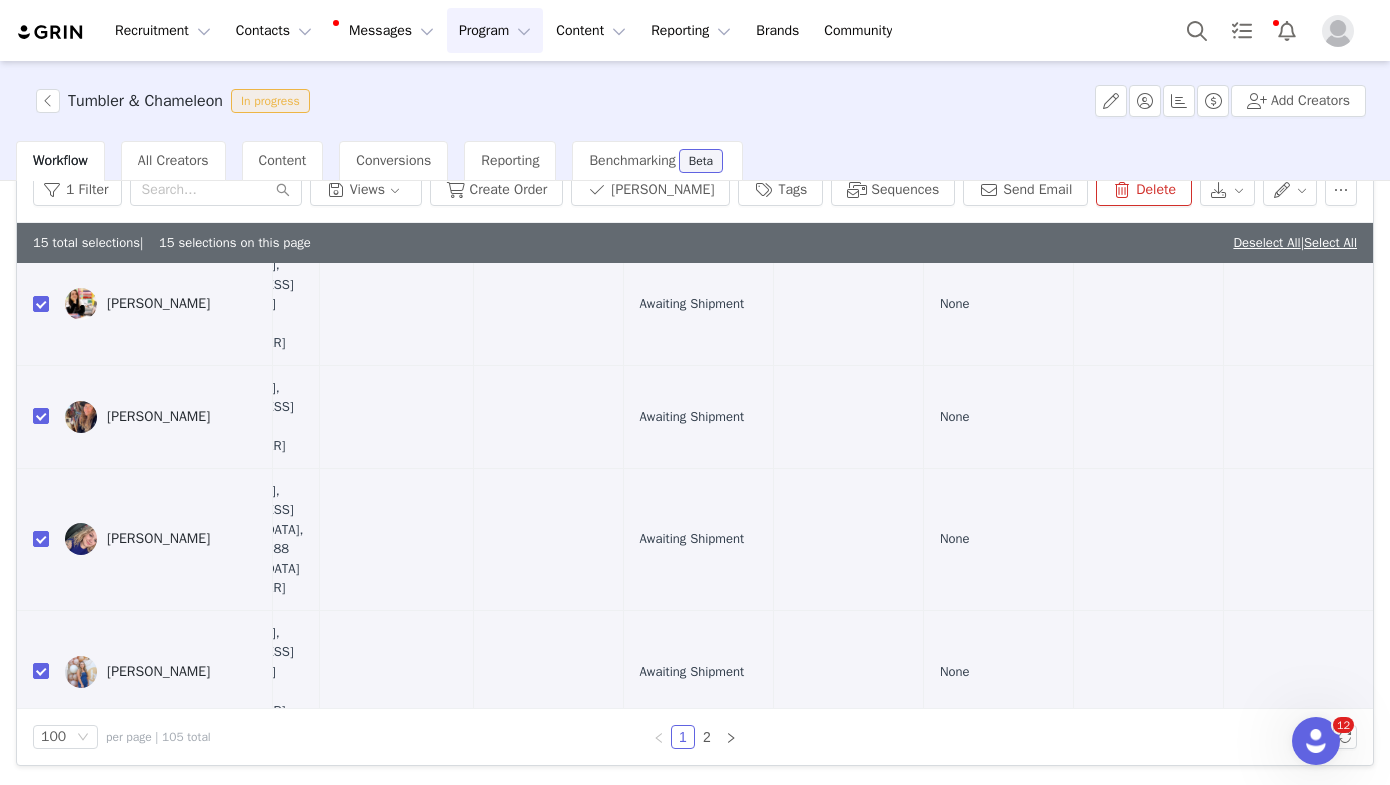 click at bounding box center (41, 181) 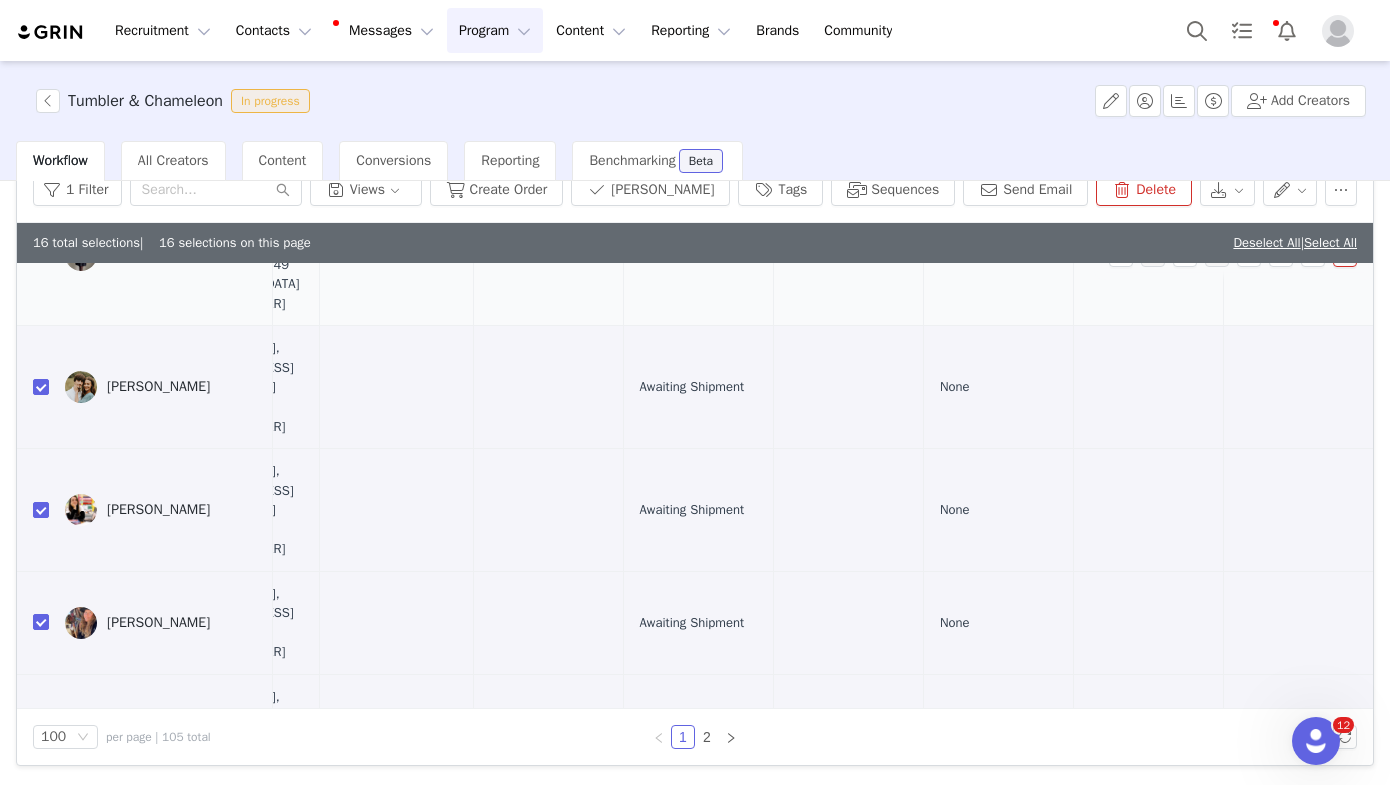 click at bounding box center (41, 255) 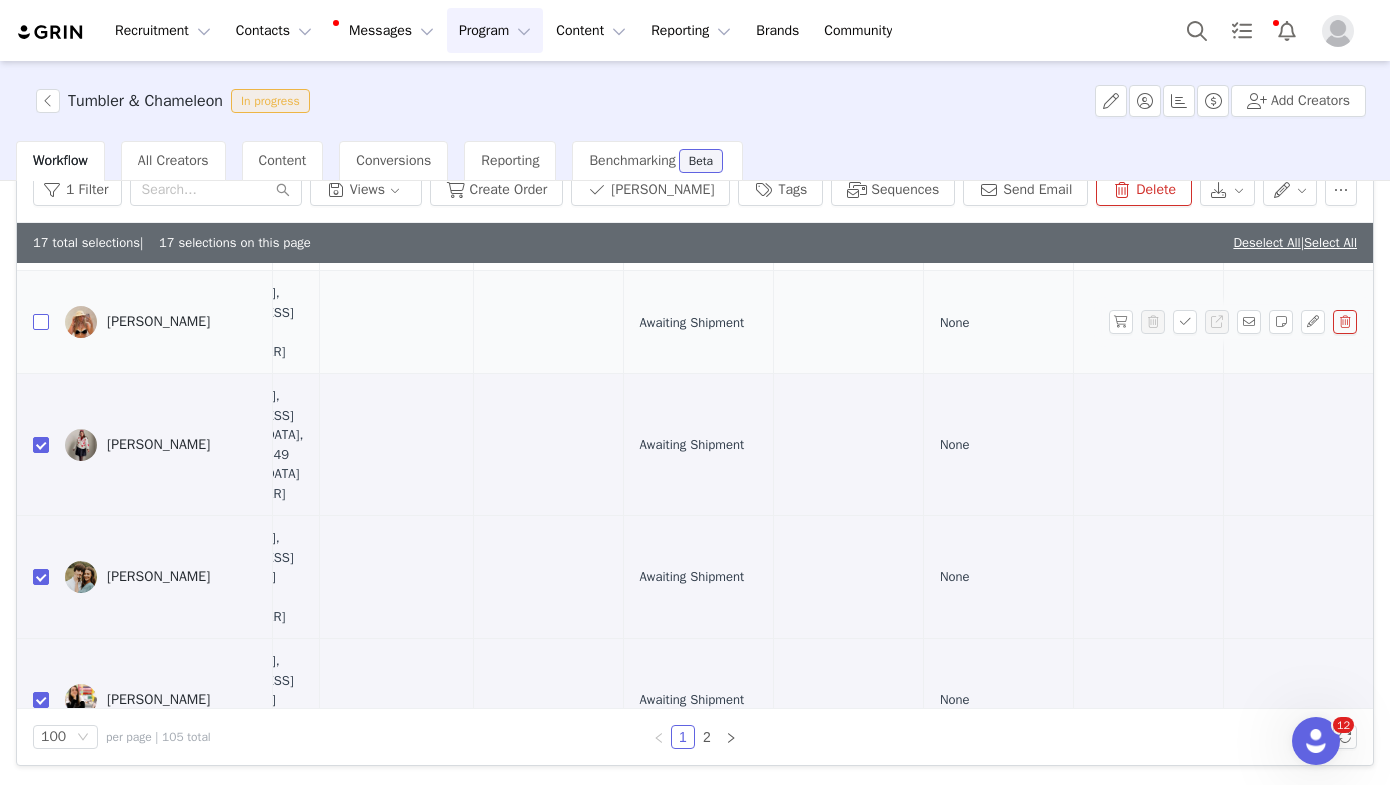 click at bounding box center [41, 322] 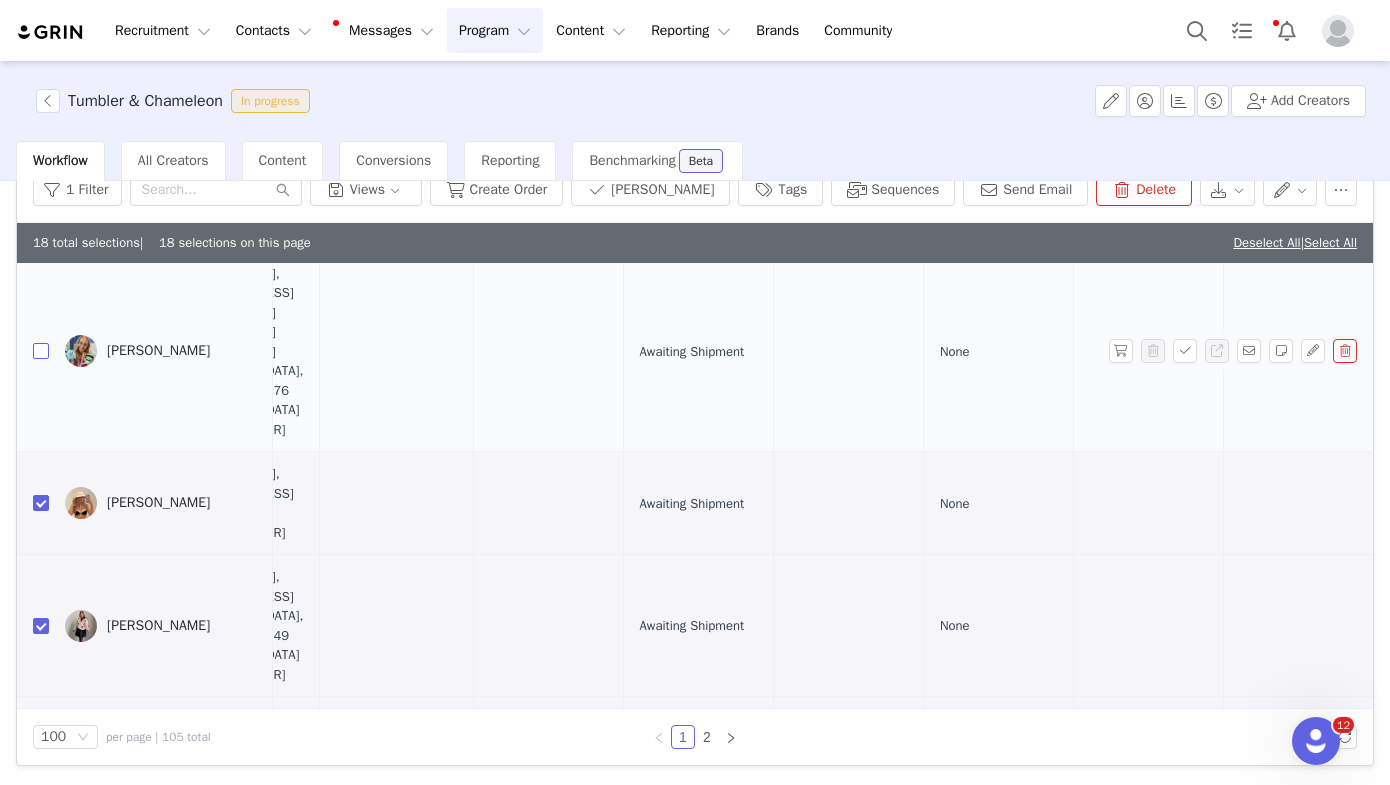 click at bounding box center [41, 351] 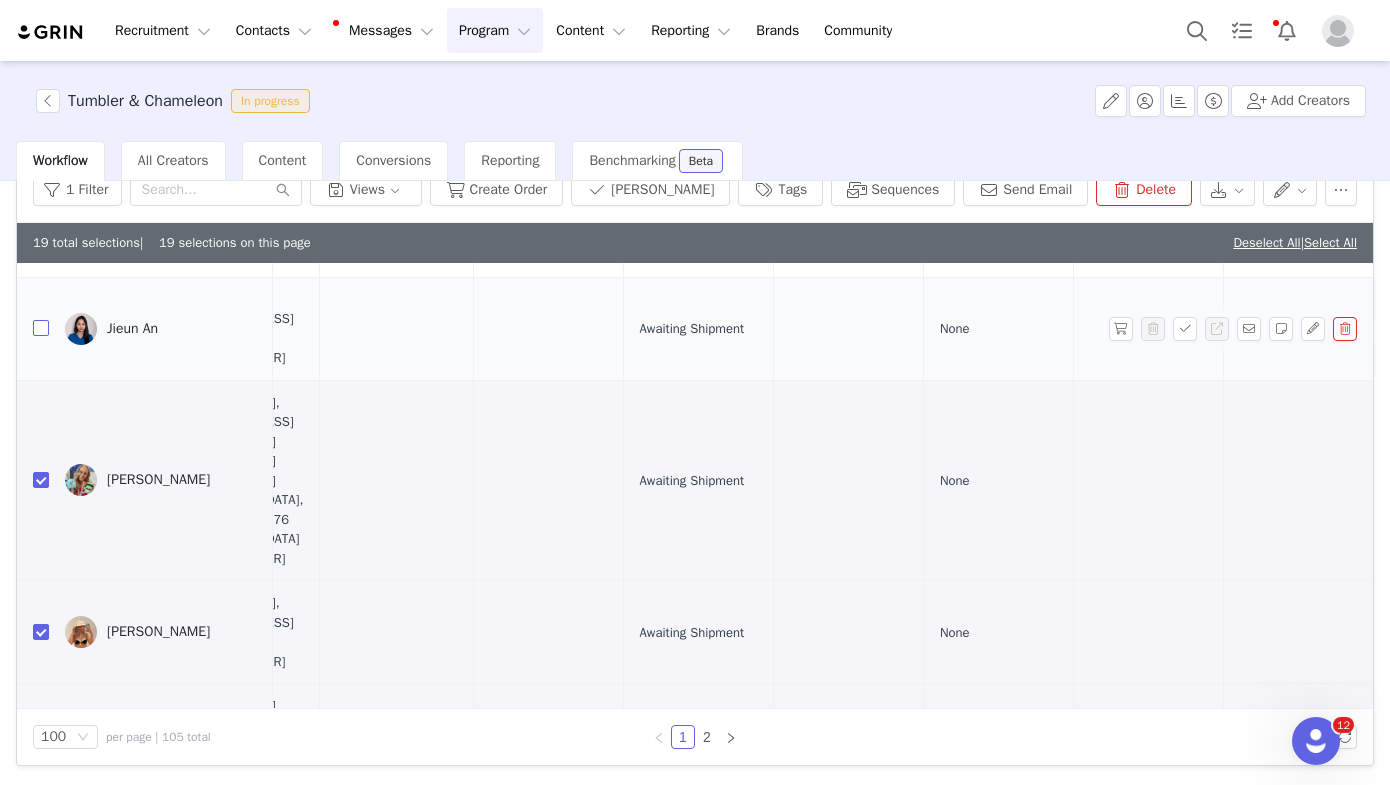 click at bounding box center (41, 328) 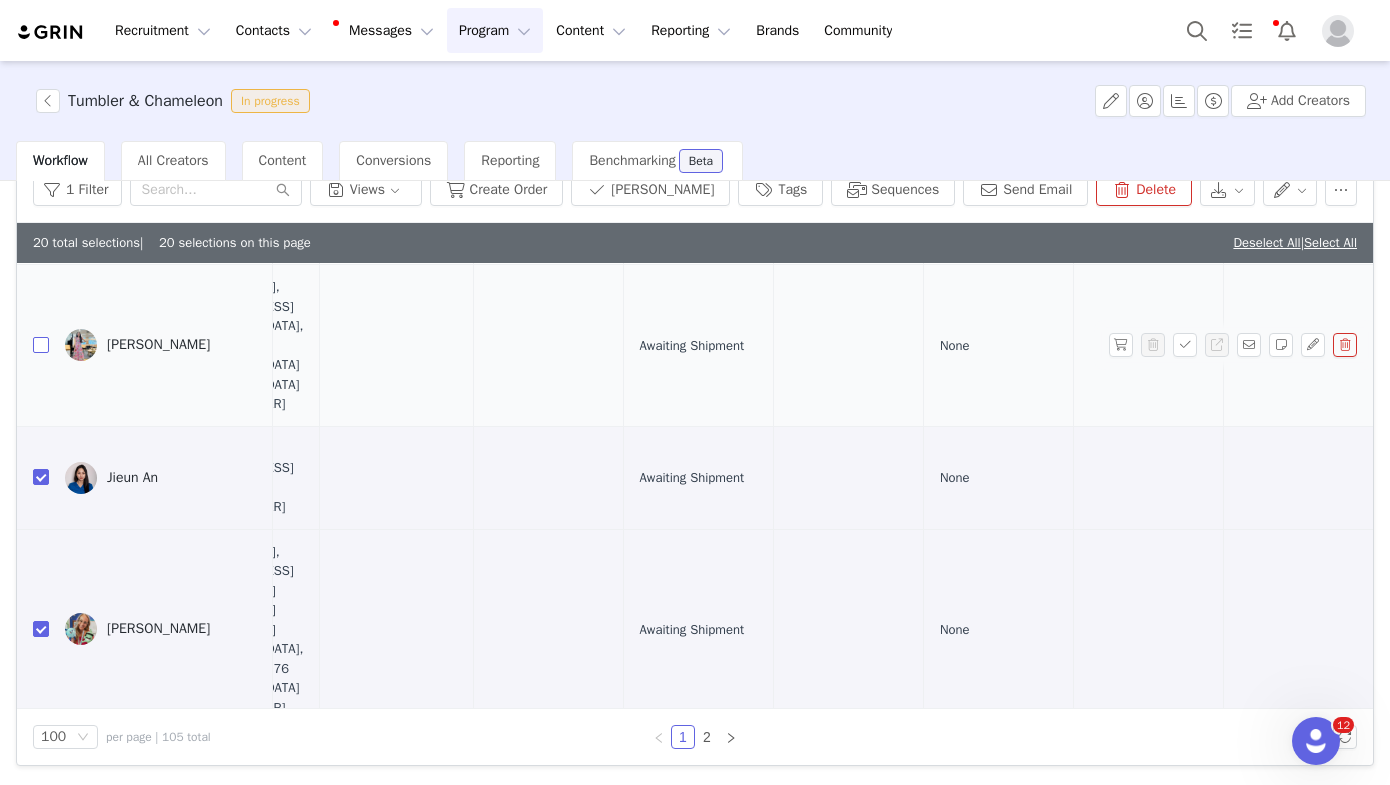 click at bounding box center (41, 345) 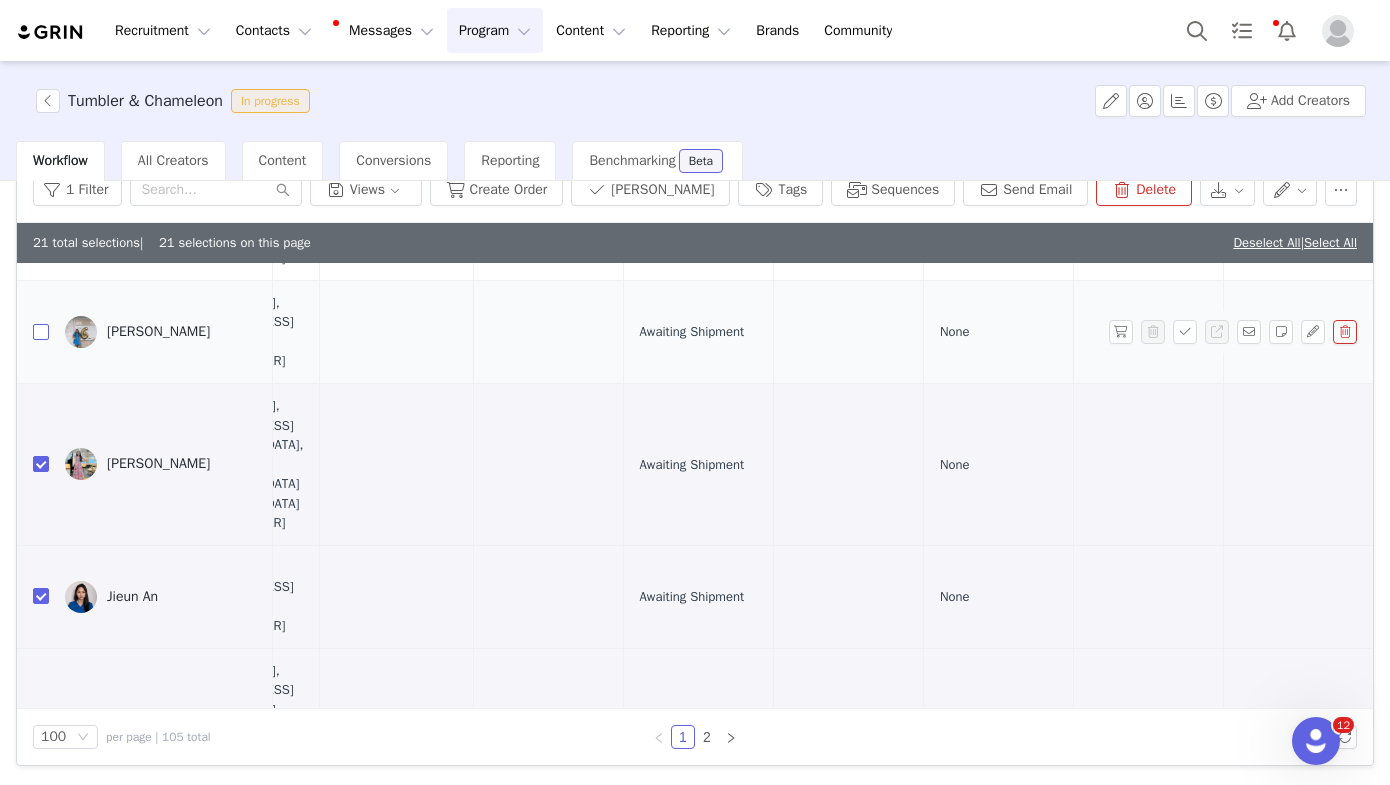 click at bounding box center [41, 332] 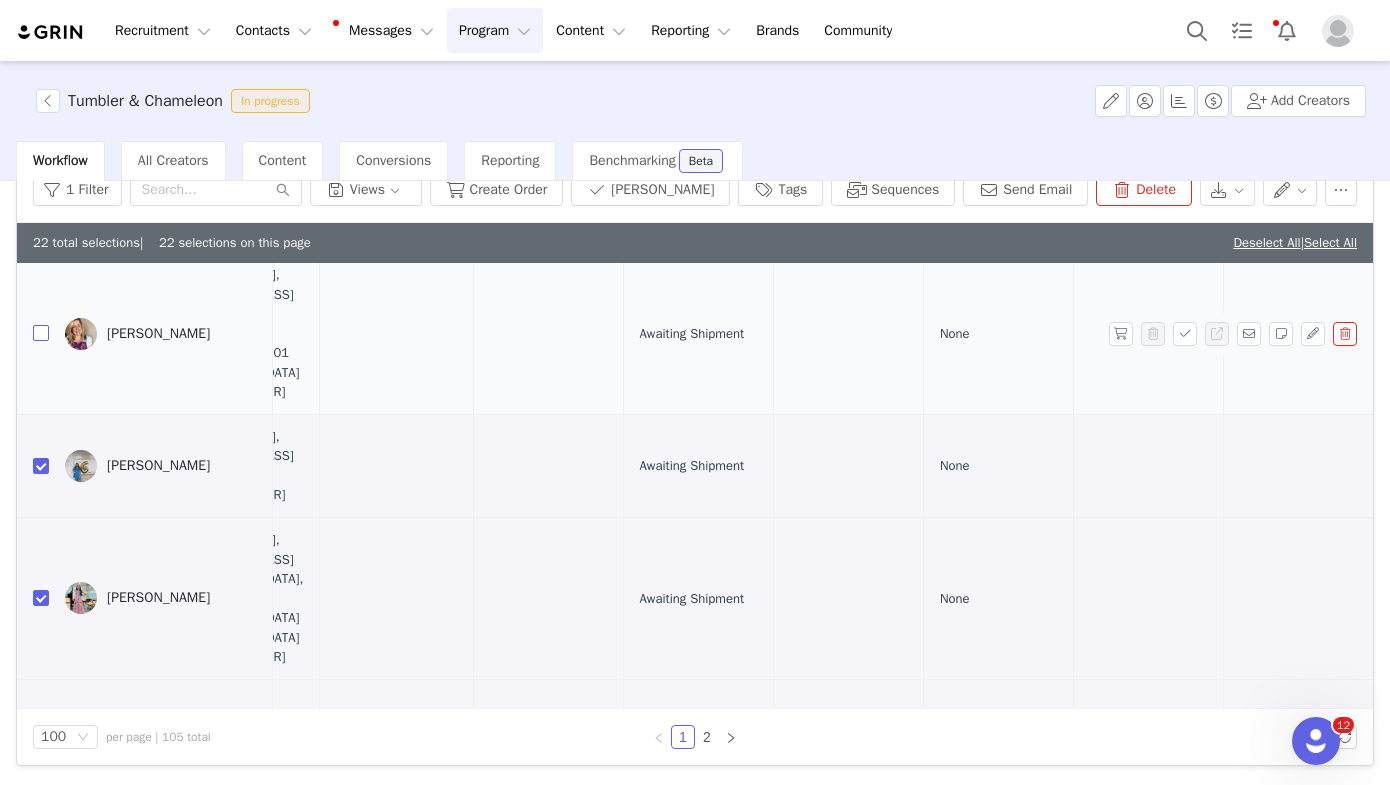 click at bounding box center (41, 333) 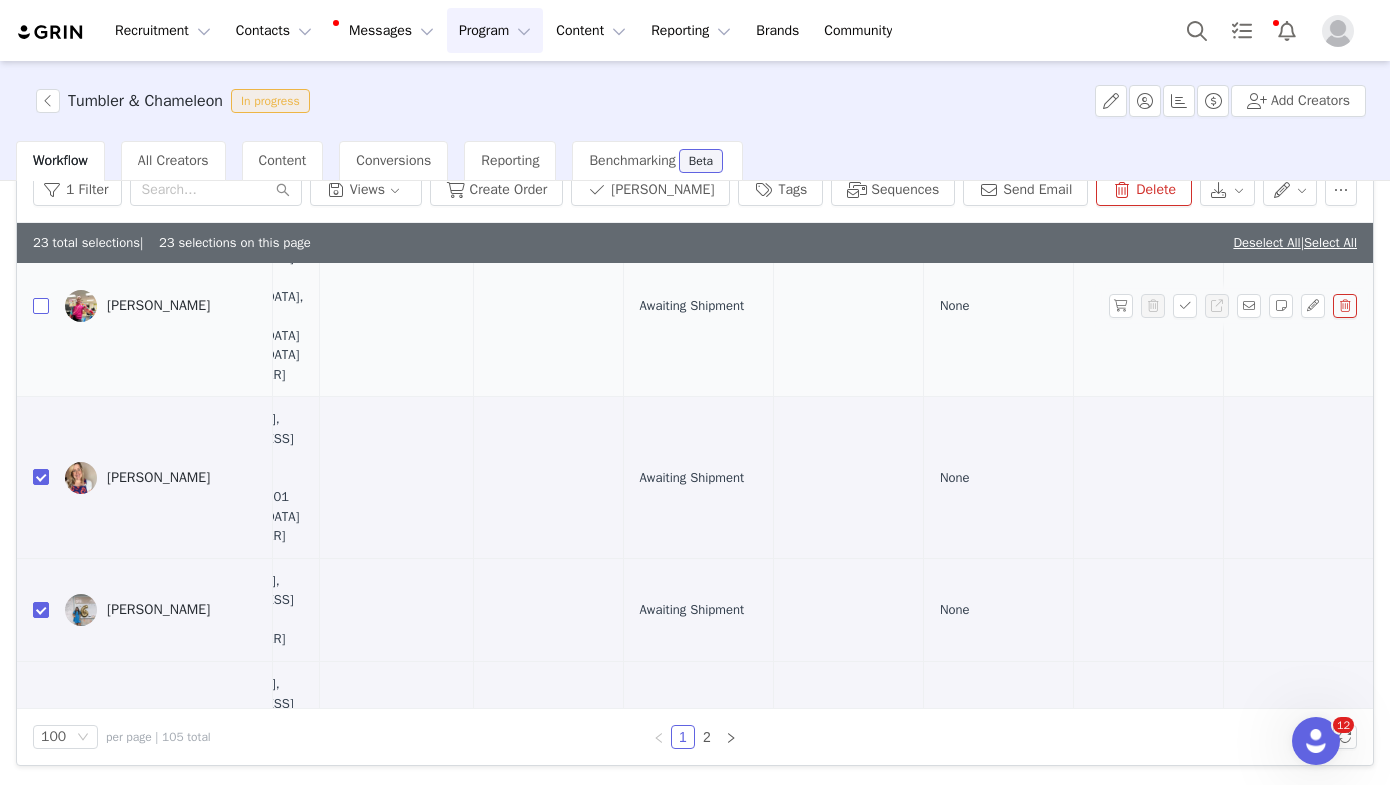 click at bounding box center [41, 306] 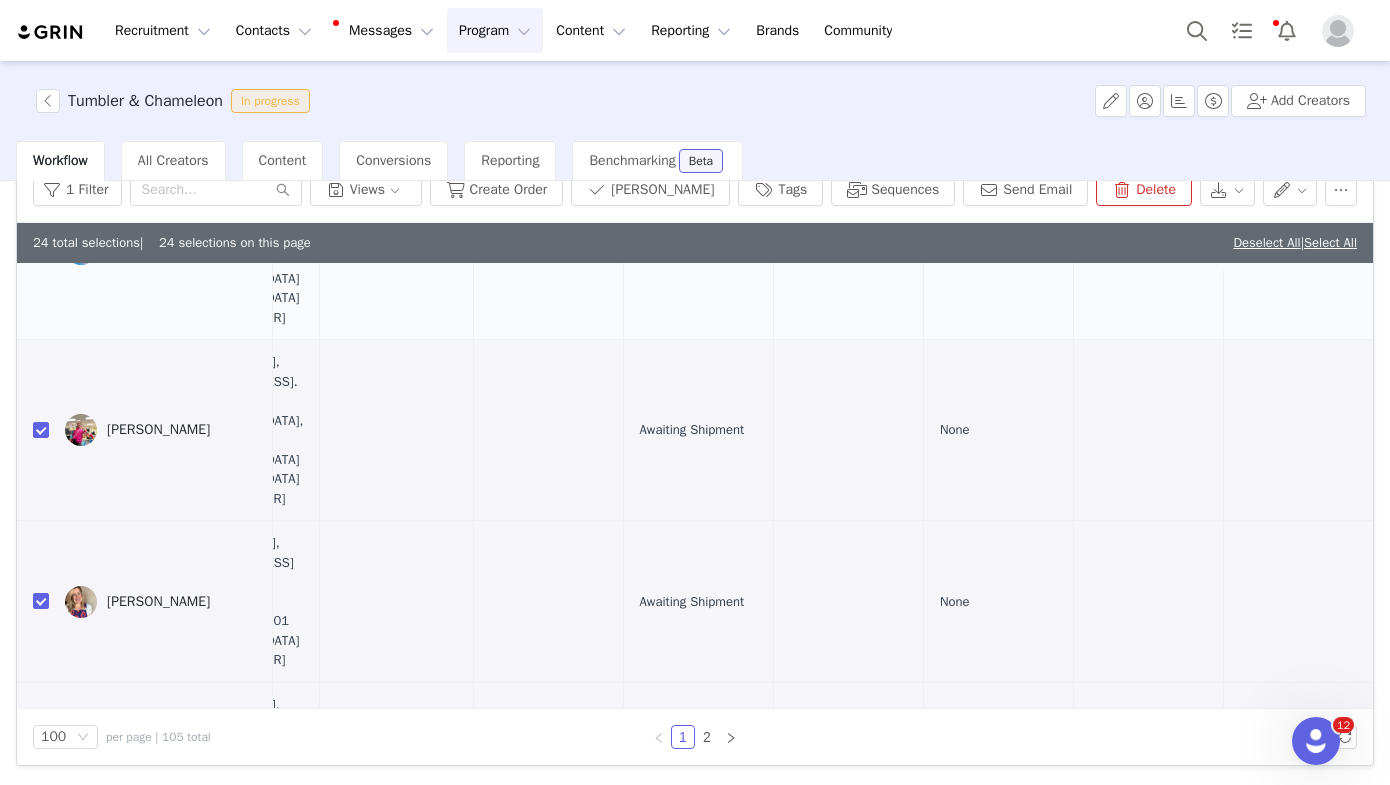 click at bounding box center [41, 249] 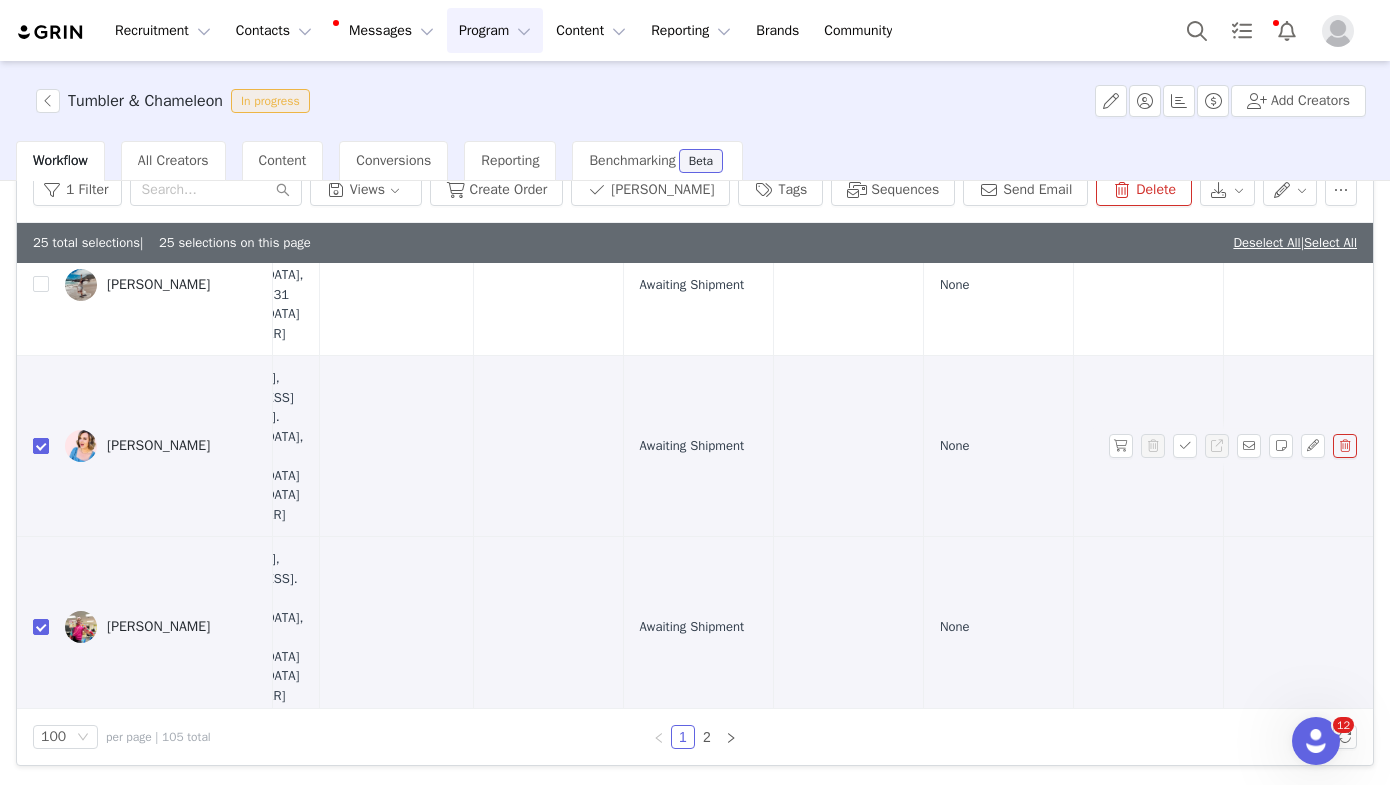 scroll, scrollTop: 6086, scrollLeft: 1131, axis: both 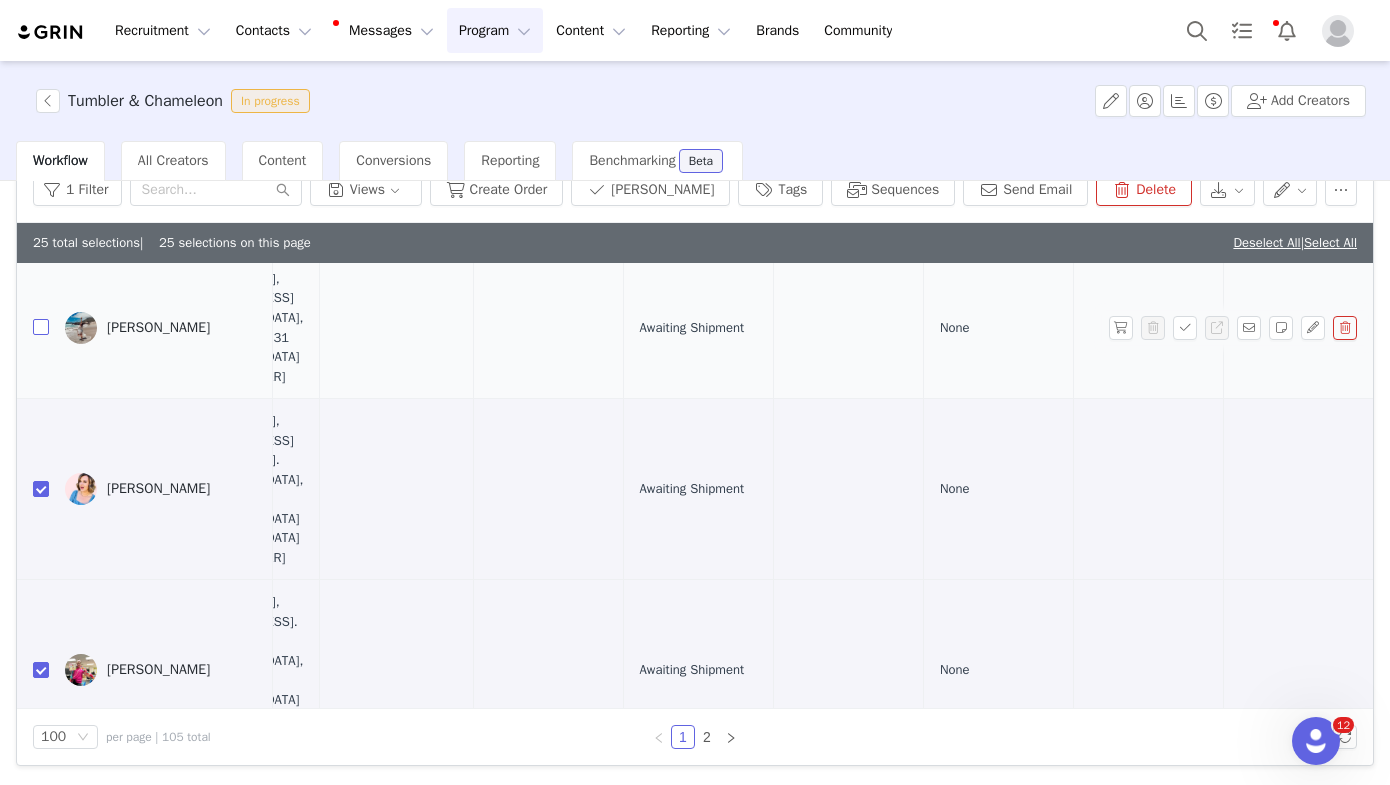 click at bounding box center (41, 327) 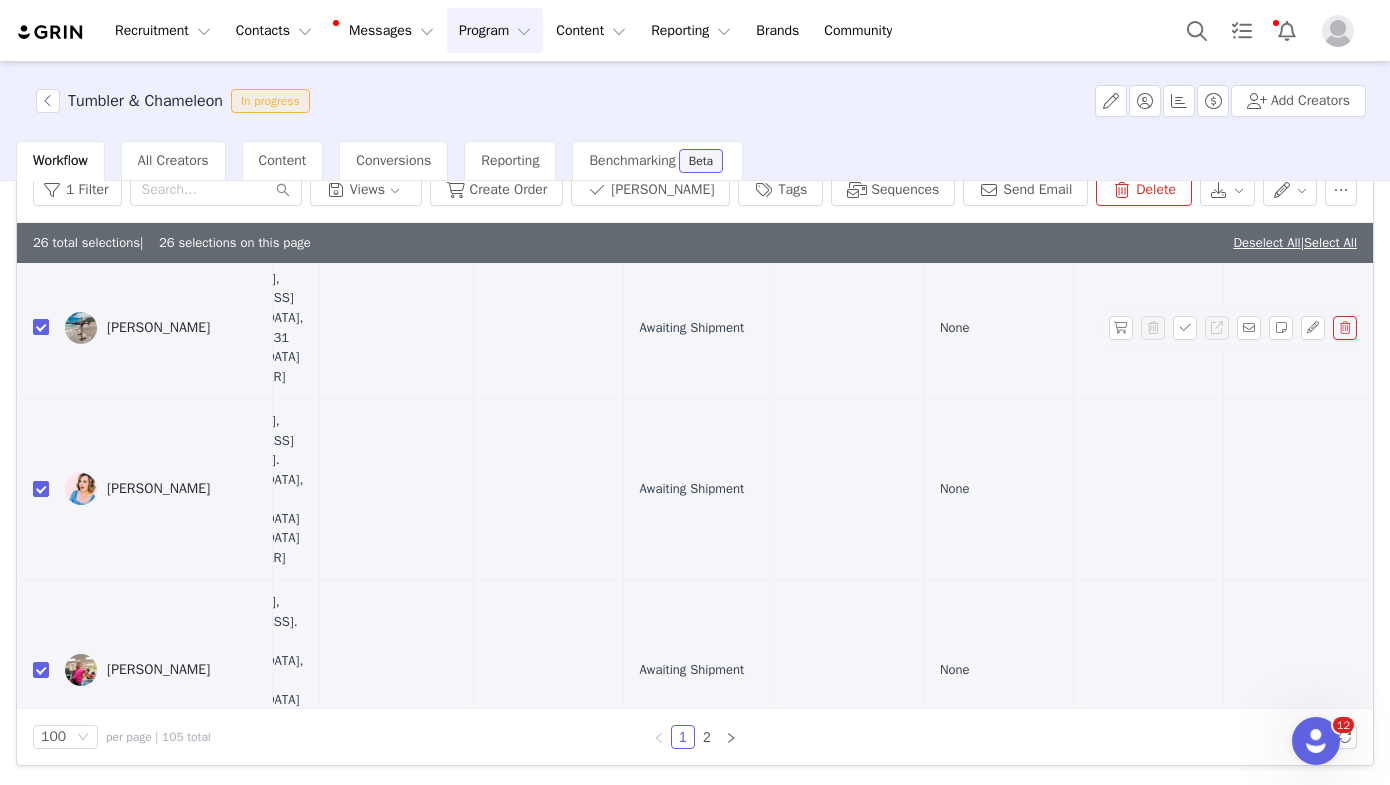 checkbox on "true" 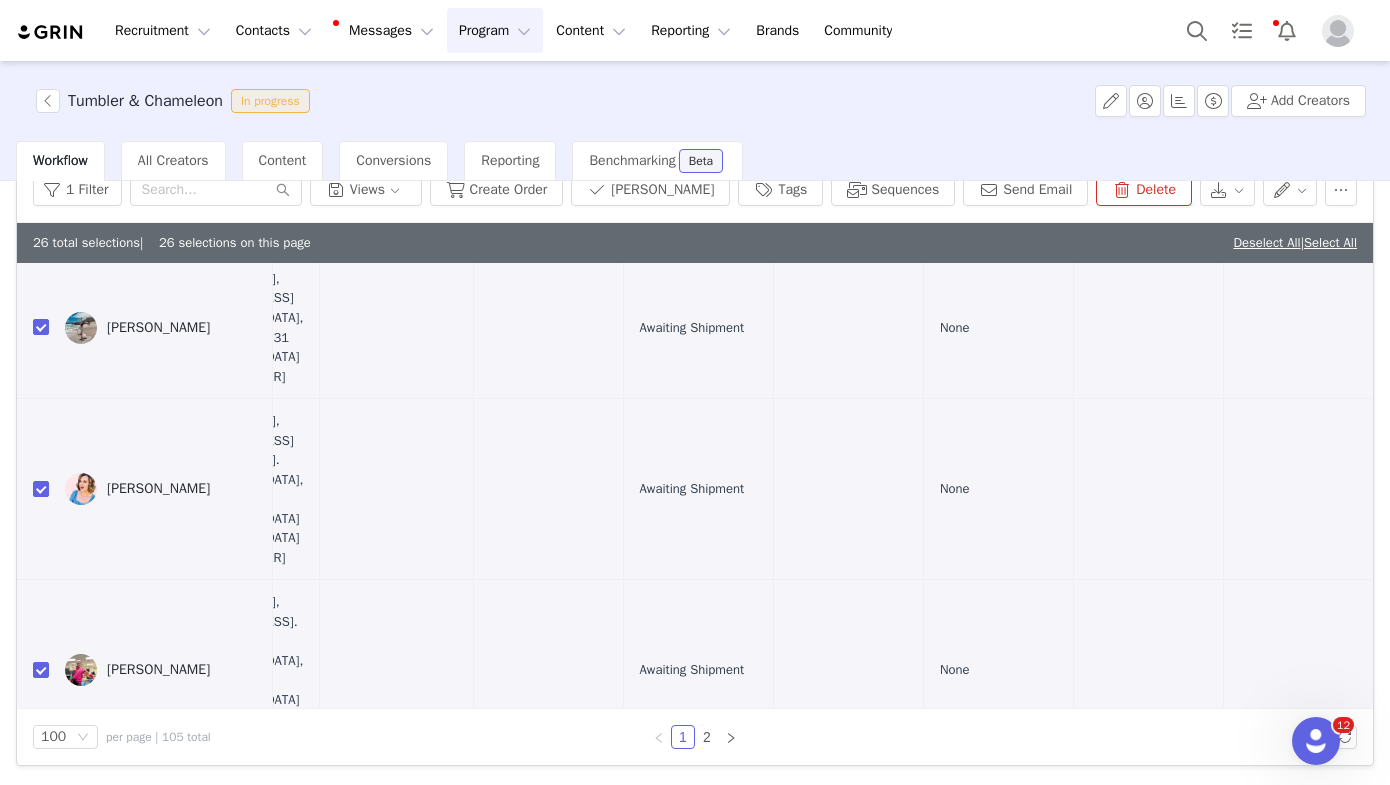 click at bounding box center (41, 175) 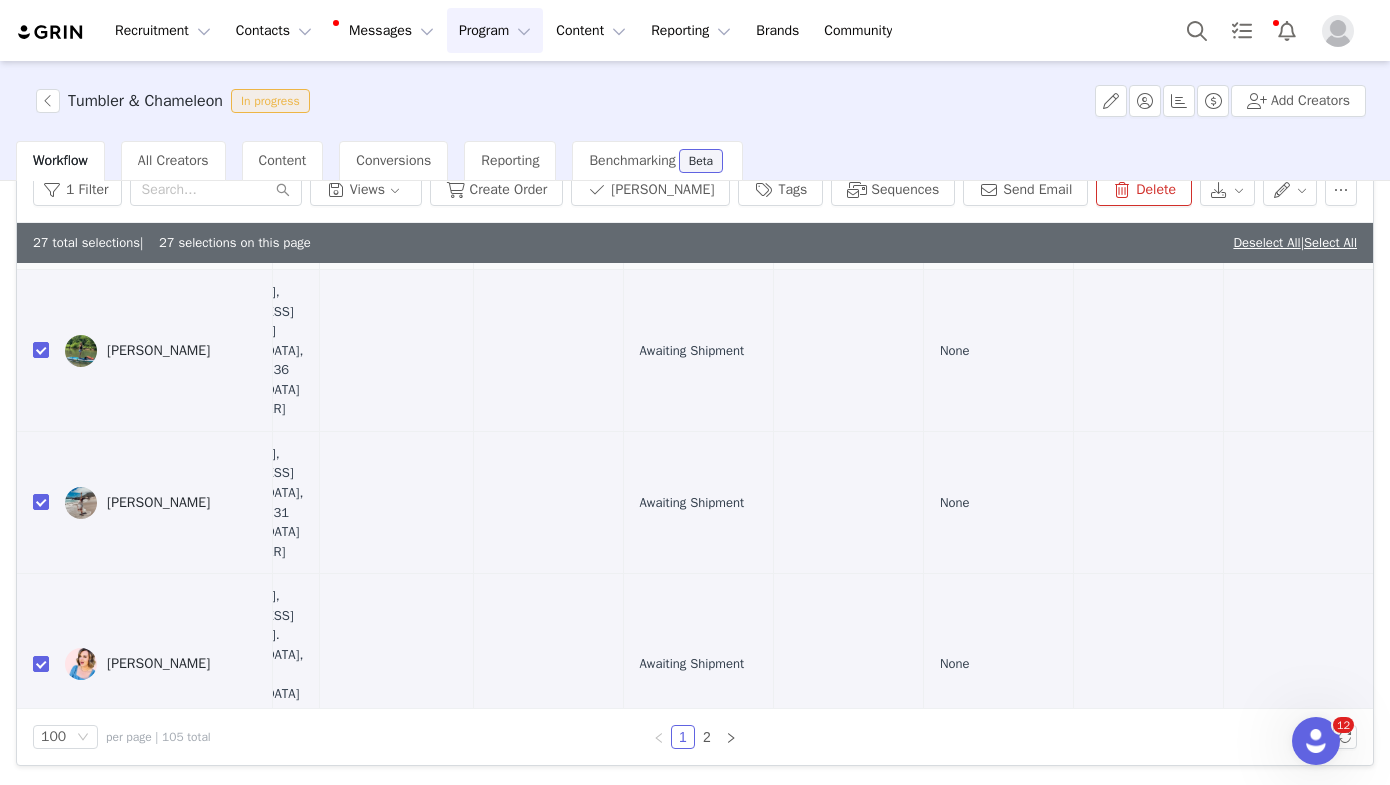 click at bounding box center (41, 218) 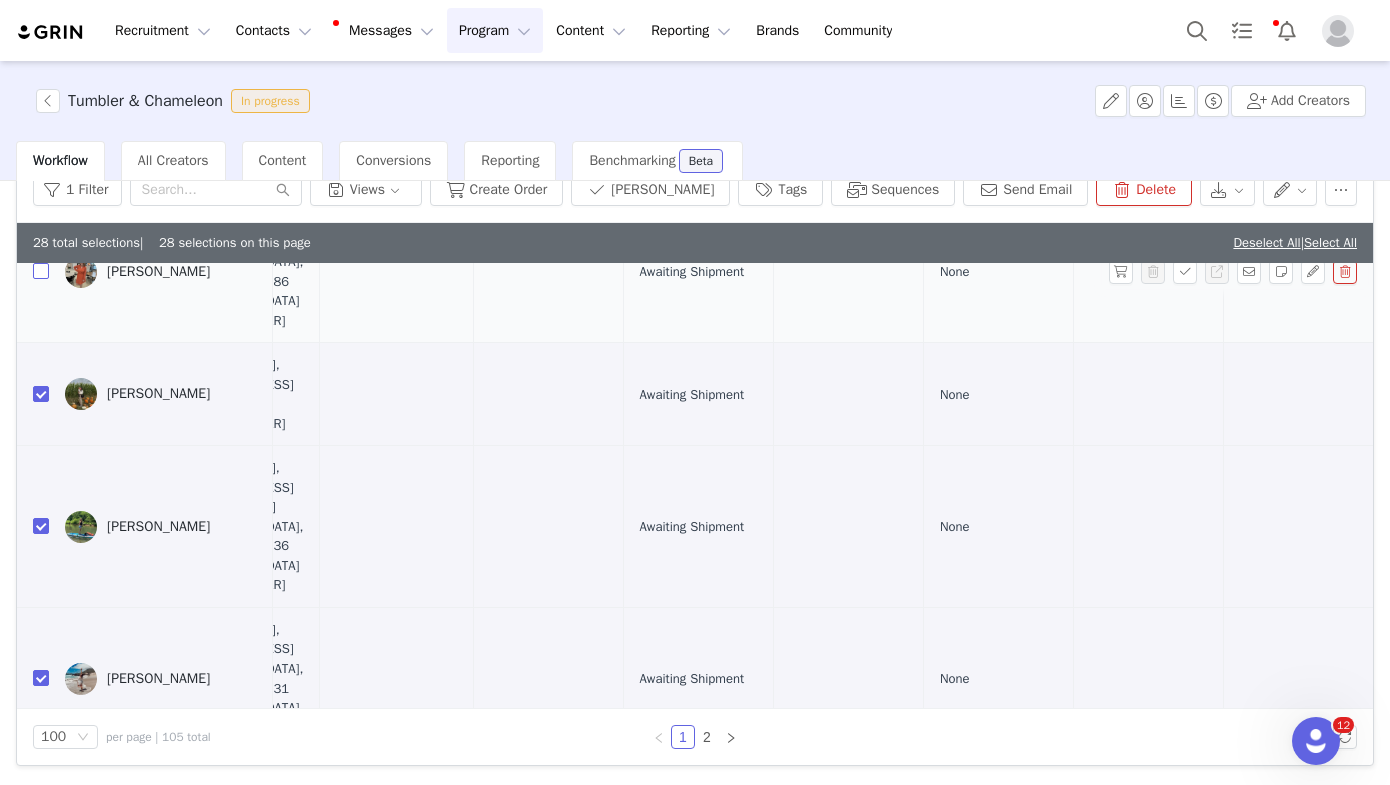 click at bounding box center [41, 271] 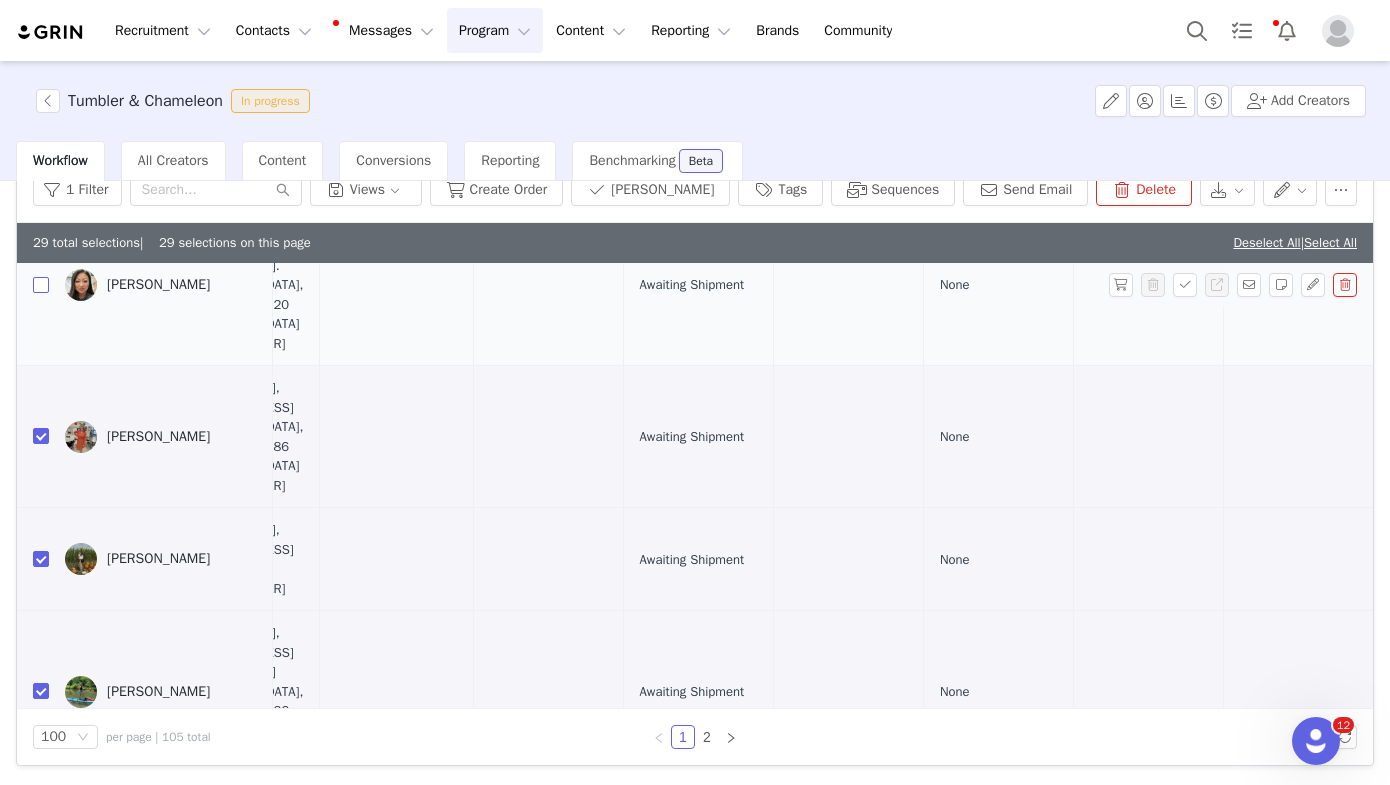 click at bounding box center (41, 285) 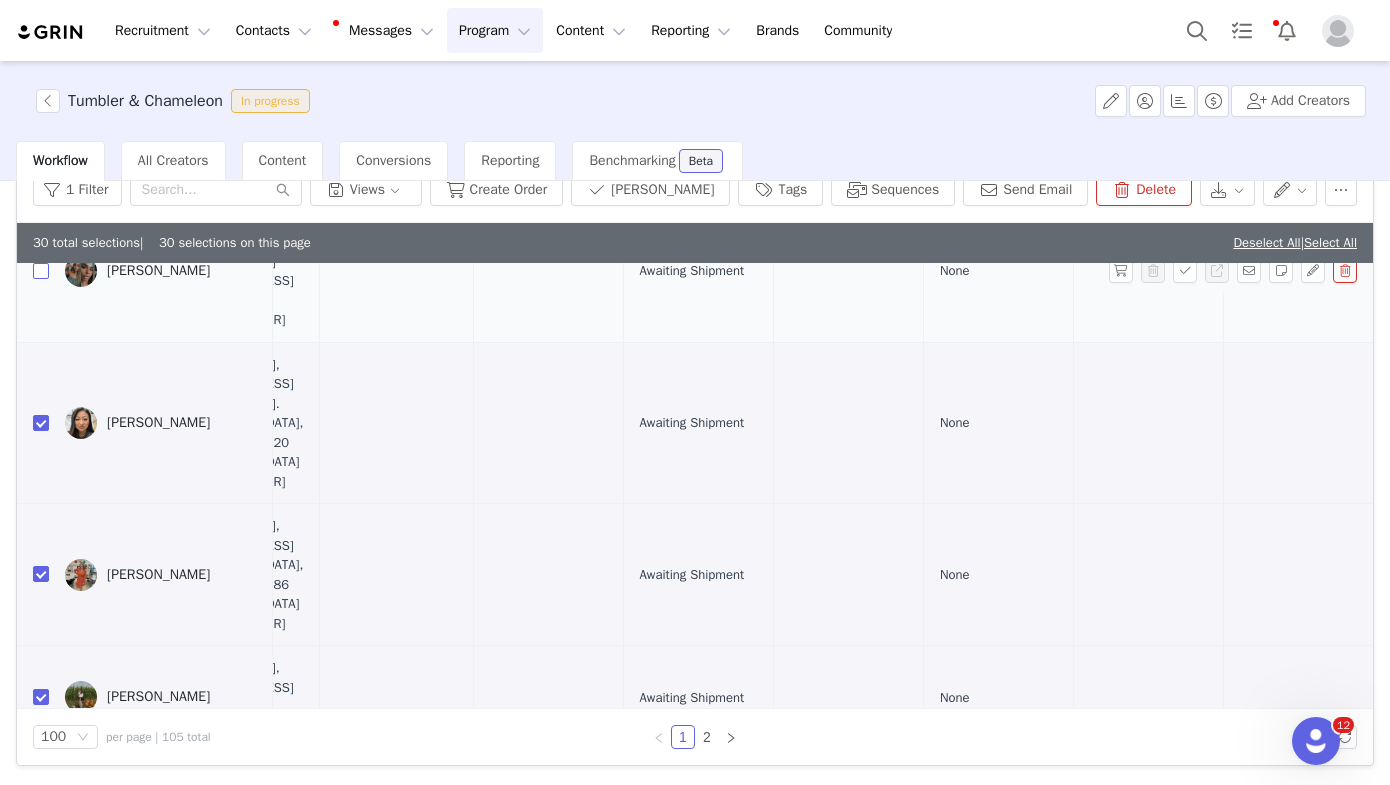 click at bounding box center (41, 271) 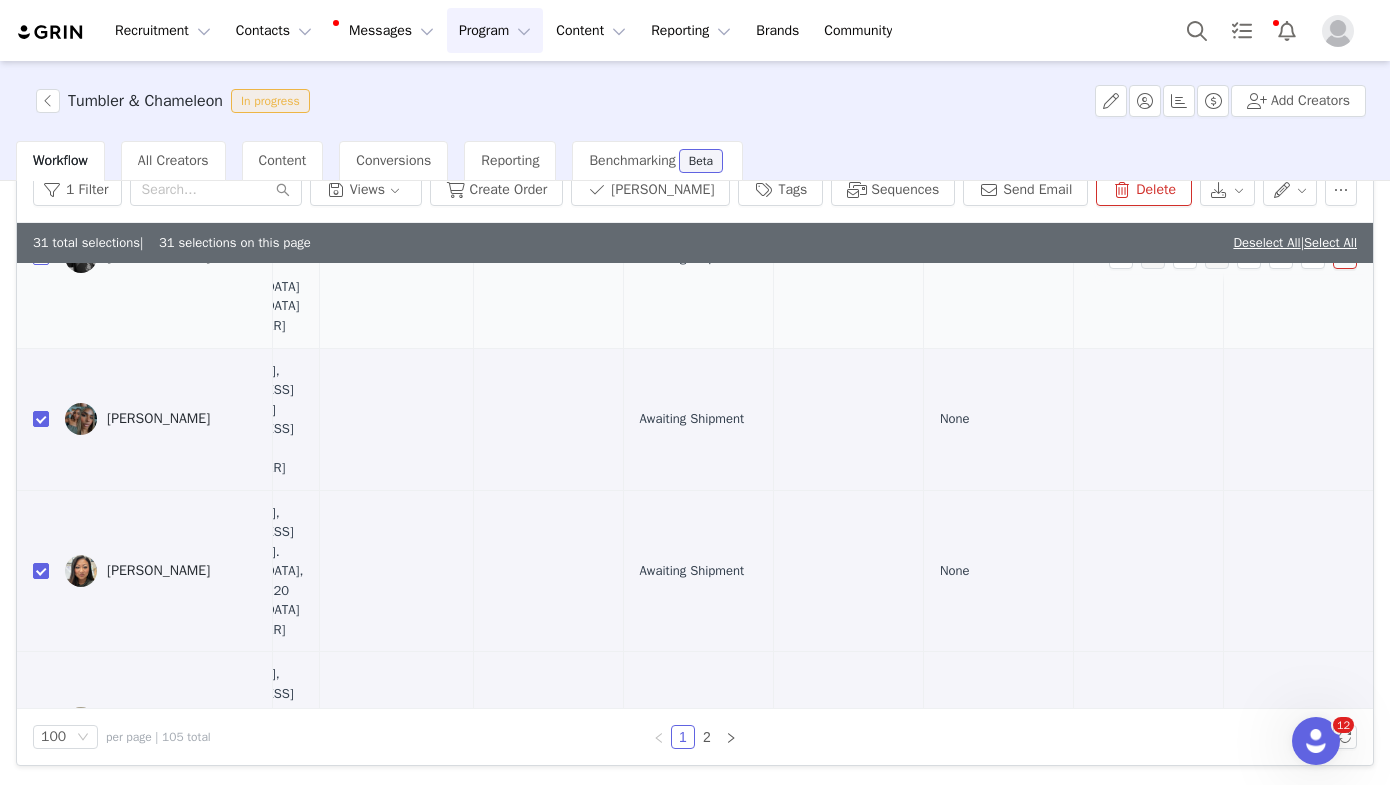 click at bounding box center (41, 257) 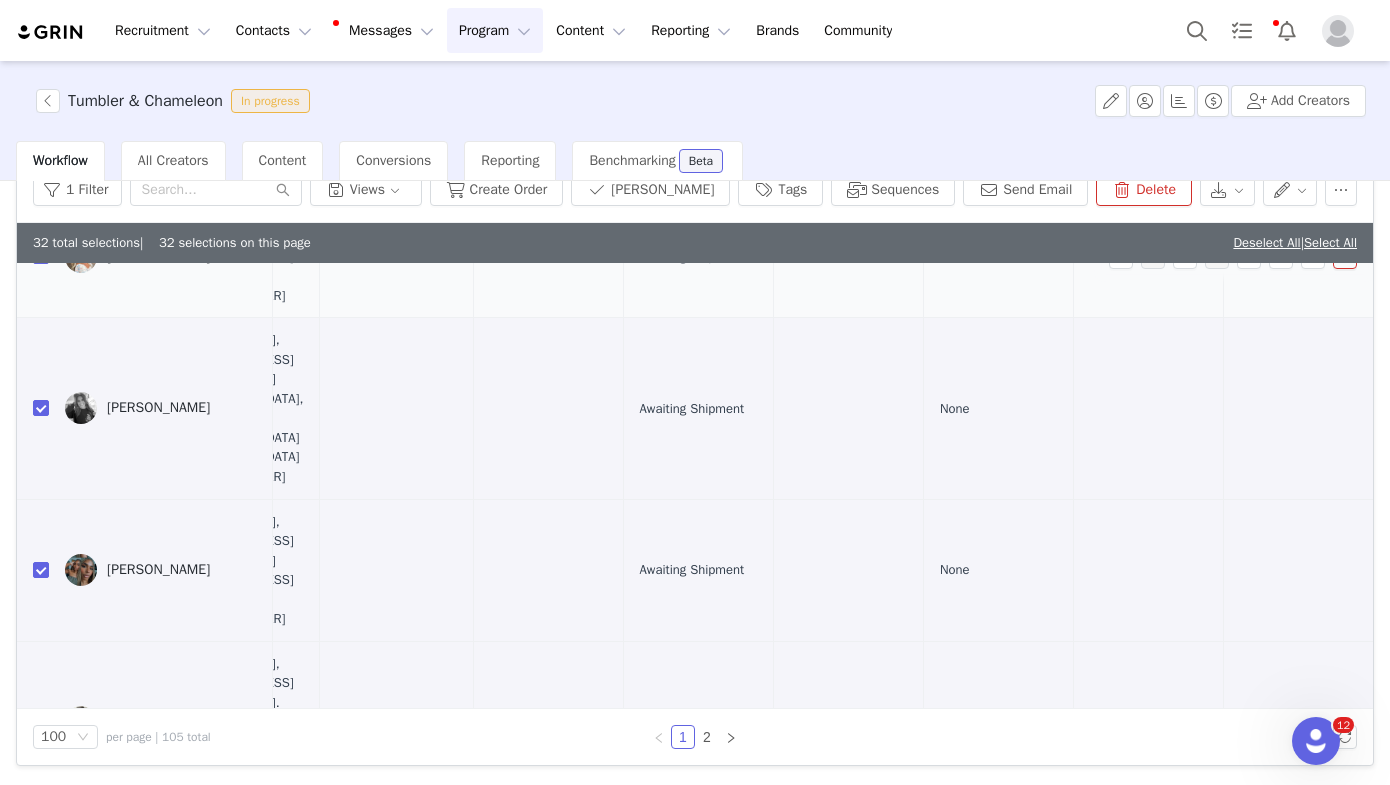 click at bounding box center (41, 256) 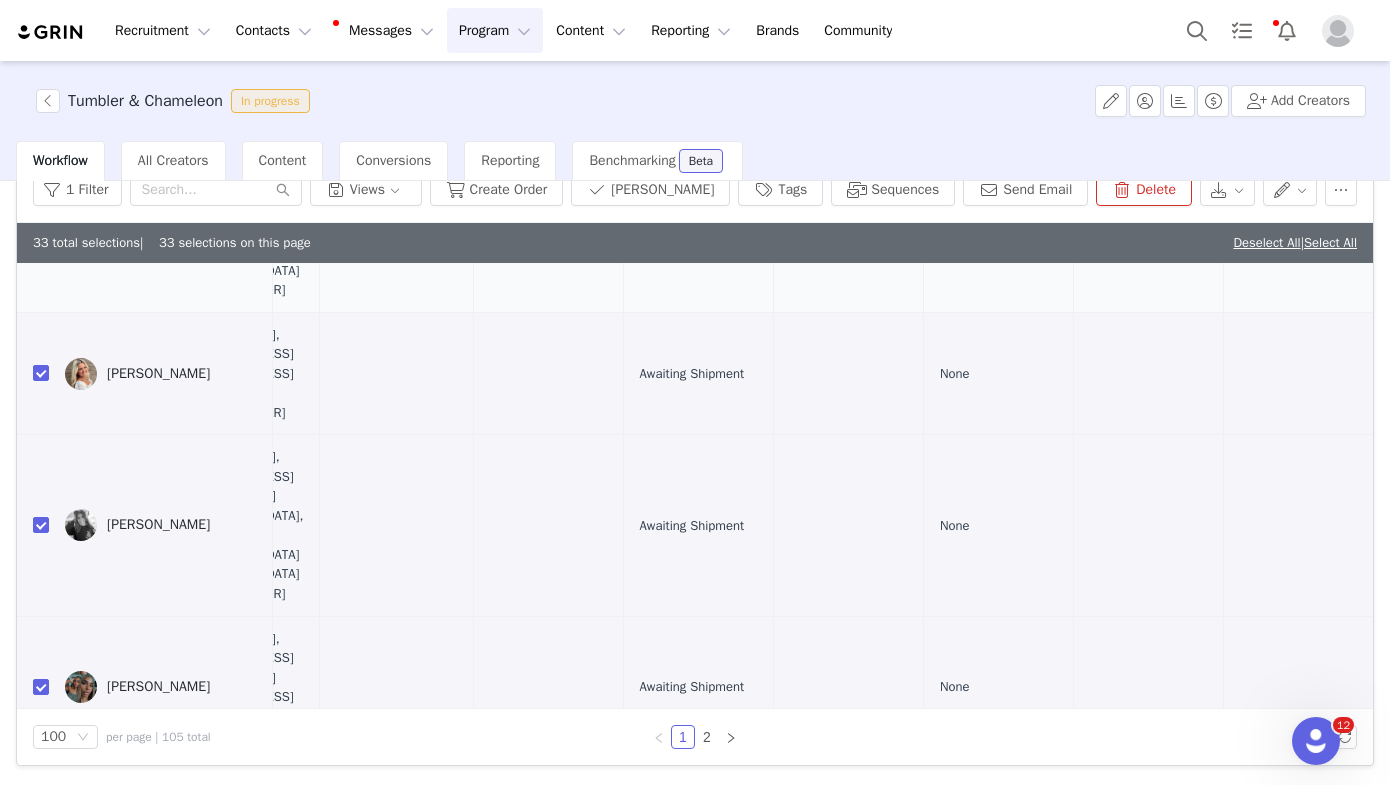 click at bounding box center [41, 241] 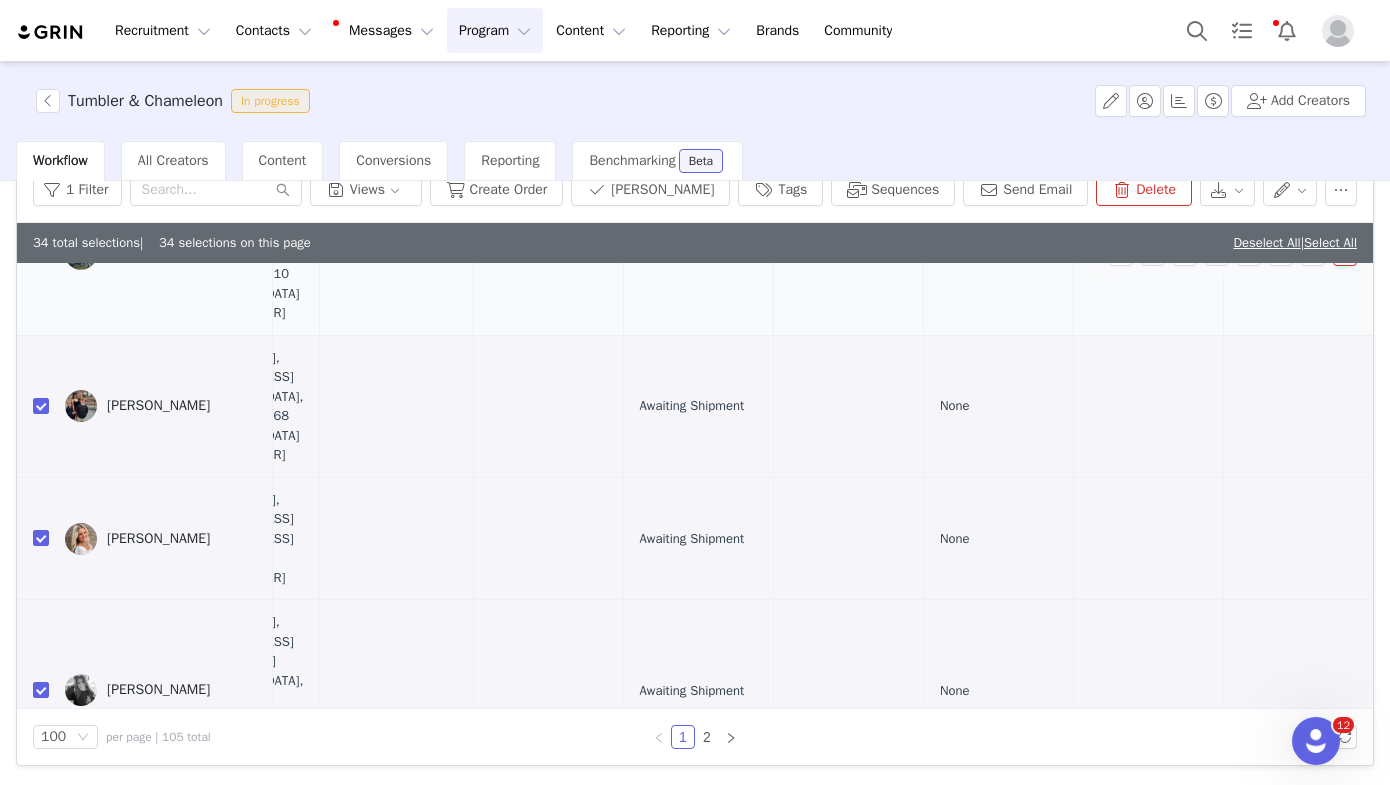 click at bounding box center [41, 254] 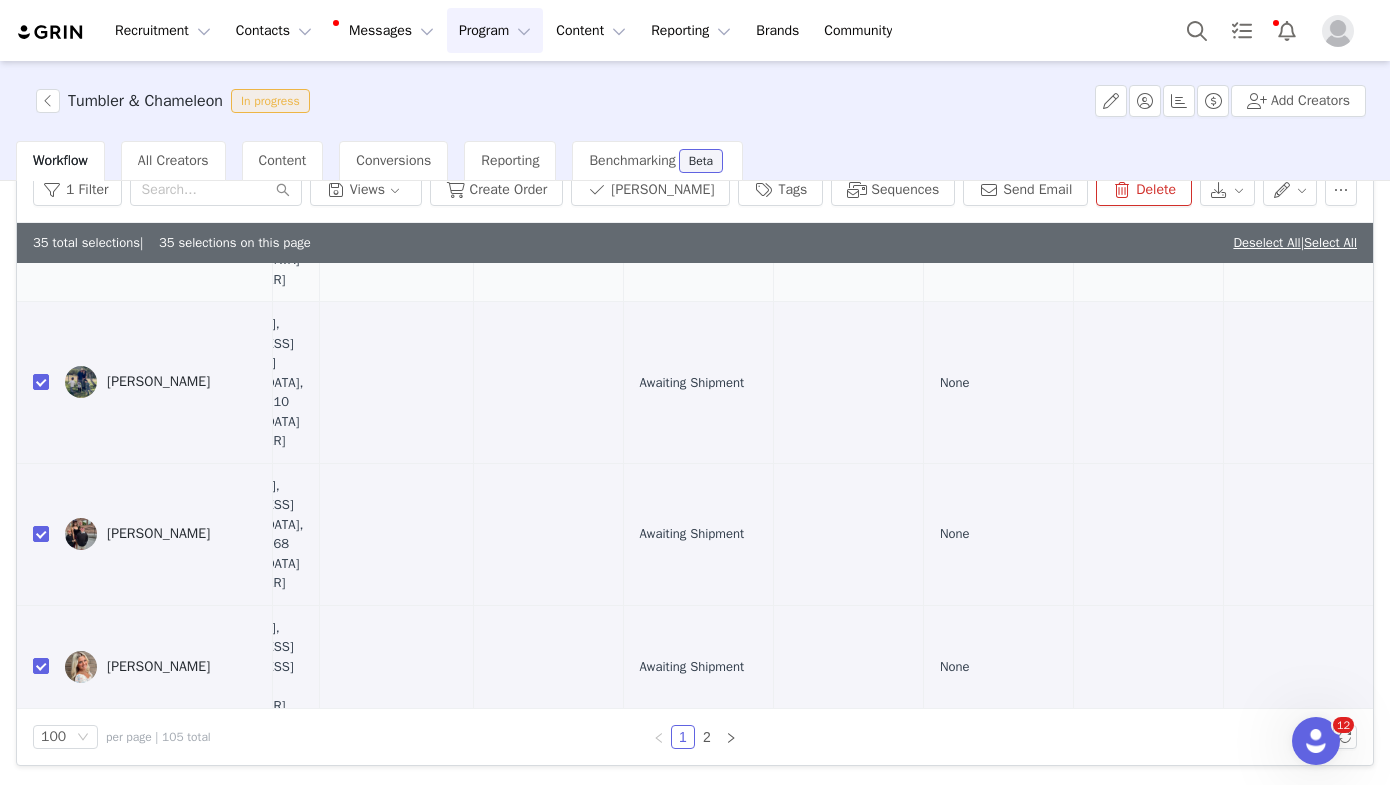 click at bounding box center (41, 230) 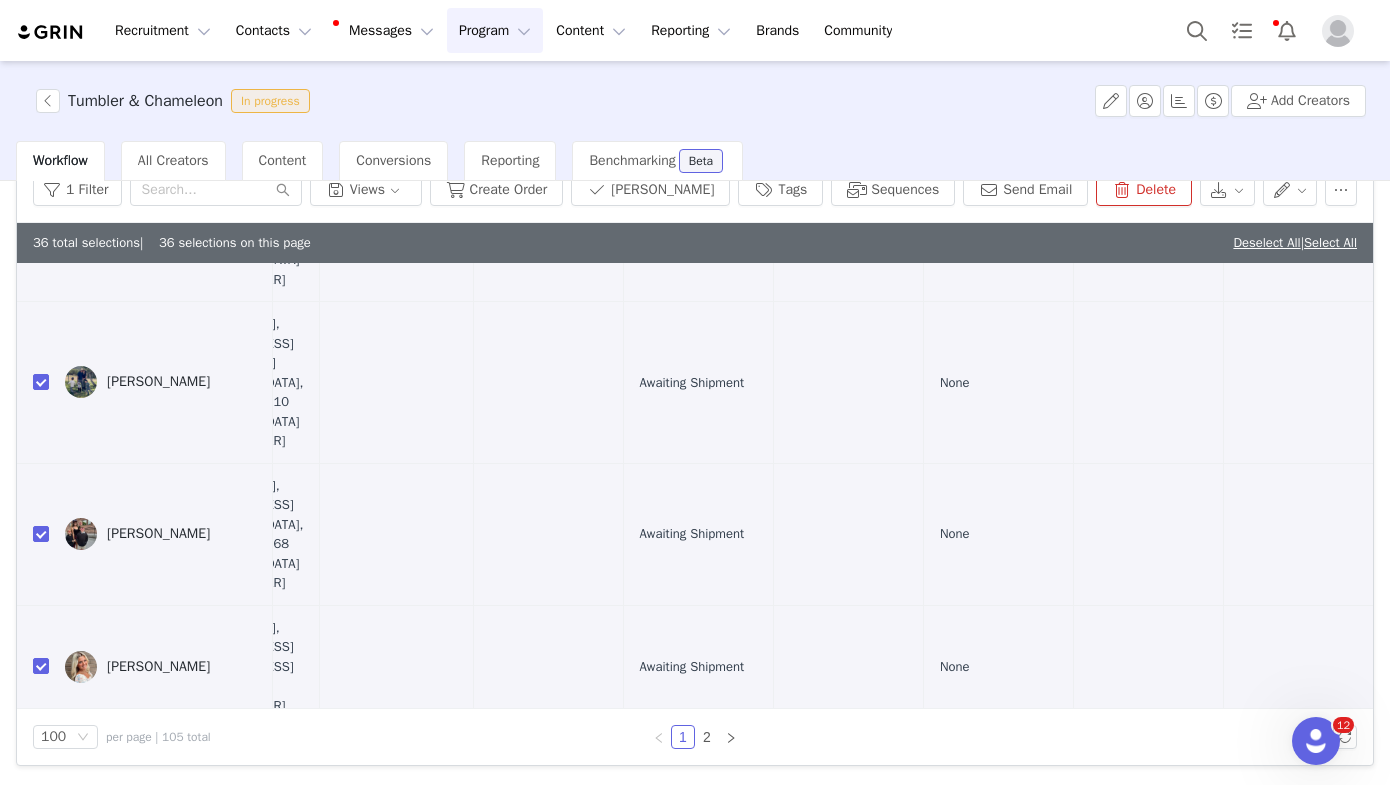 scroll, scrollTop: 4574, scrollLeft: 1131, axis: both 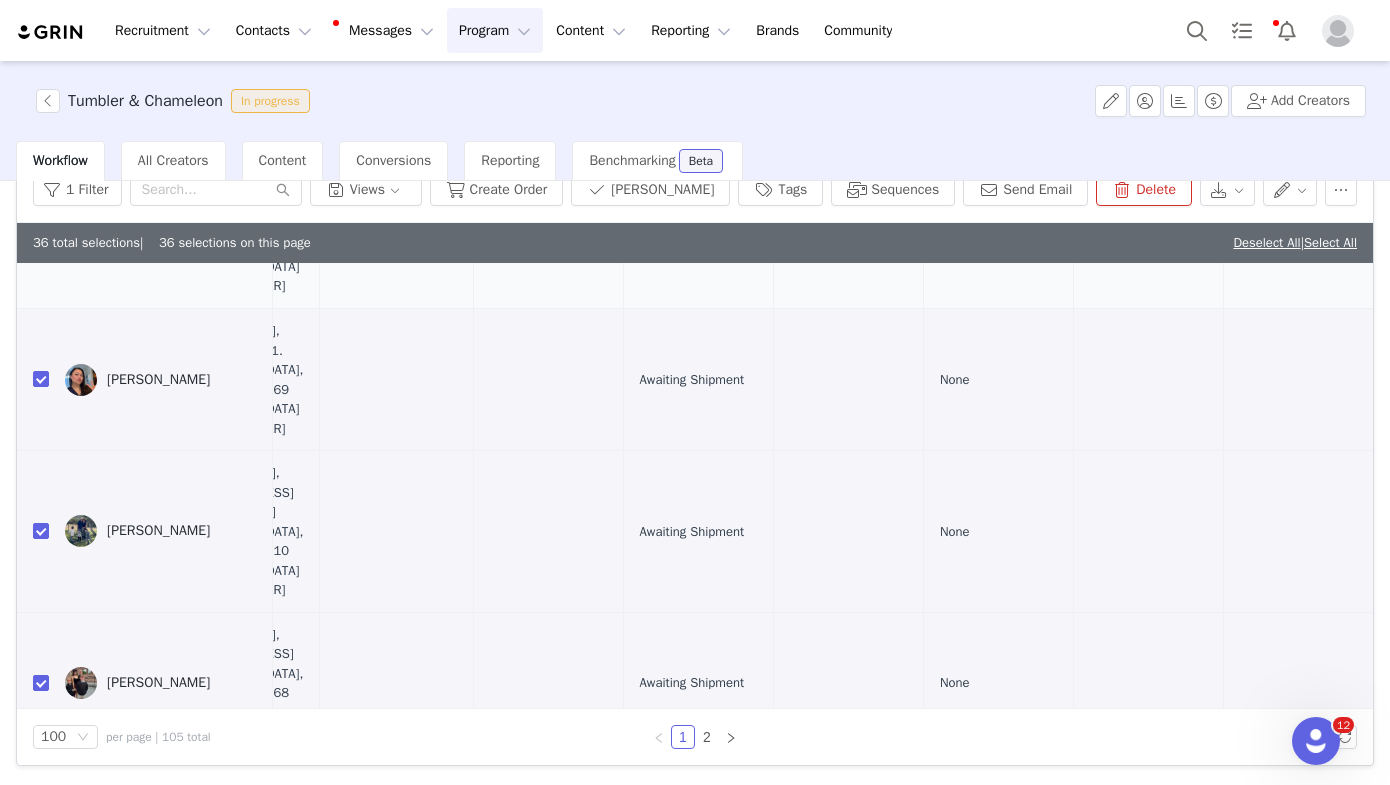 click at bounding box center [41, 227] 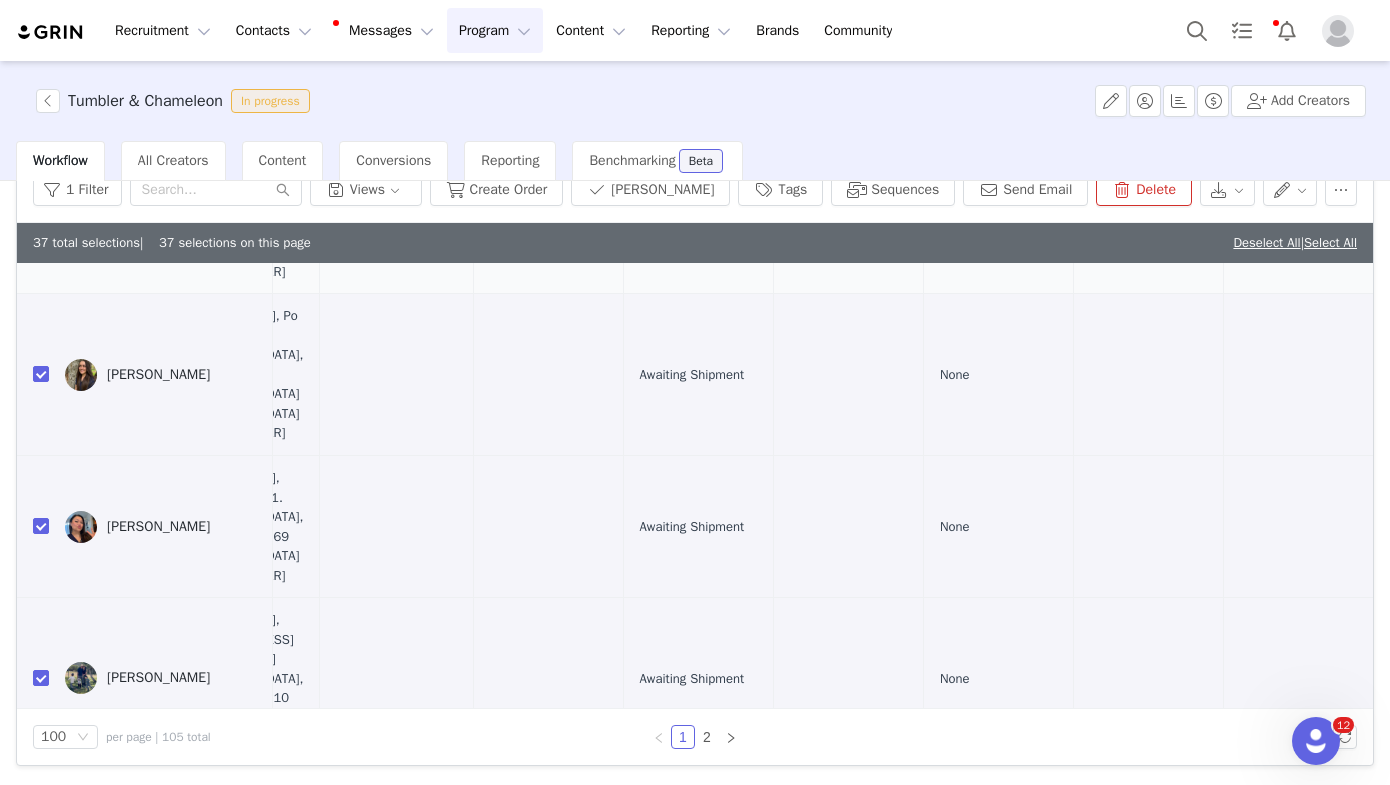 click at bounding box center (41, 232) 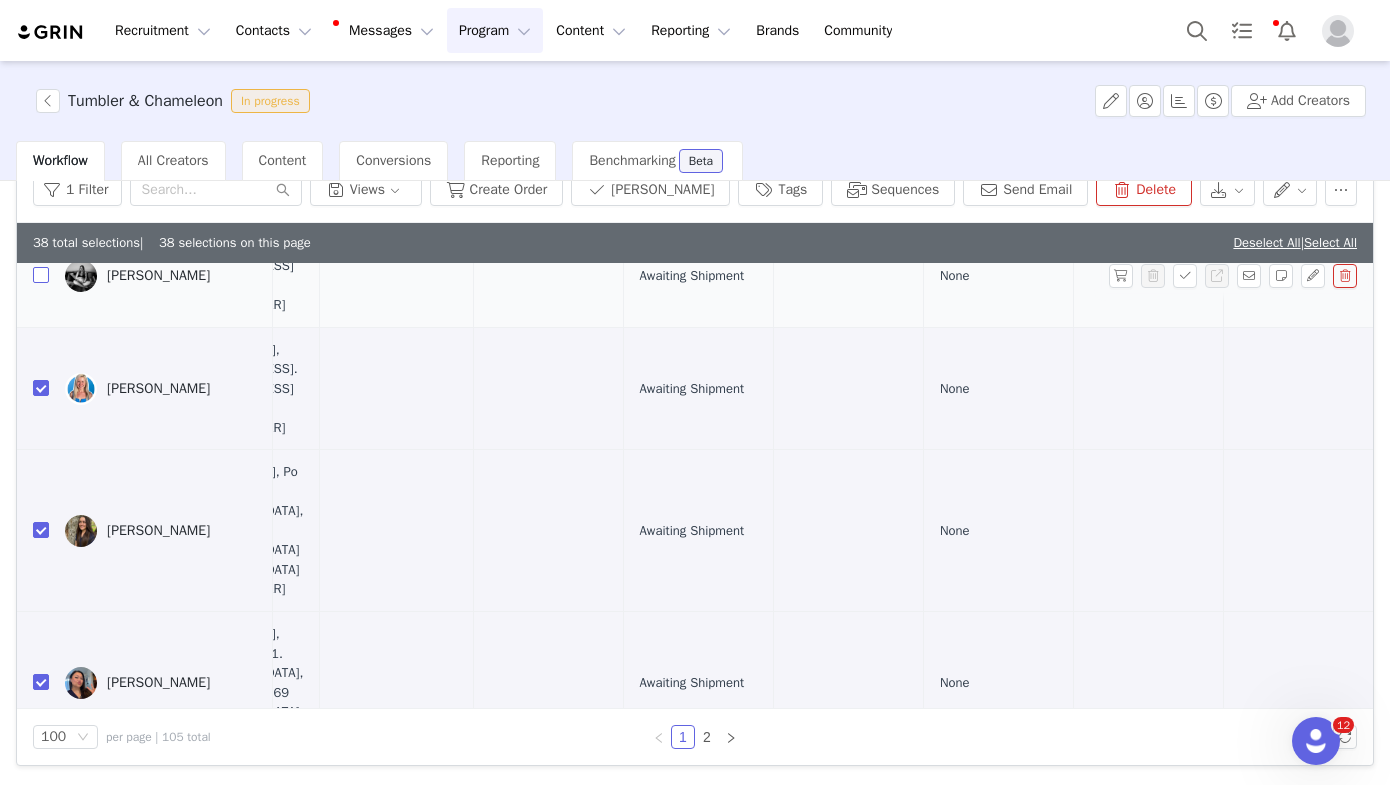 click at bounding box center (41, 275) 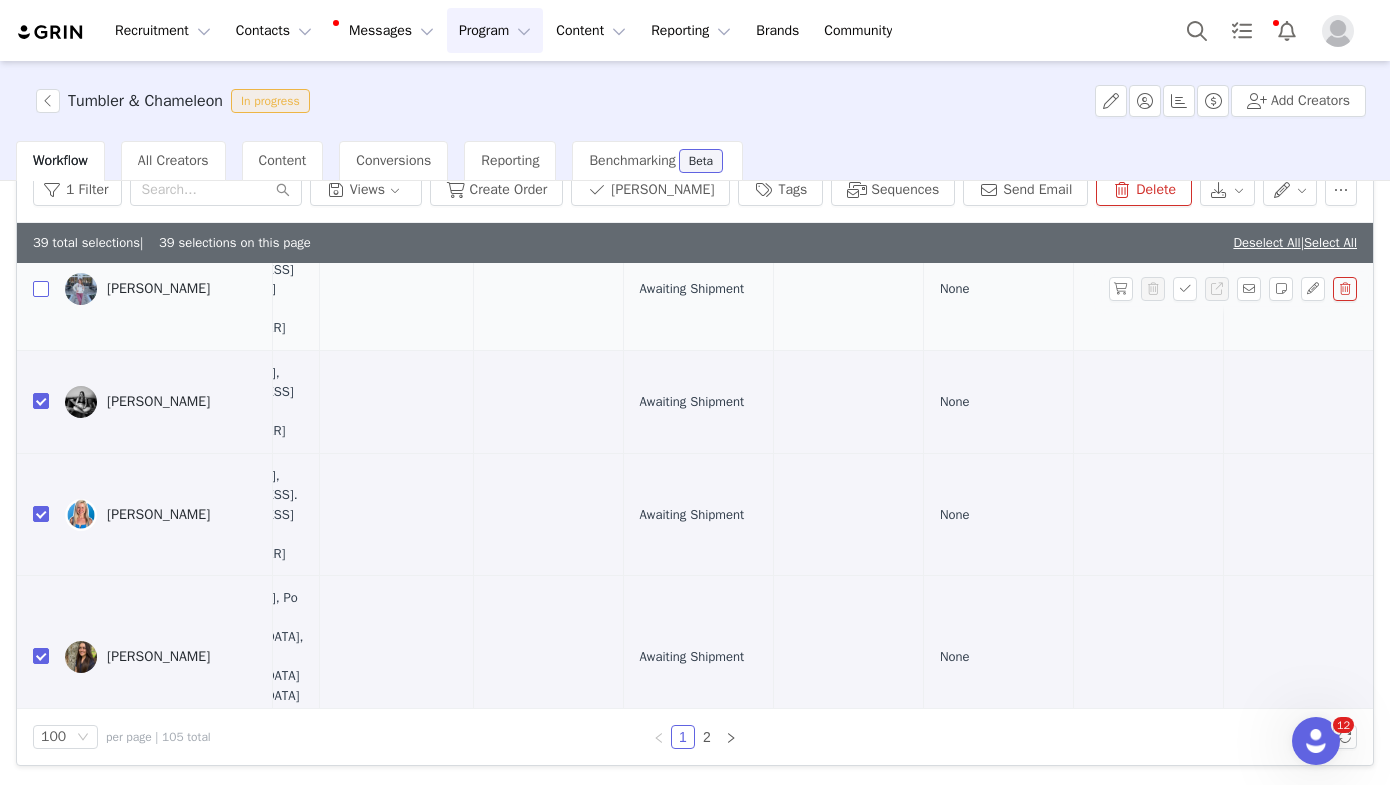 click at bounding box center [41, 289] 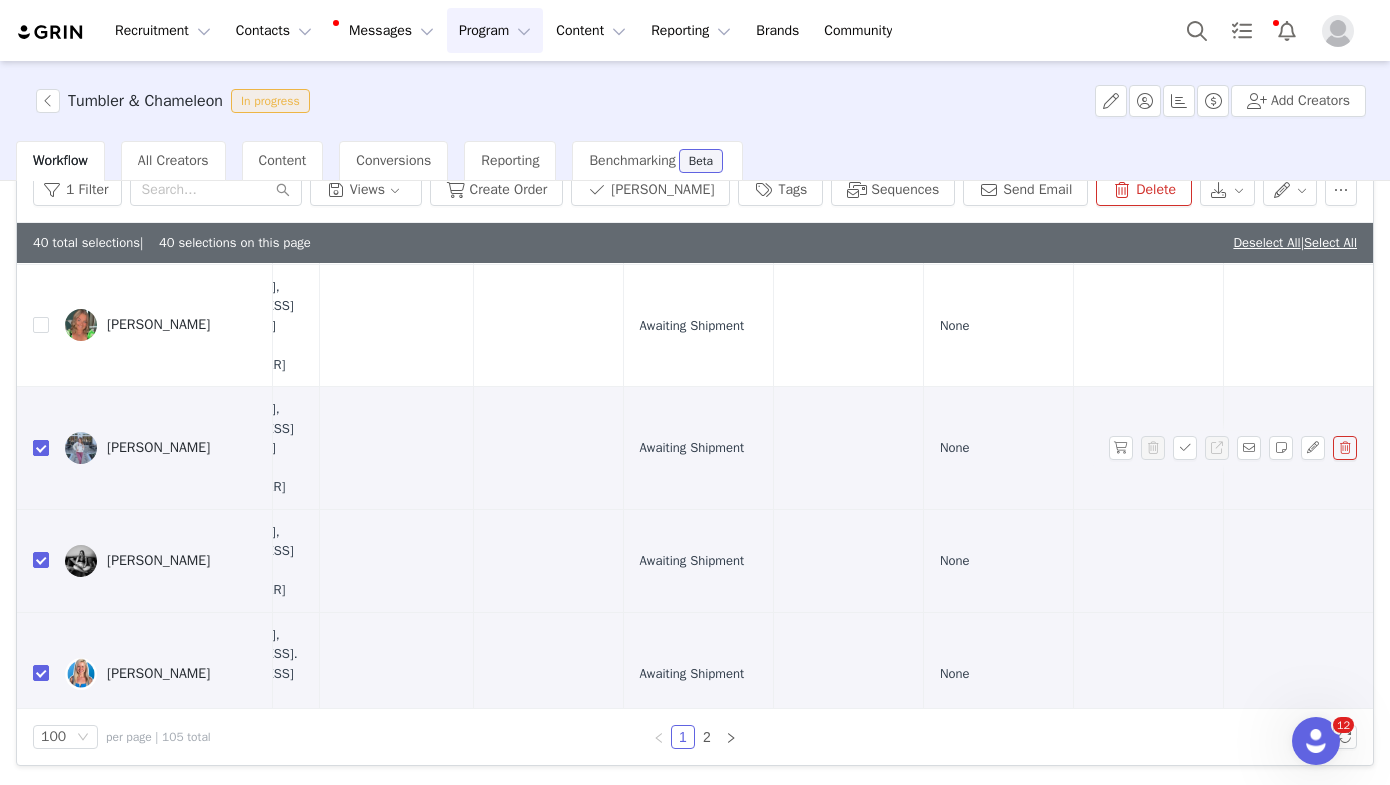 scroll, scrollTop: 3915, scrollLeft: 1131, axis: both 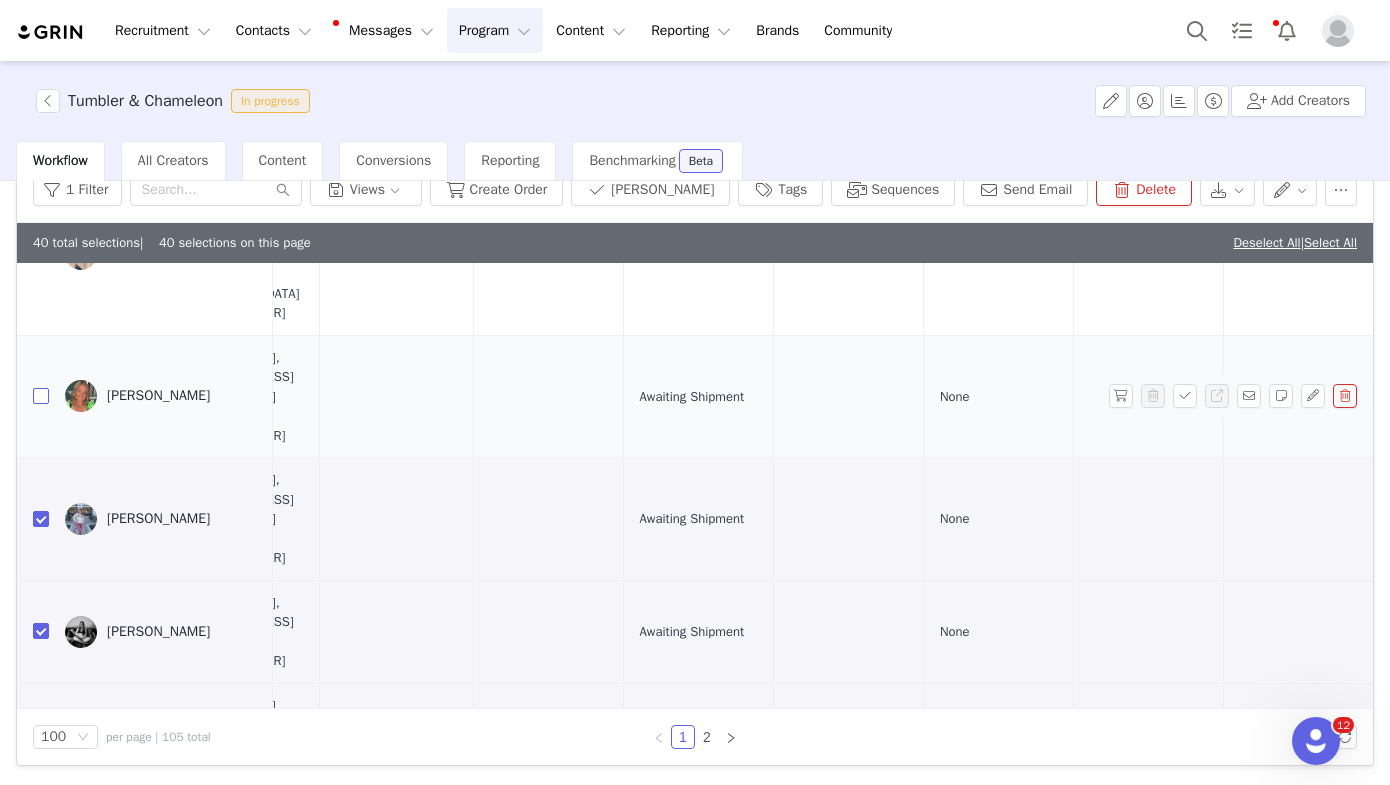 click at bounding box center [41, 396] 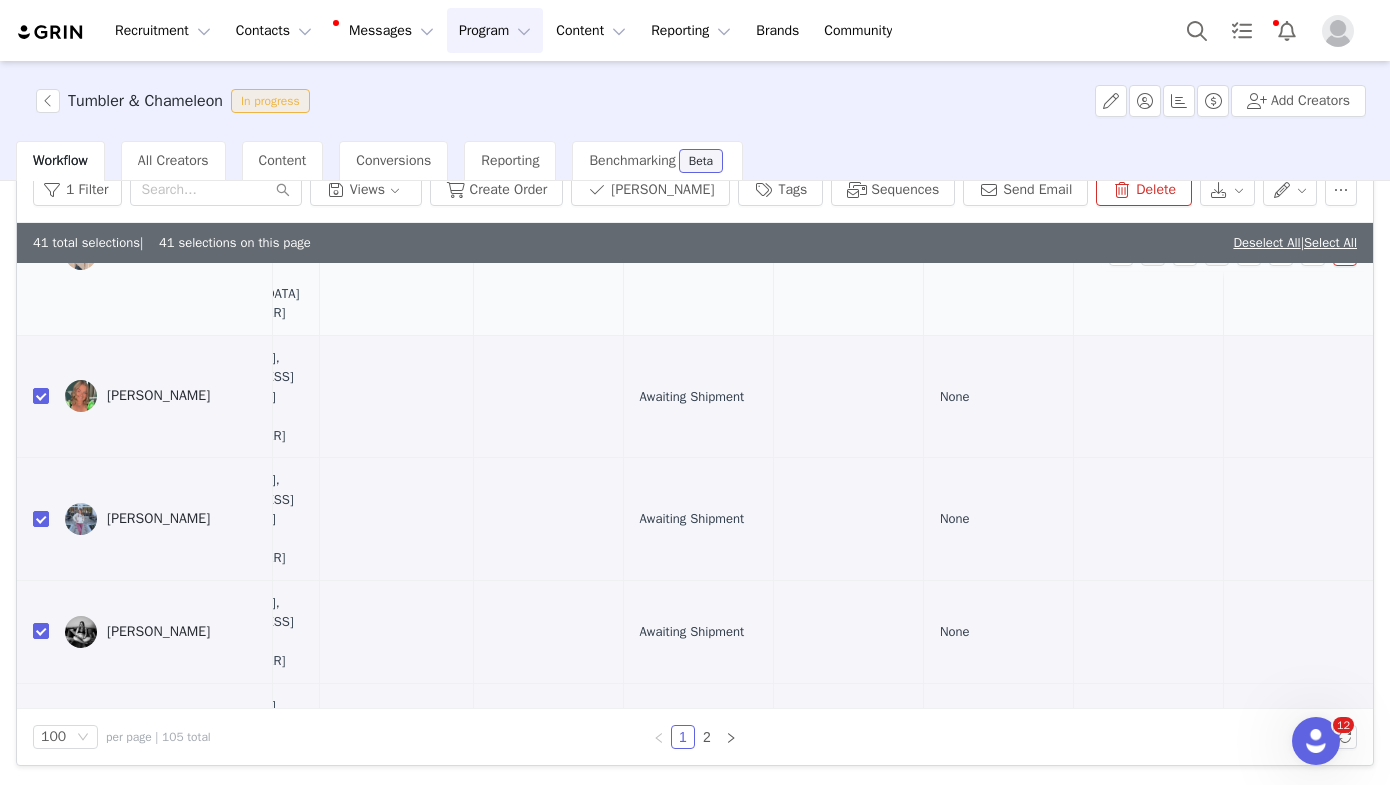 click at bounding box center (41, 254) 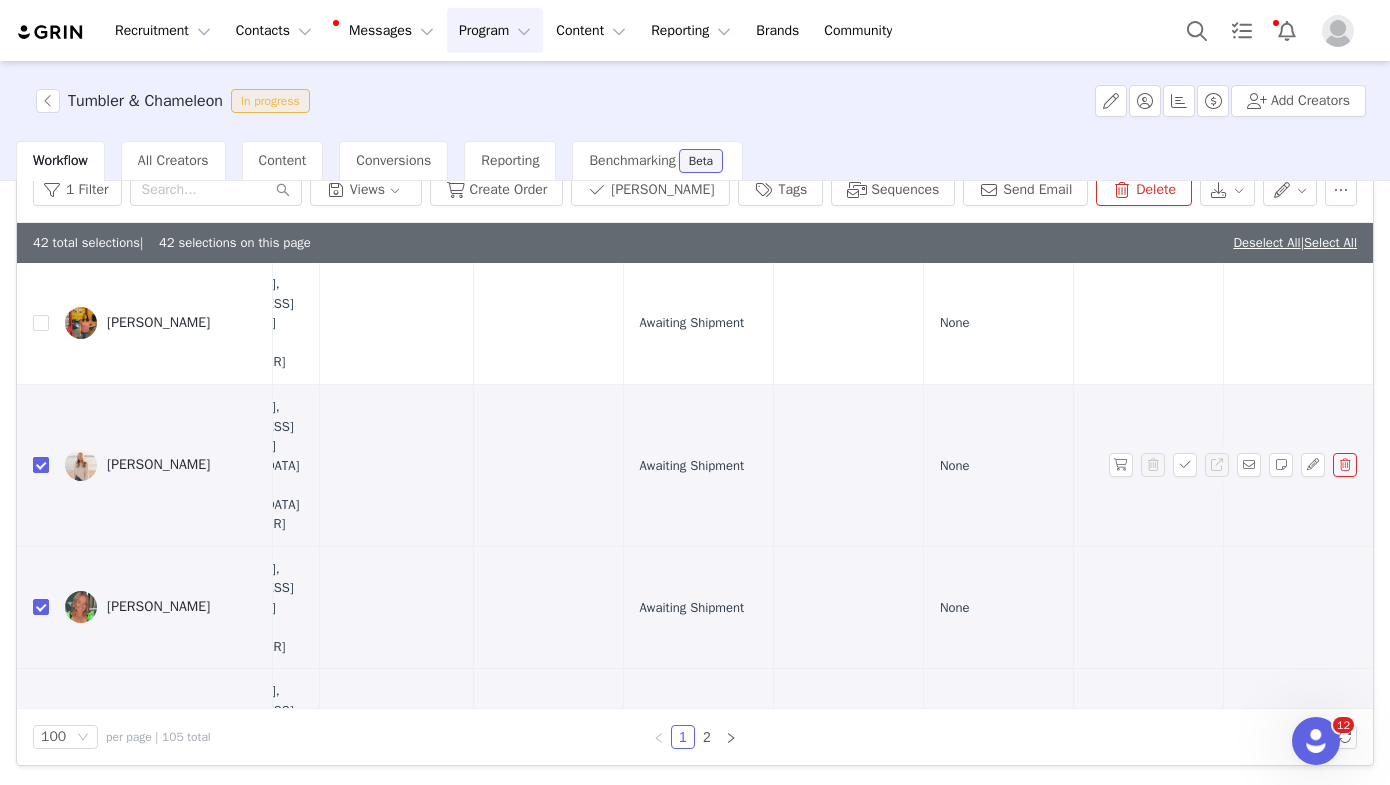 scroll, scrollTop: 3666, scrollLeft: 1131, axis: both 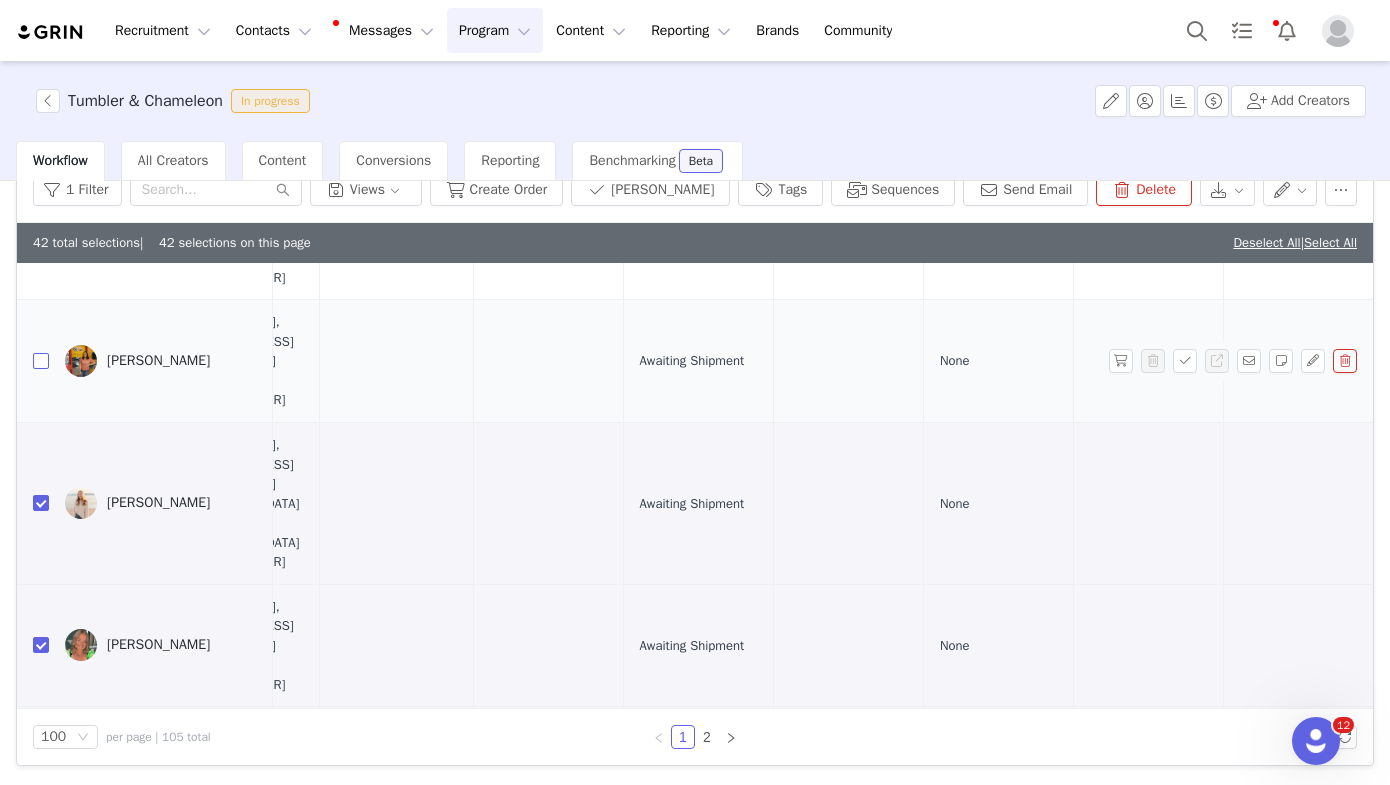 click at bounding box center [41, 361] 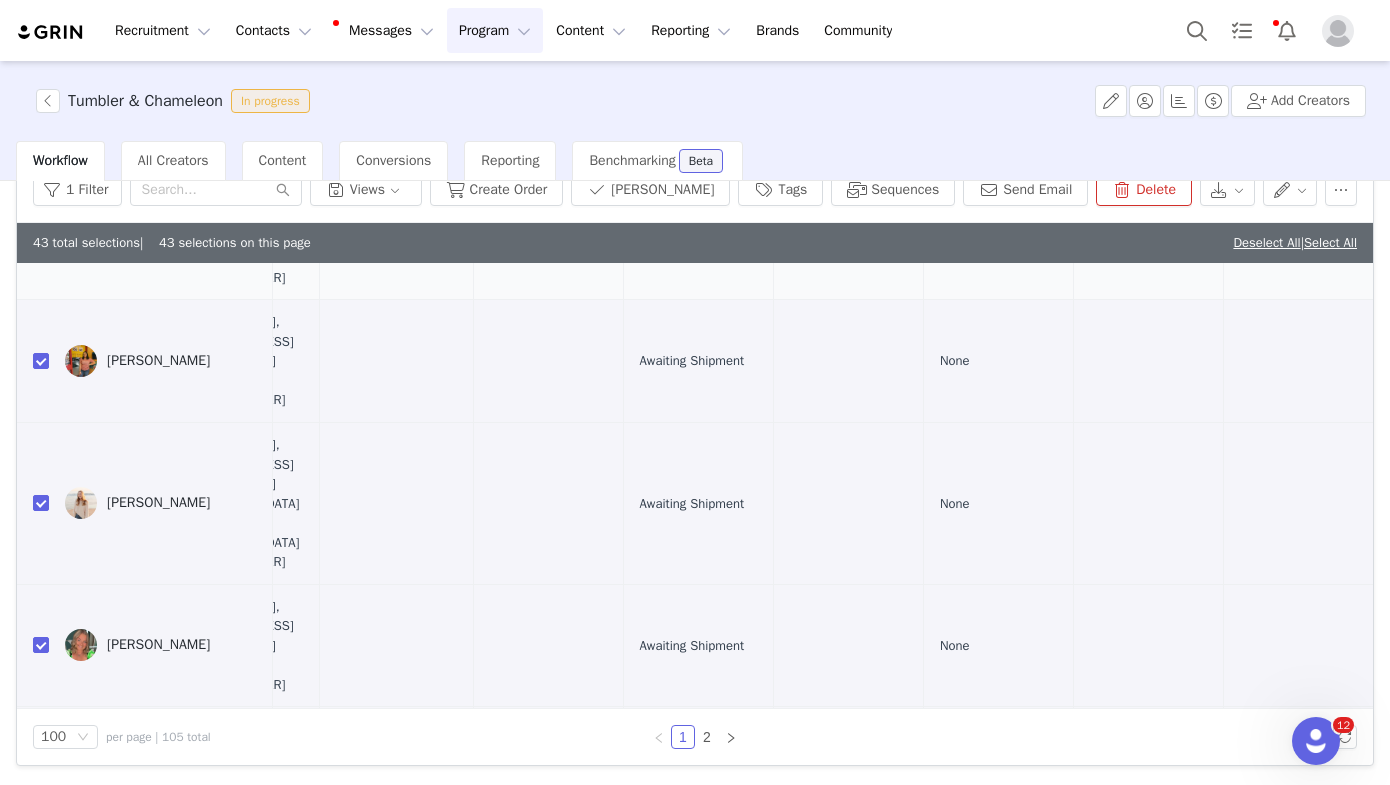 scroll, scrollTop: 3540, scrollLeft: 1131, axis: both 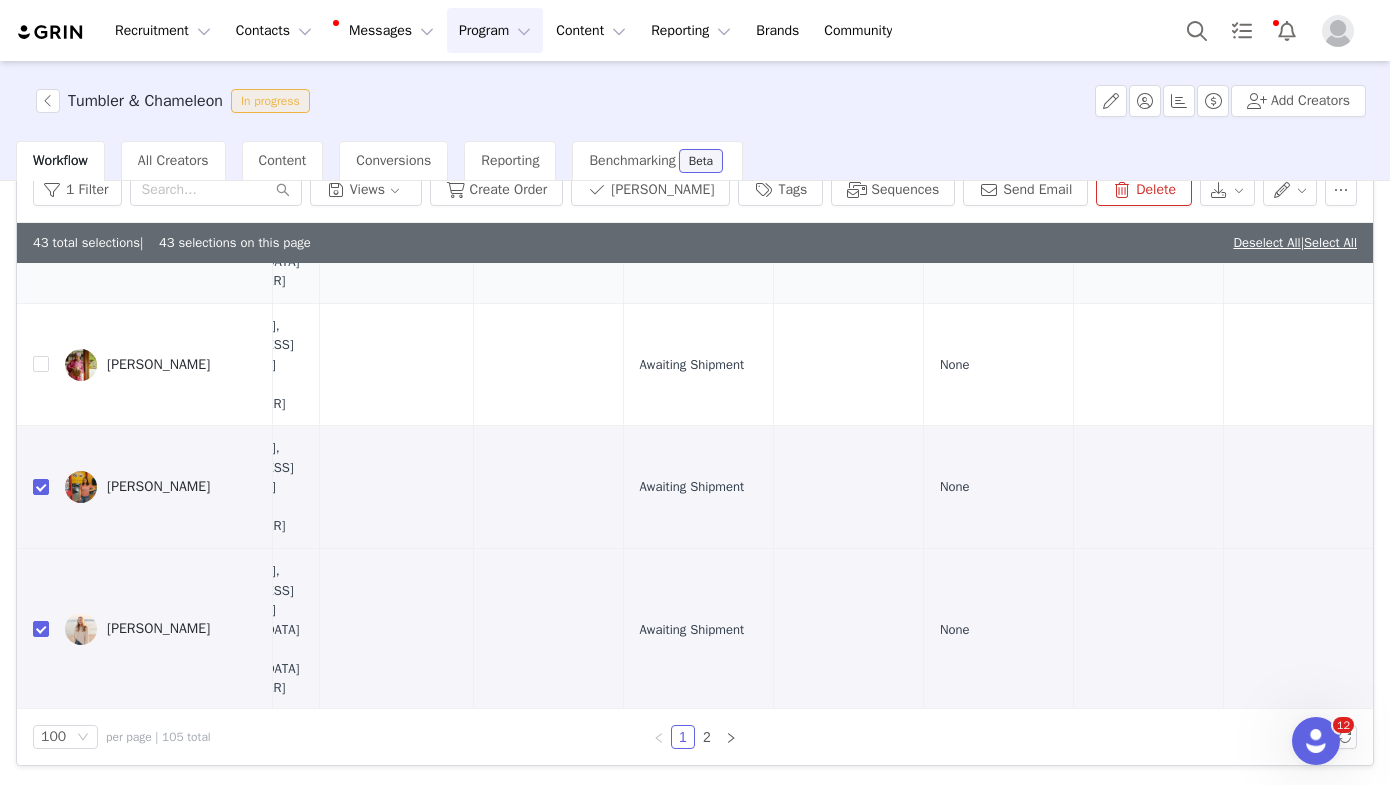 click at bounding box center (33, 81) 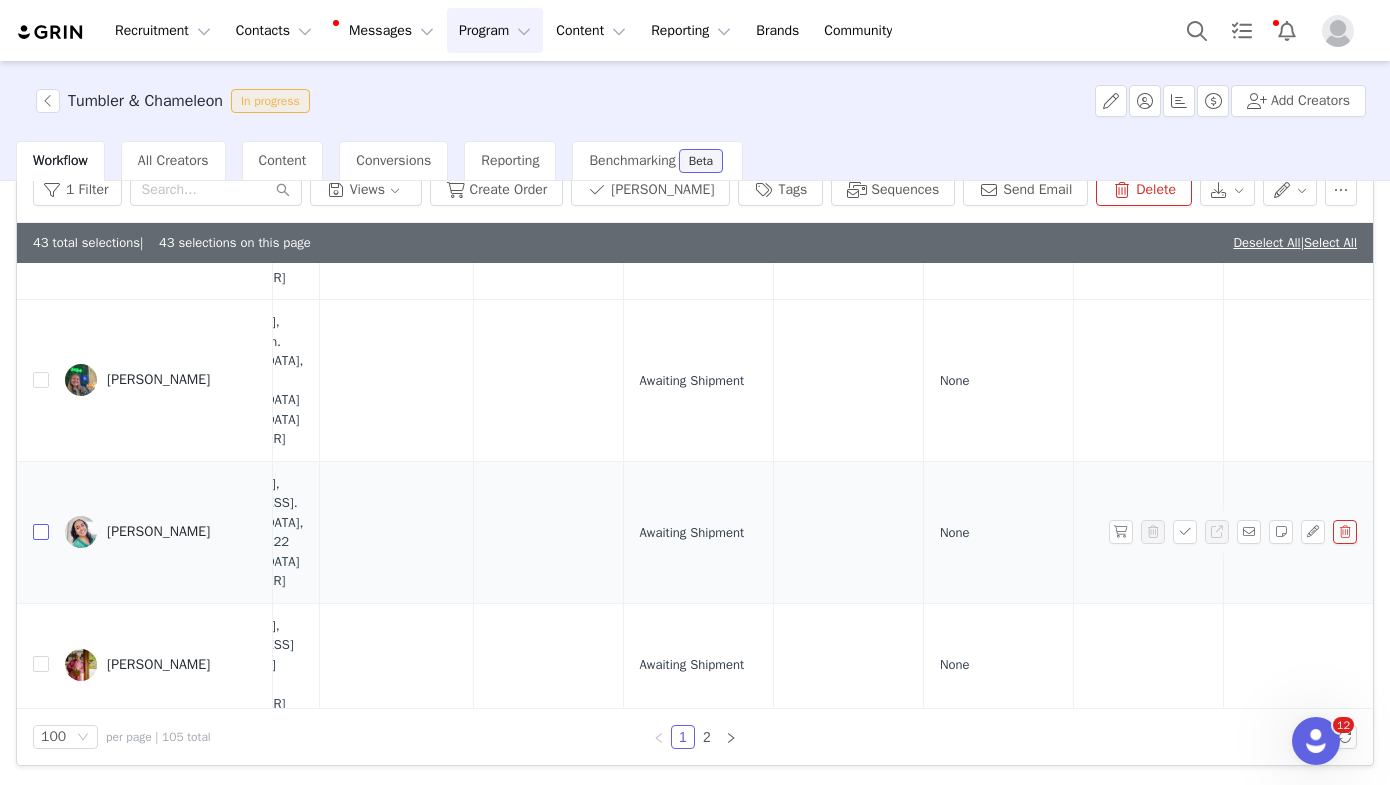 click at bounding box center [41, 532] 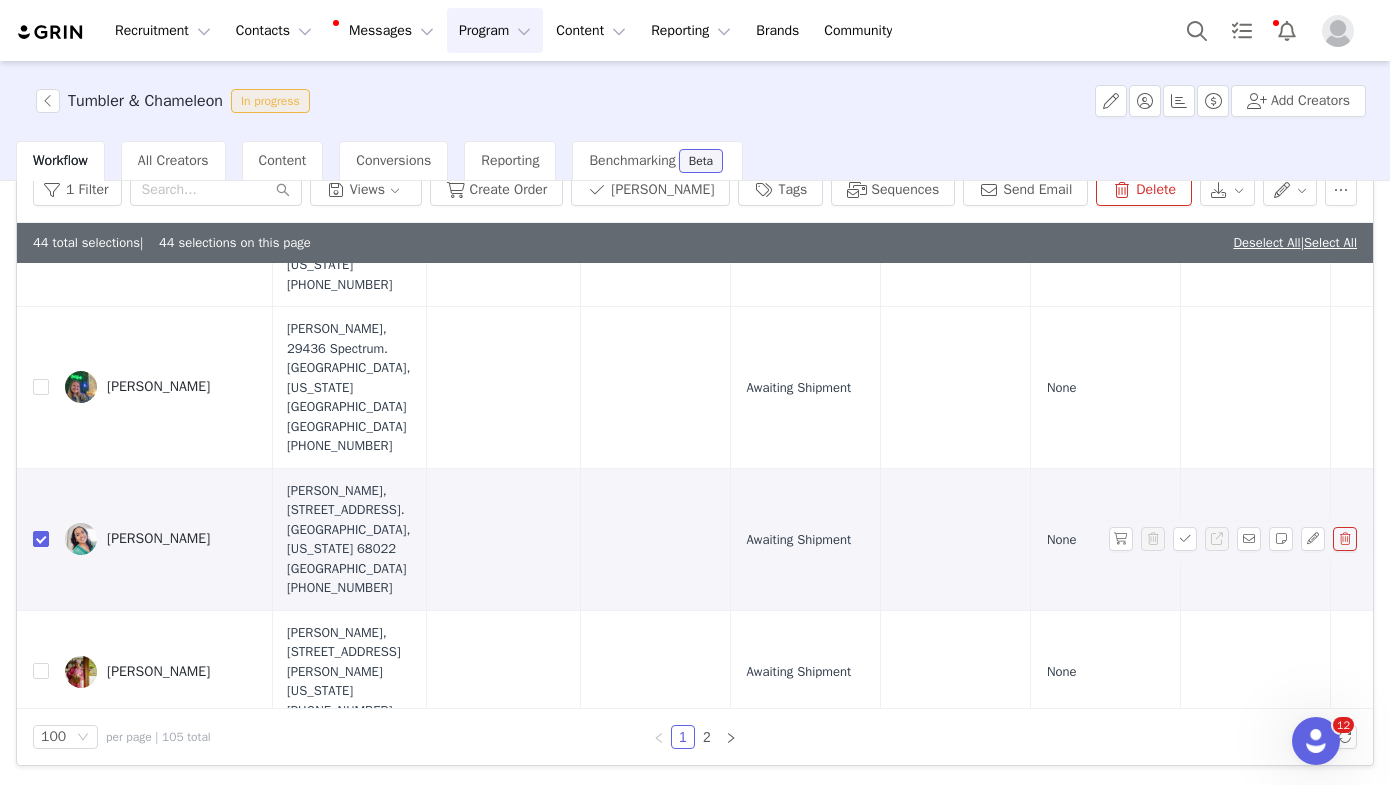 scroll, scrollTop: 3413, scrollLeft: 990, axis: both 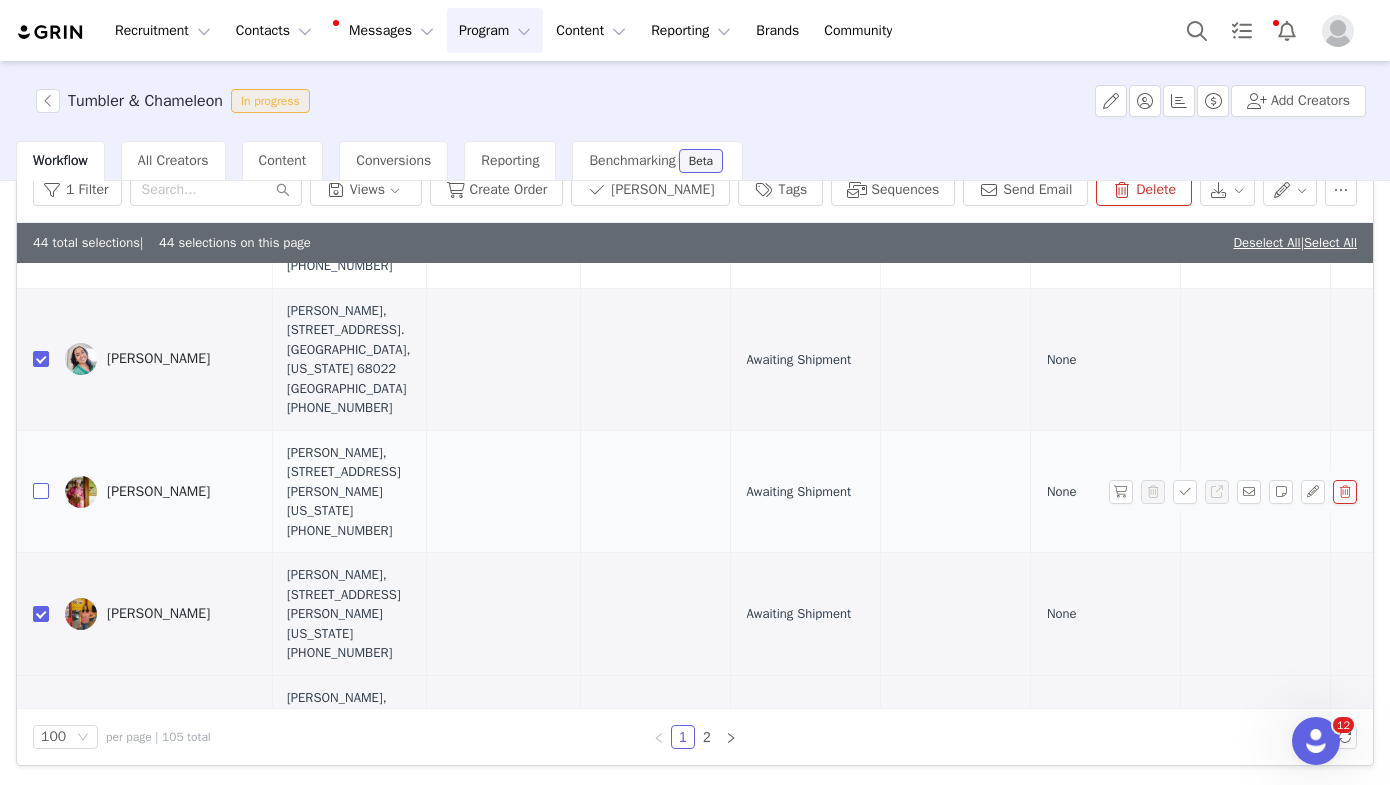 click at bounding box center [41, 491] 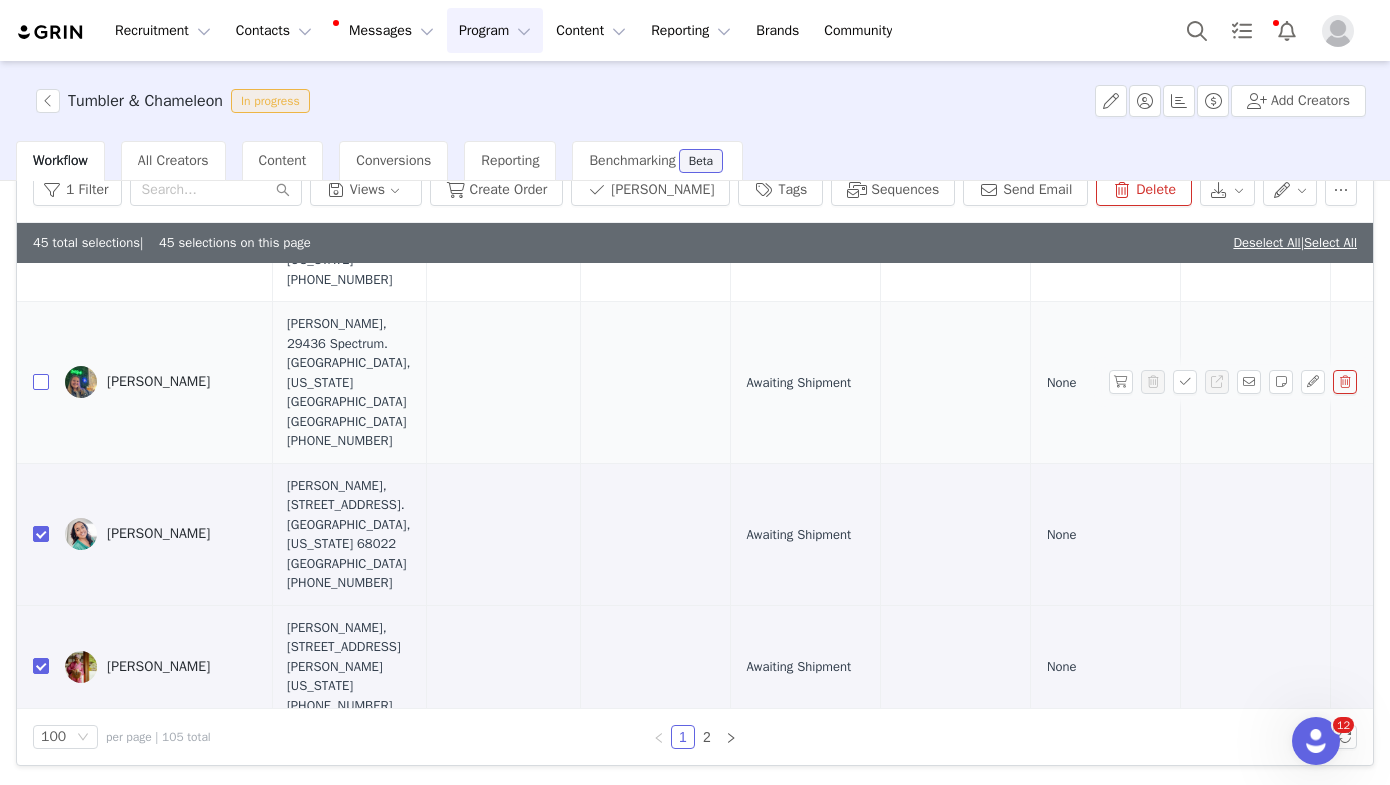 click at bounding box center (41, 382) 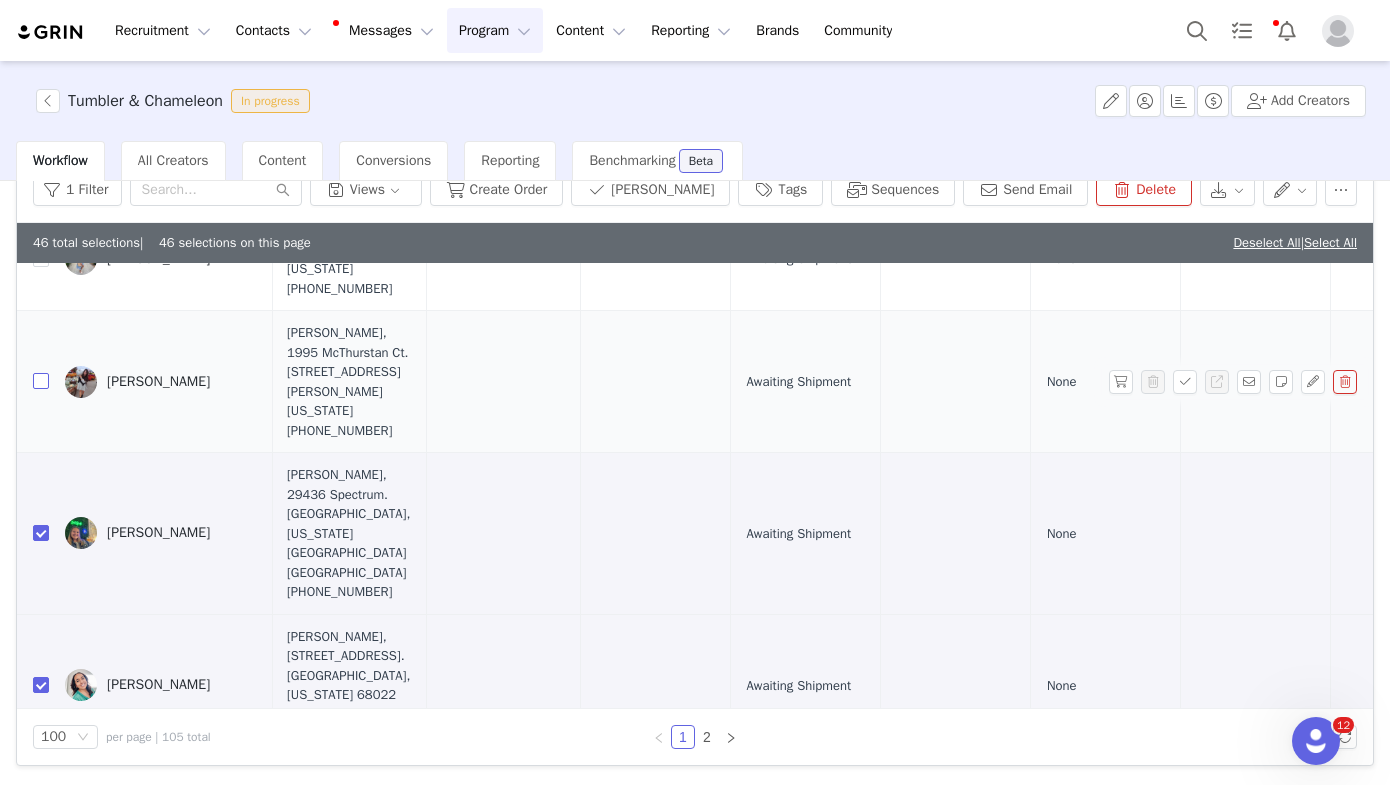 click at bounding box center (41, 381) 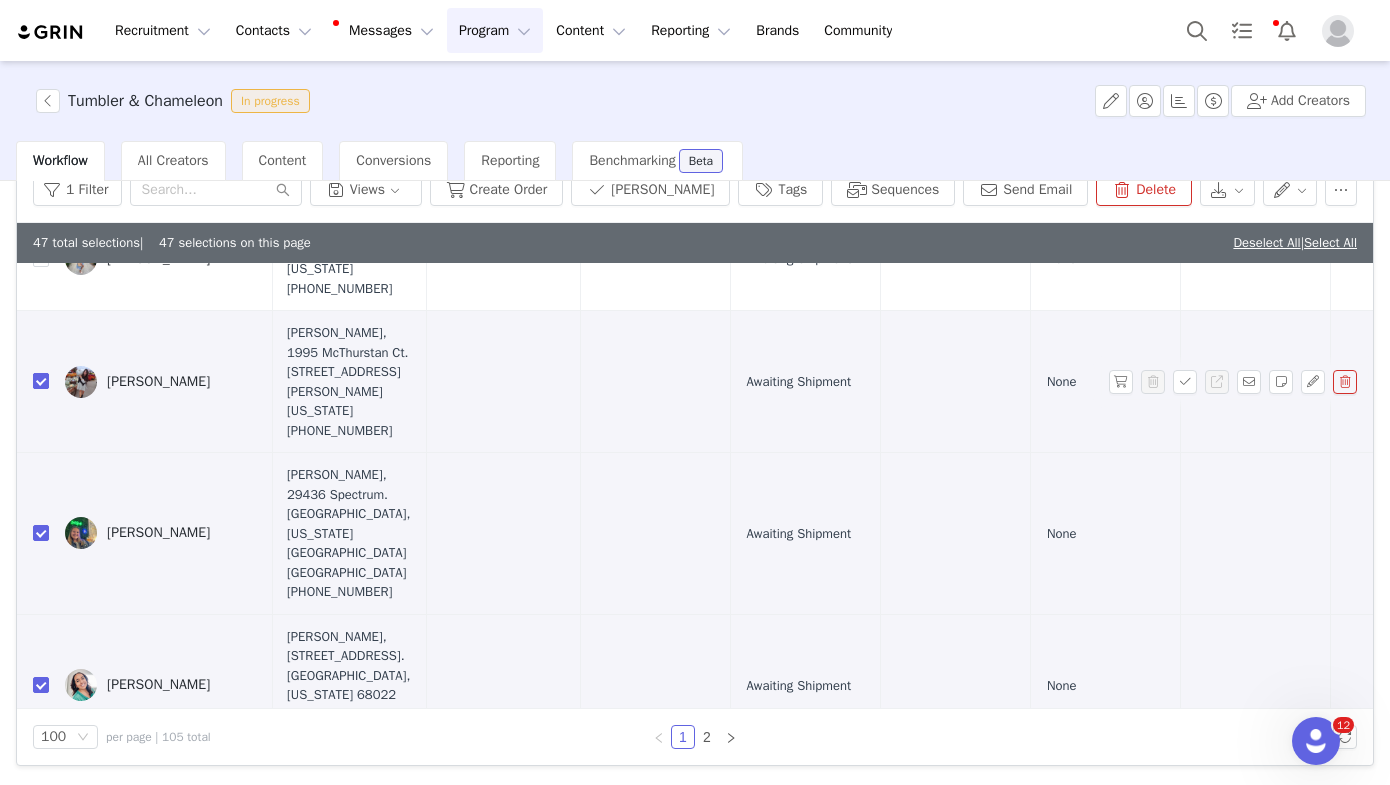 scroll, scrollTop: 2931, scrollLeft: 990, axis: both 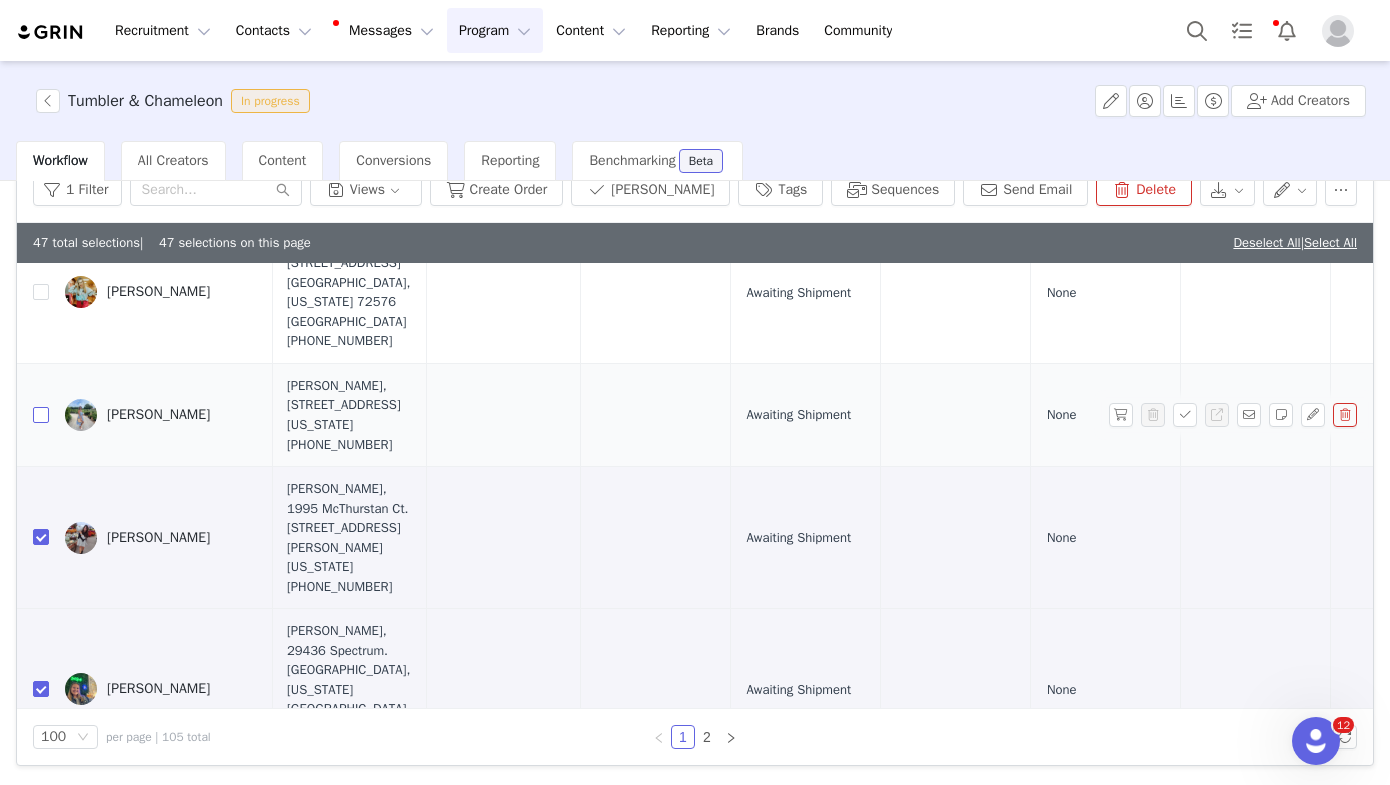 click at bounding box center [41, 415] 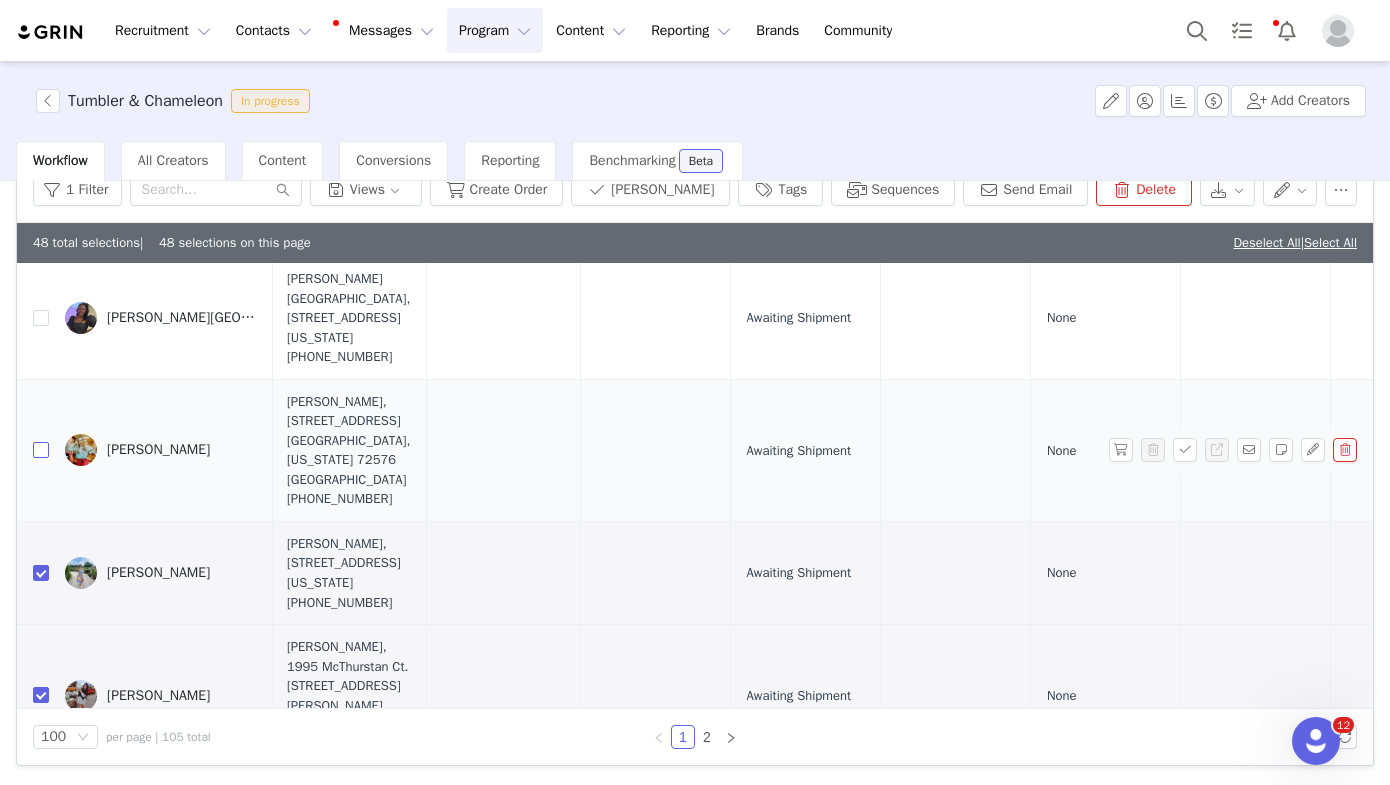 click at bounding box center [41, 450] 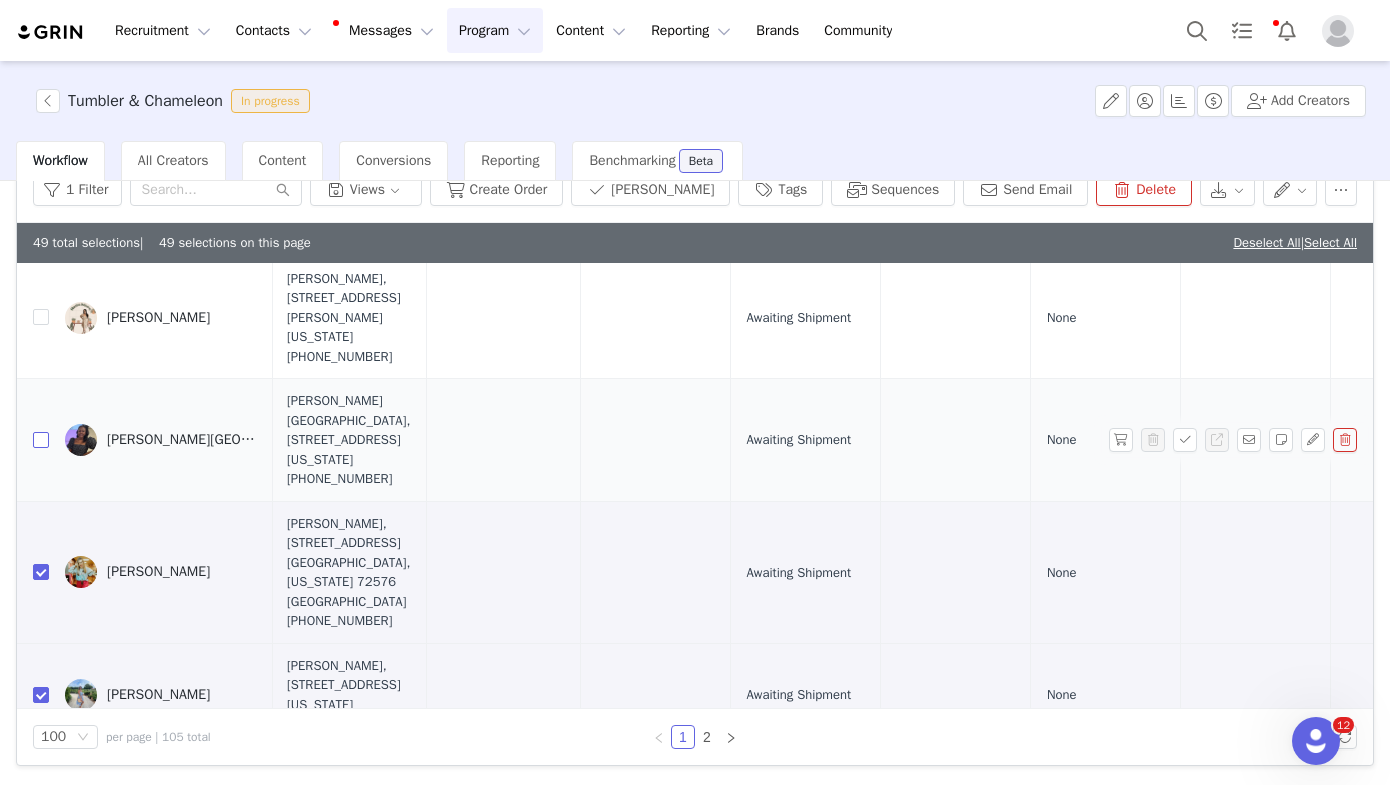 click at bounding box center (41, 440) 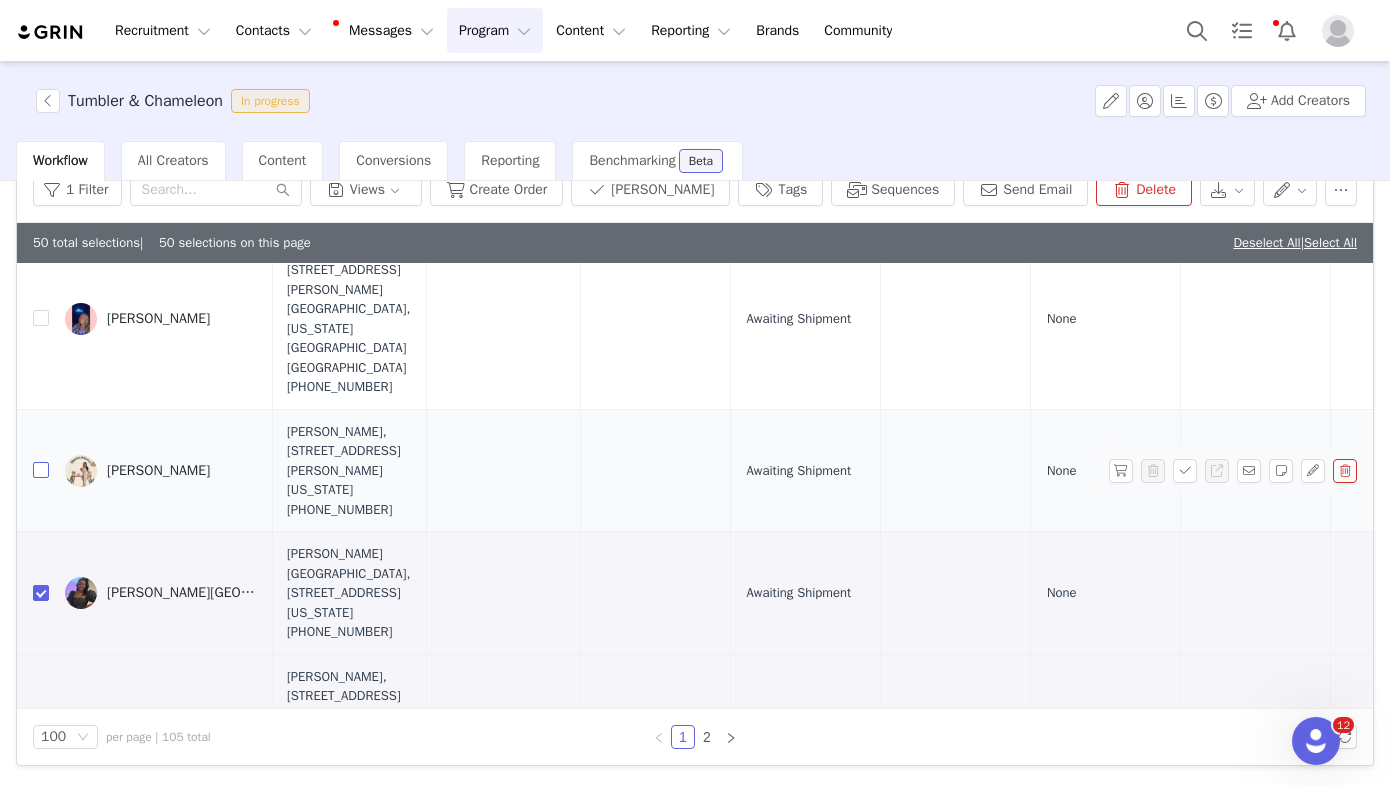 click at bounding box center [41, 470] 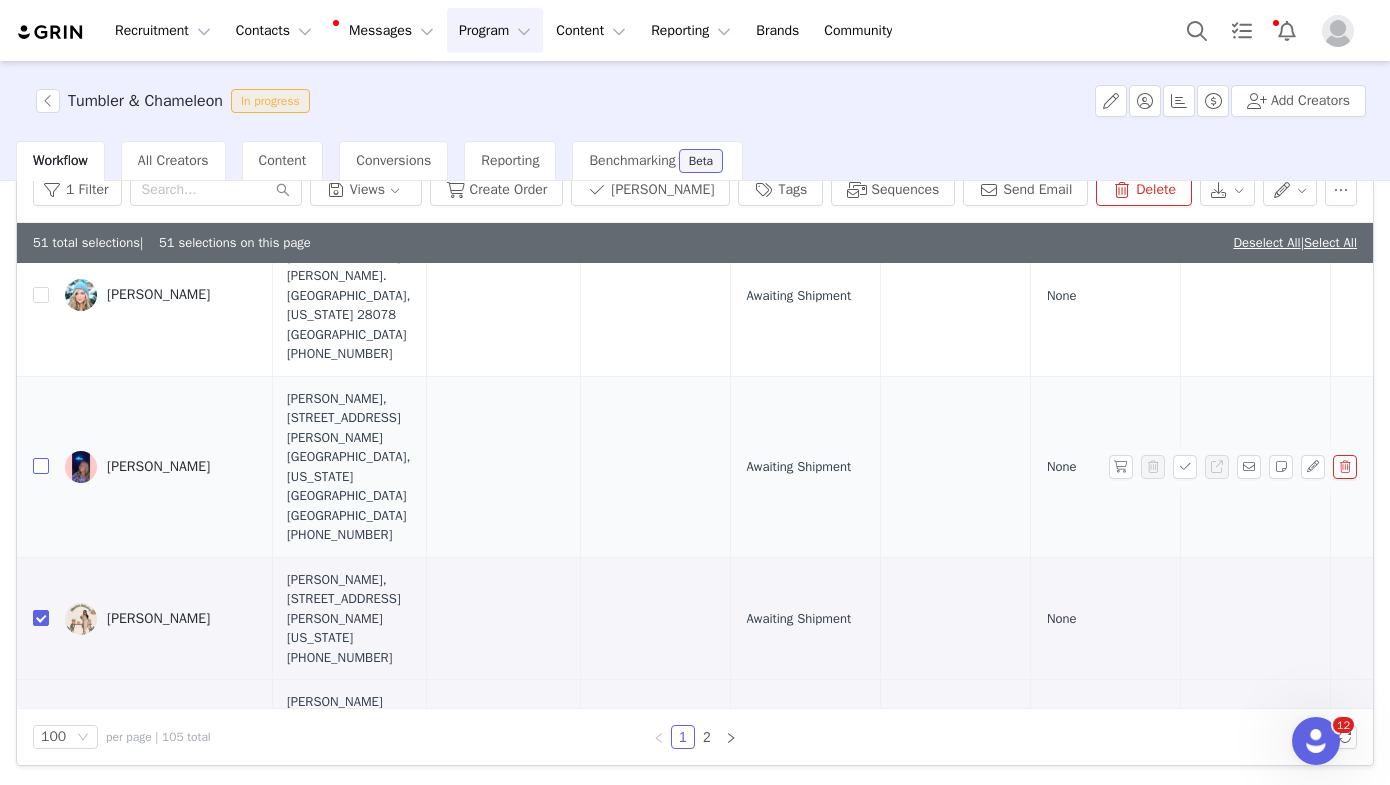 click at bounding box center (41, 466) 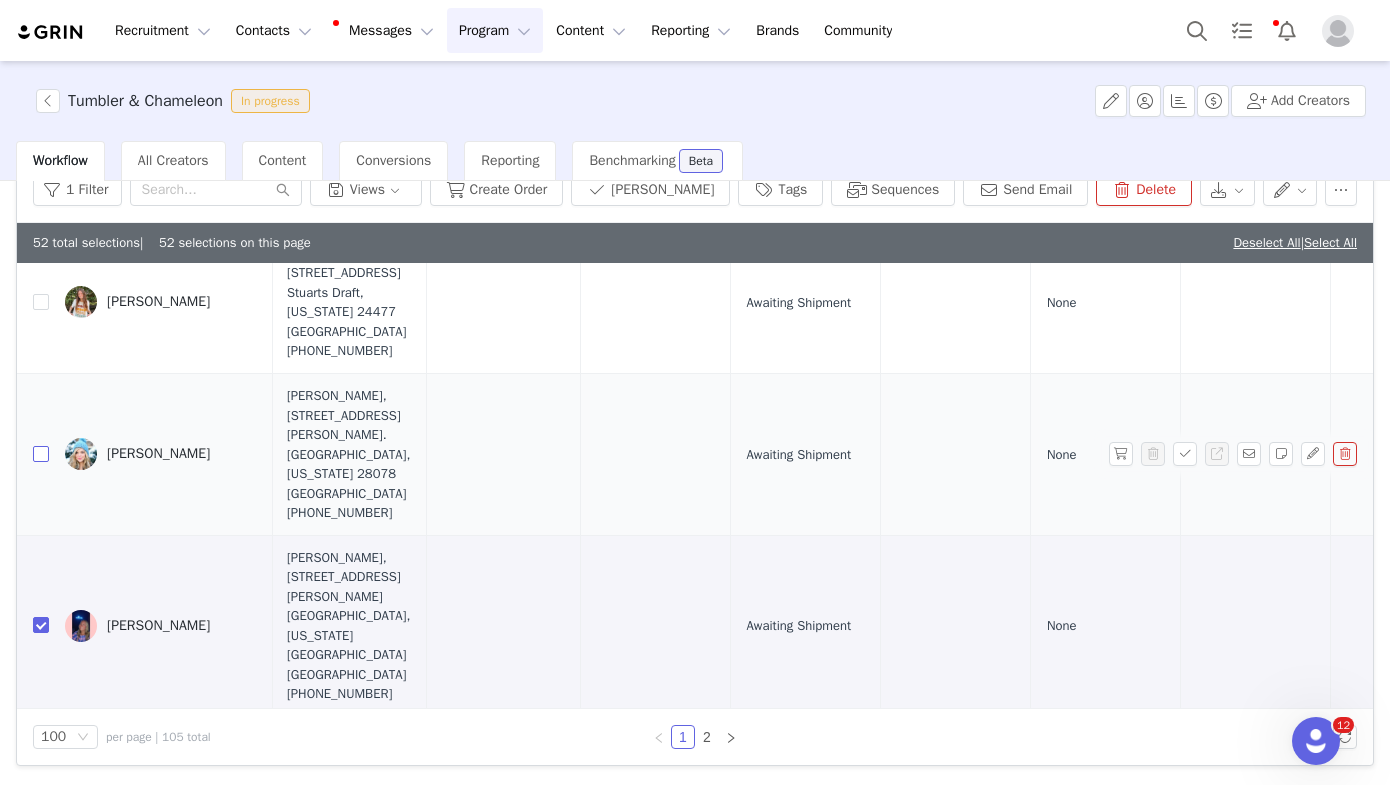 click at bounding box center (41, 454) 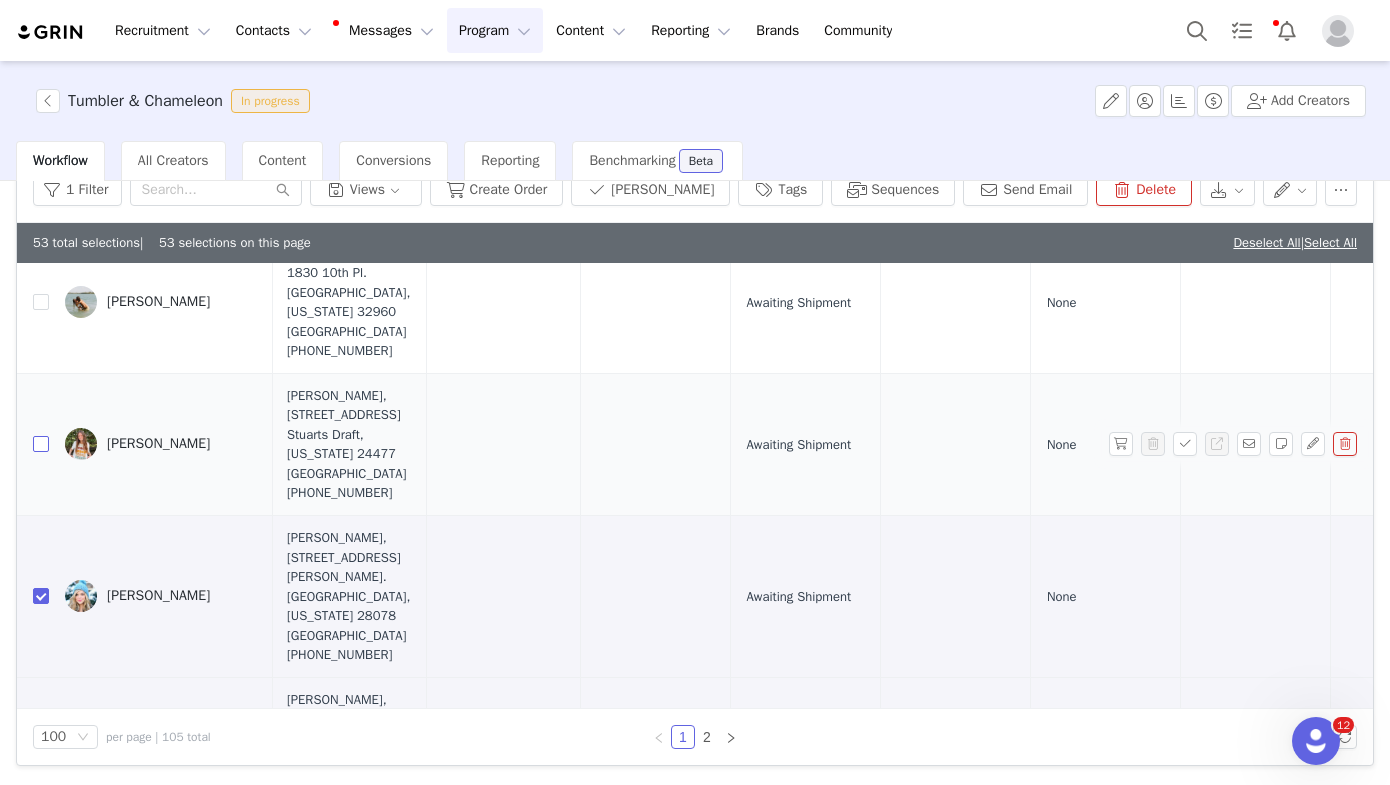 click at bounding box center [41, 444] 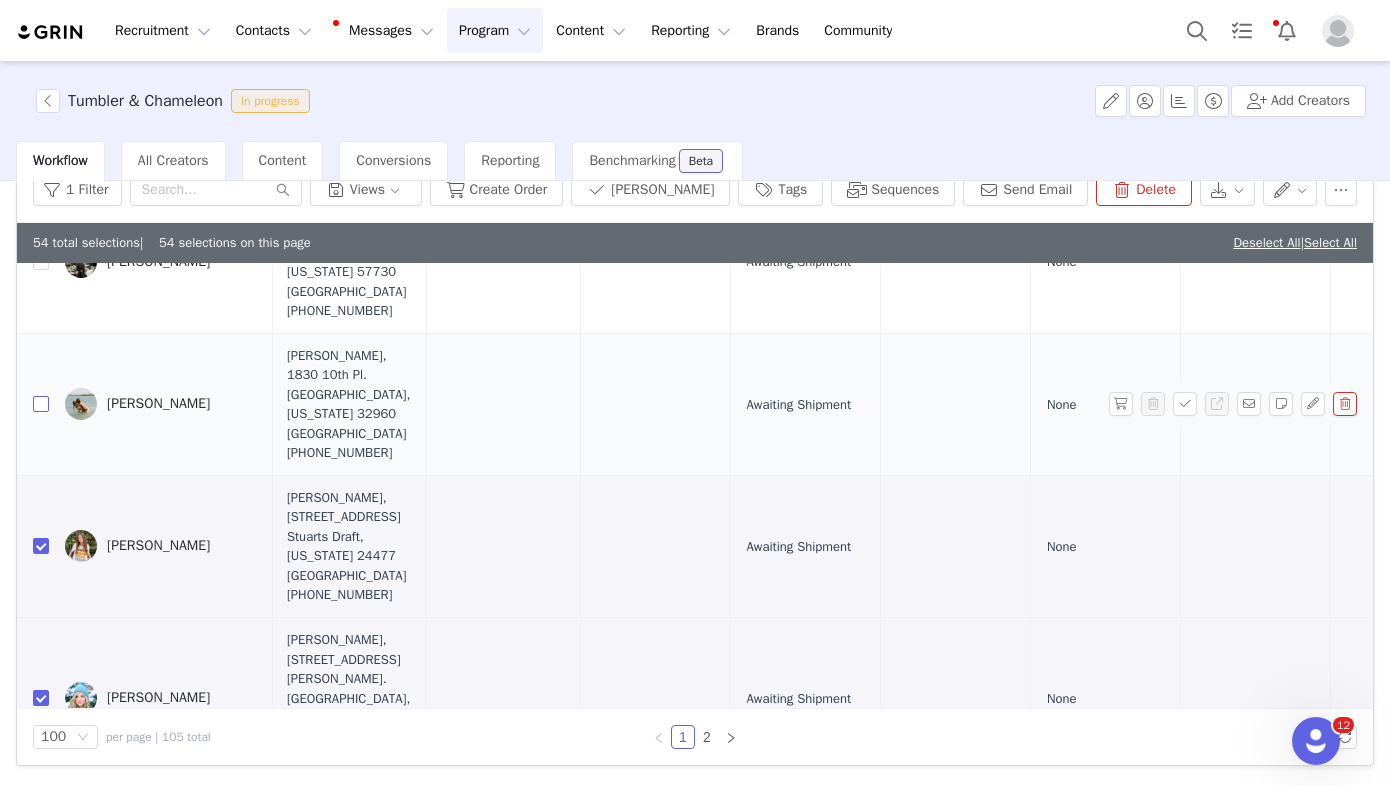 click at bounding box center (41, 404) 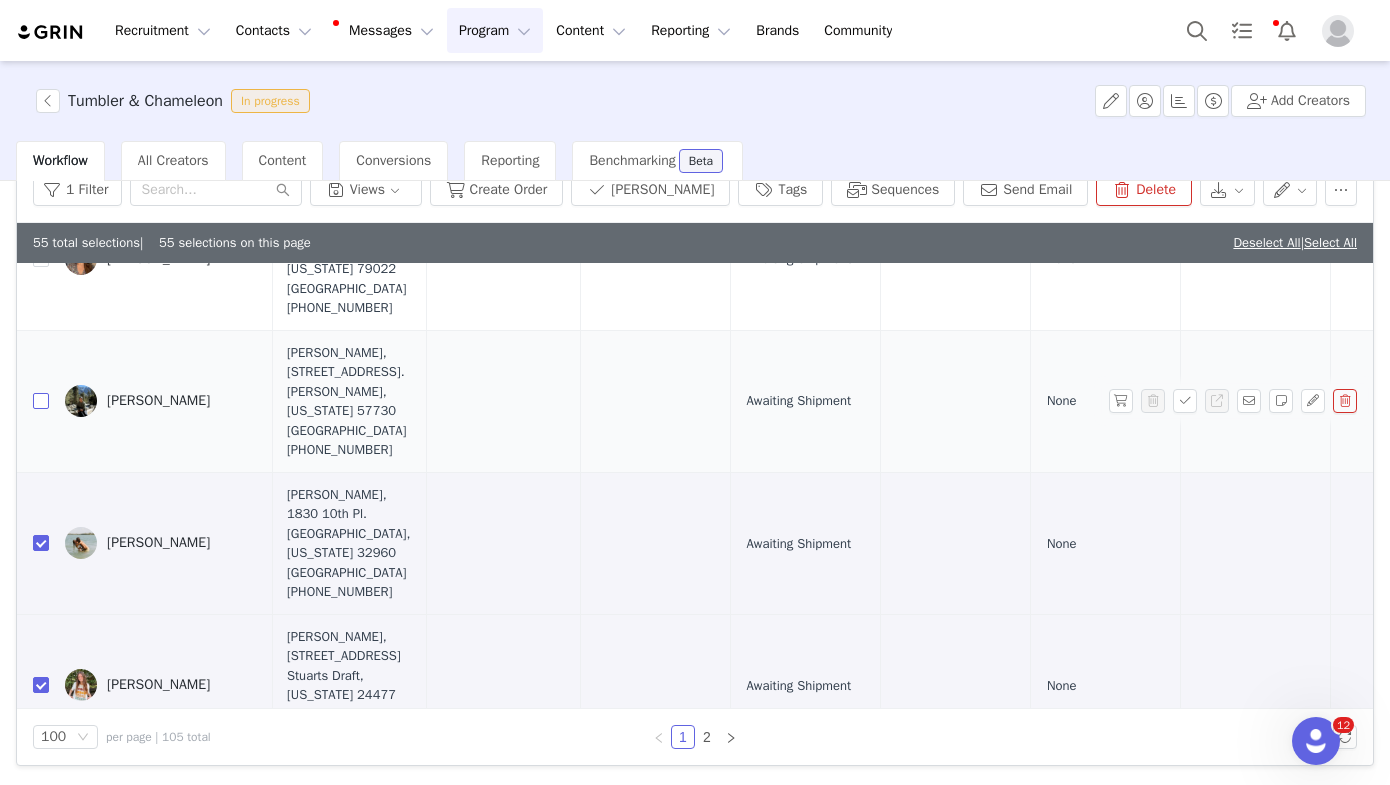 click at bounding box center [41, 401] 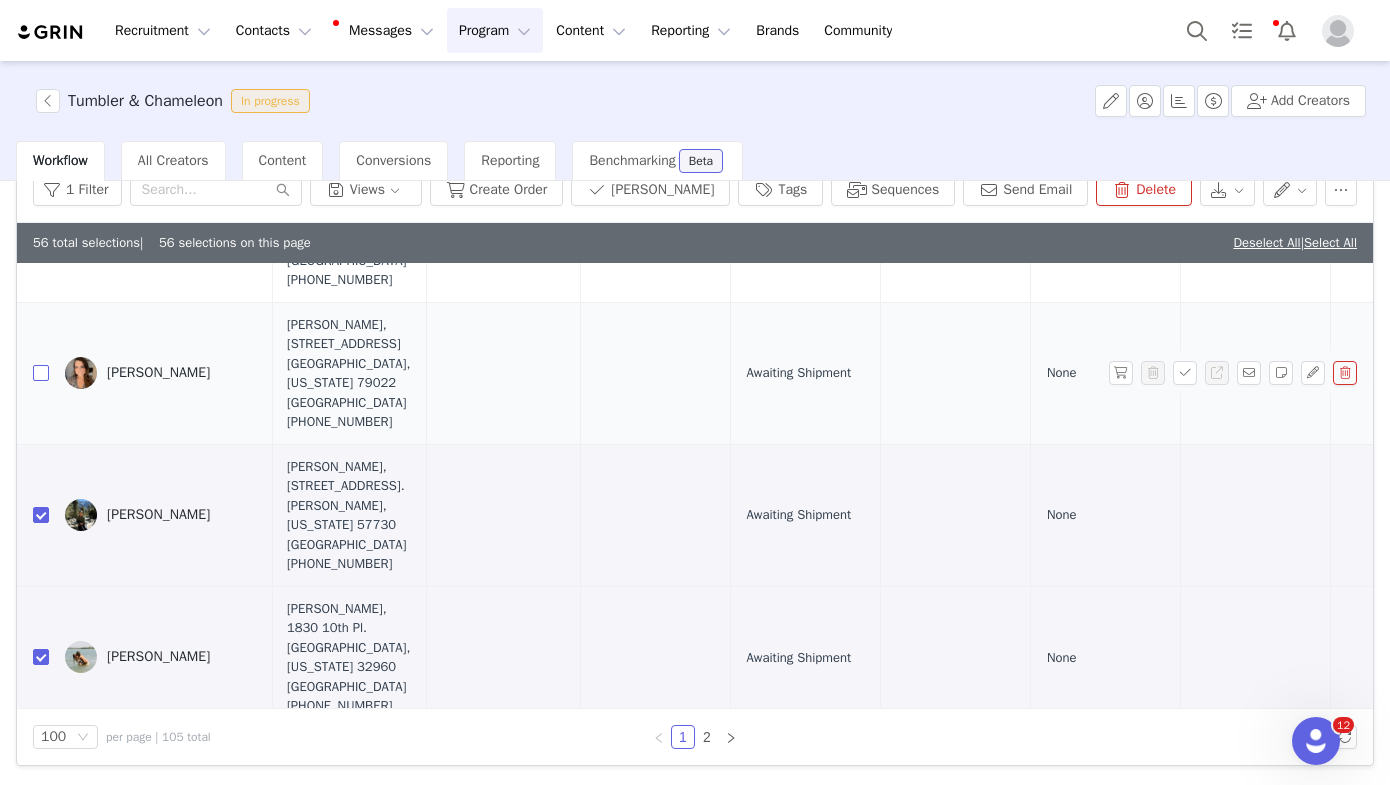 click at bounding box center (41, 373) 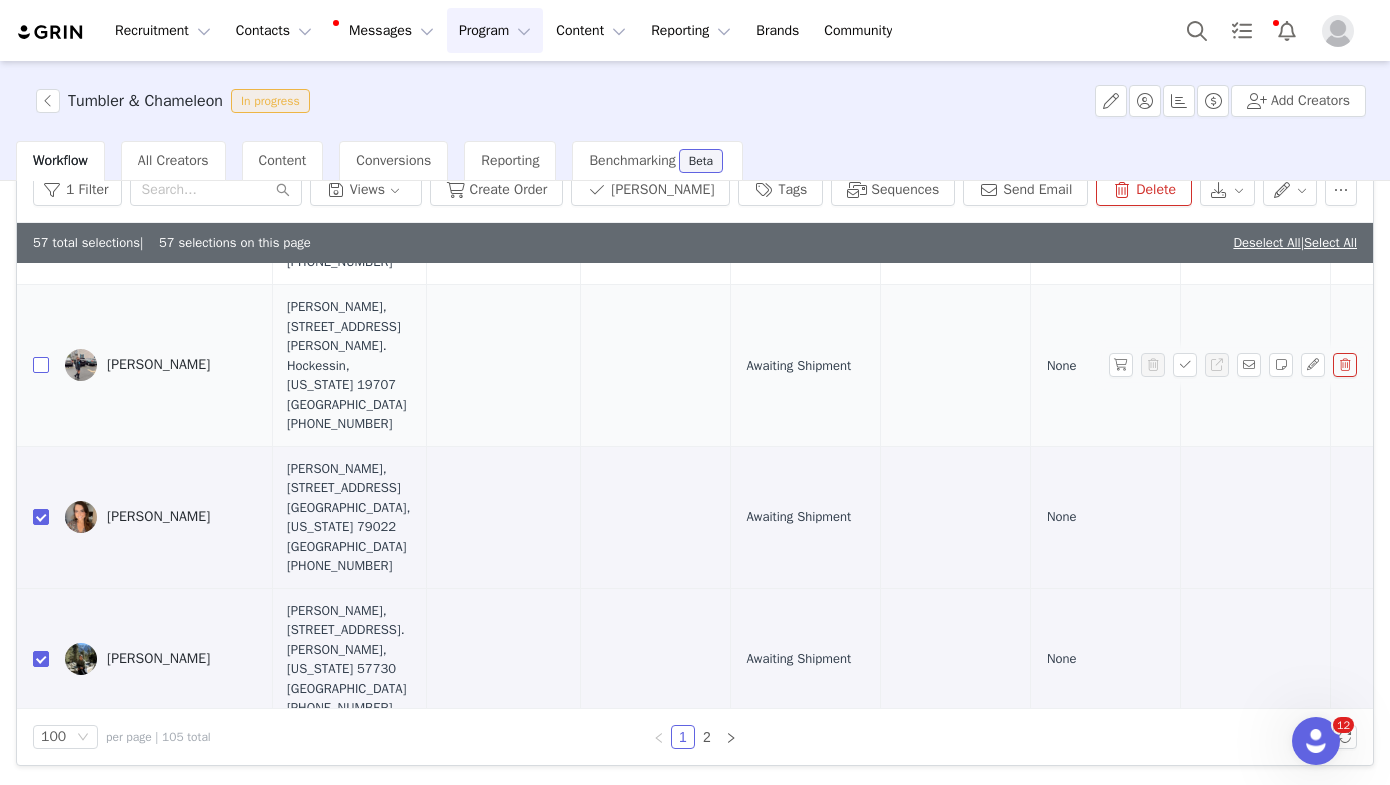 click at bounding box center [41, 365] 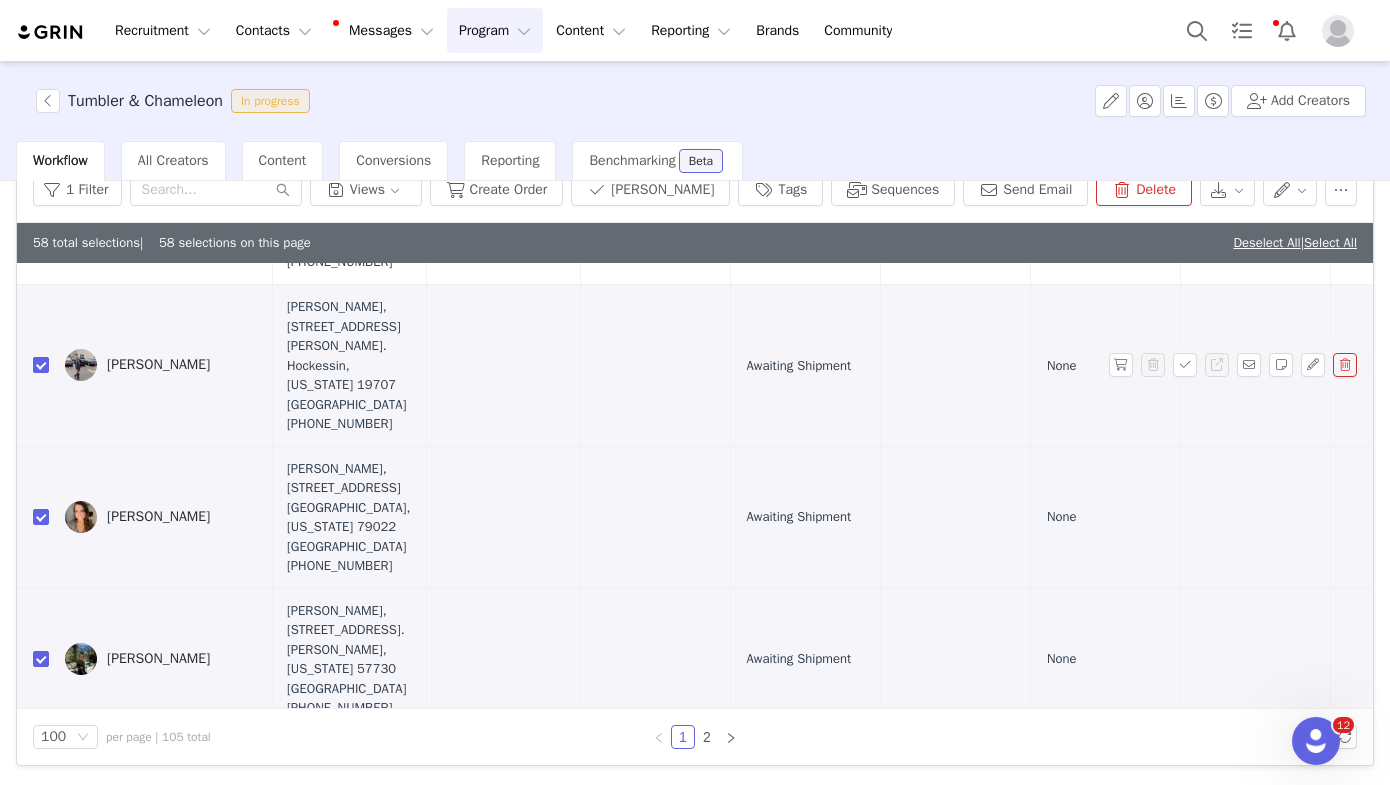 scroll, scrollTop: 1403, scrollLeft: 990, axis: both 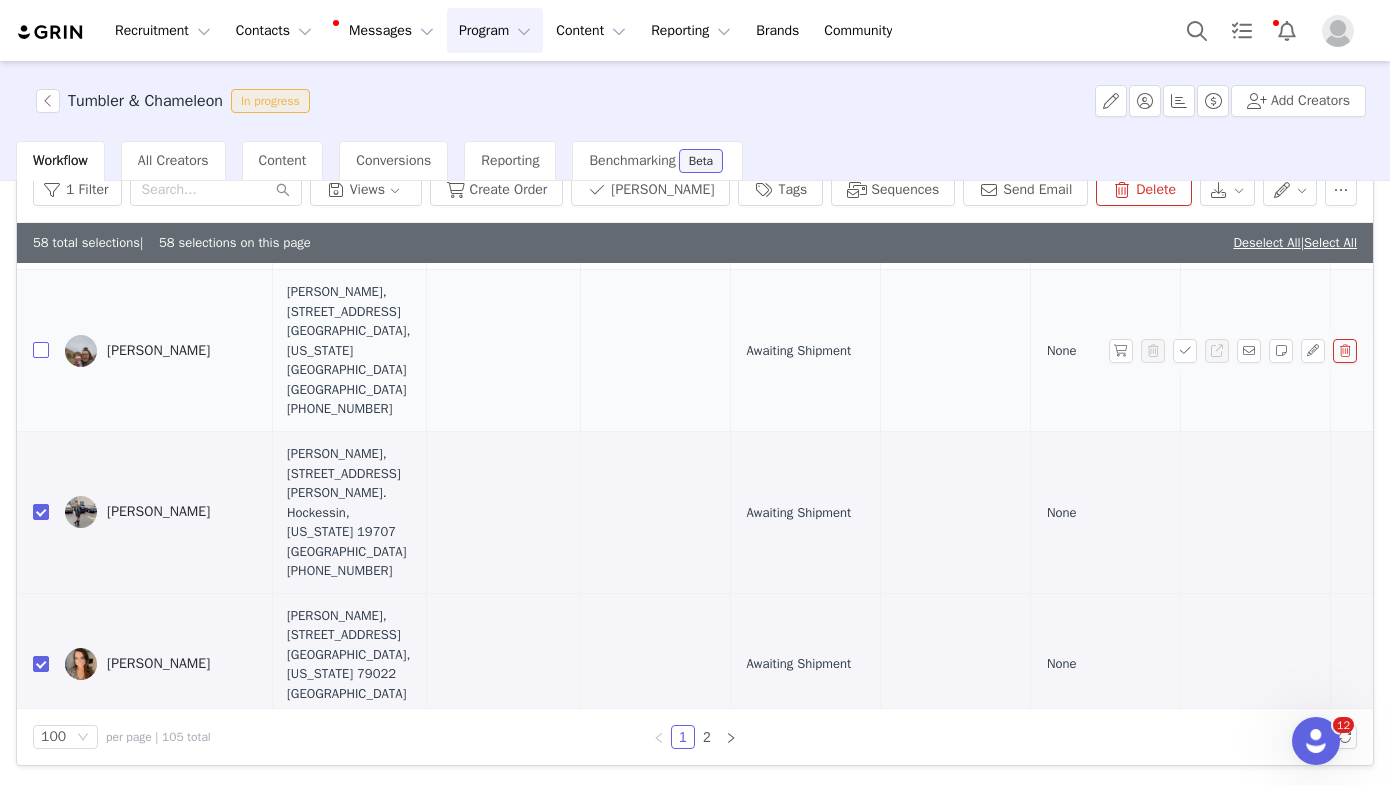 click at bounding box center [41, 350] 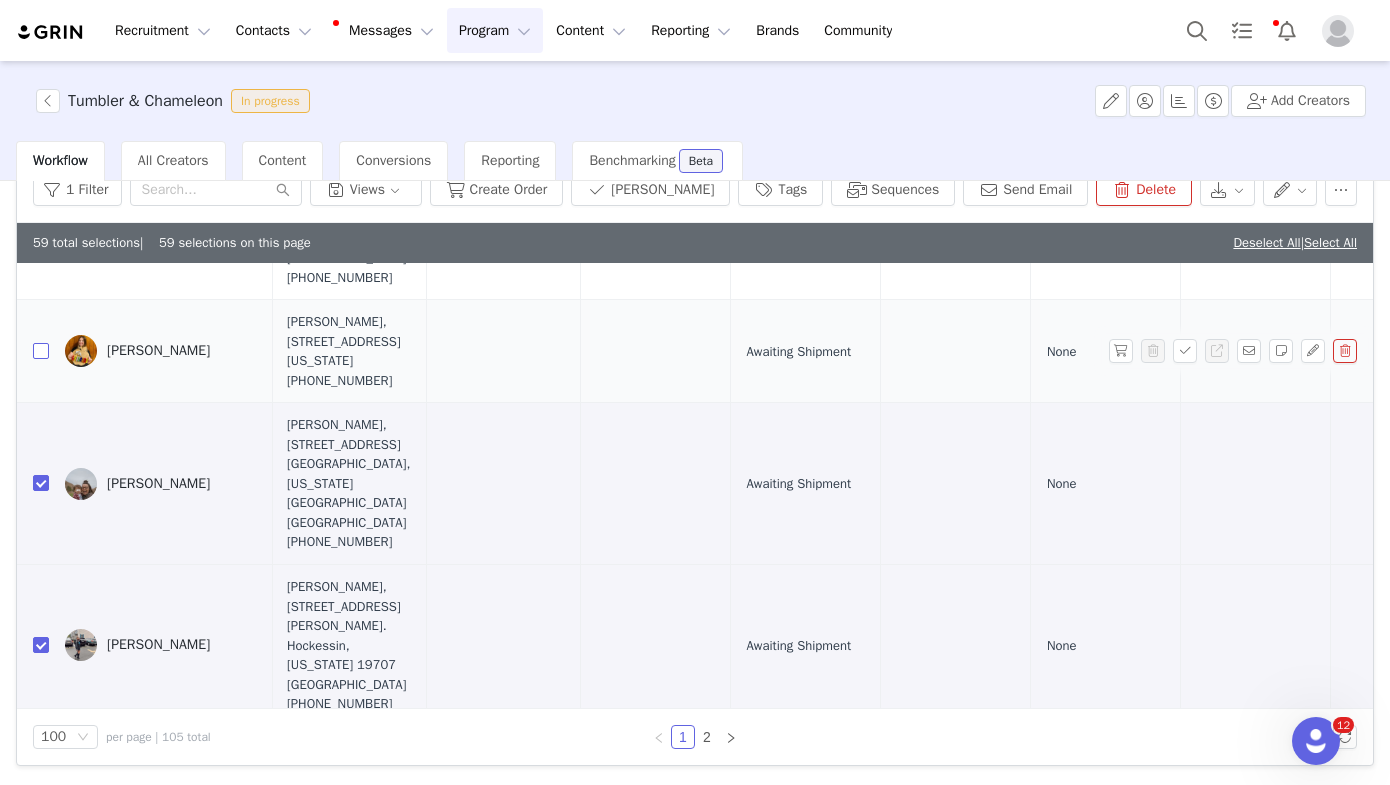 click at bounding box center [41, 351] 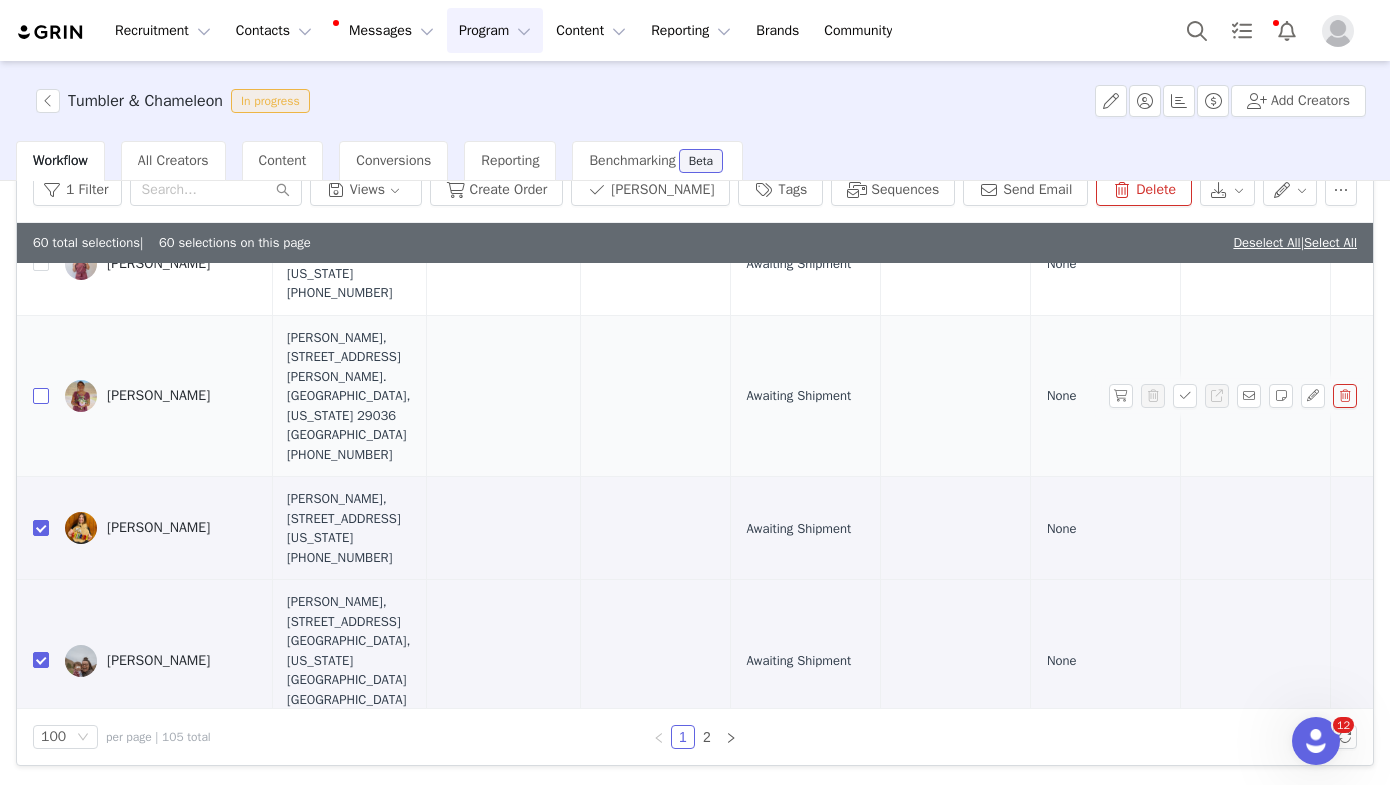 click at bounding box center (41, 396) 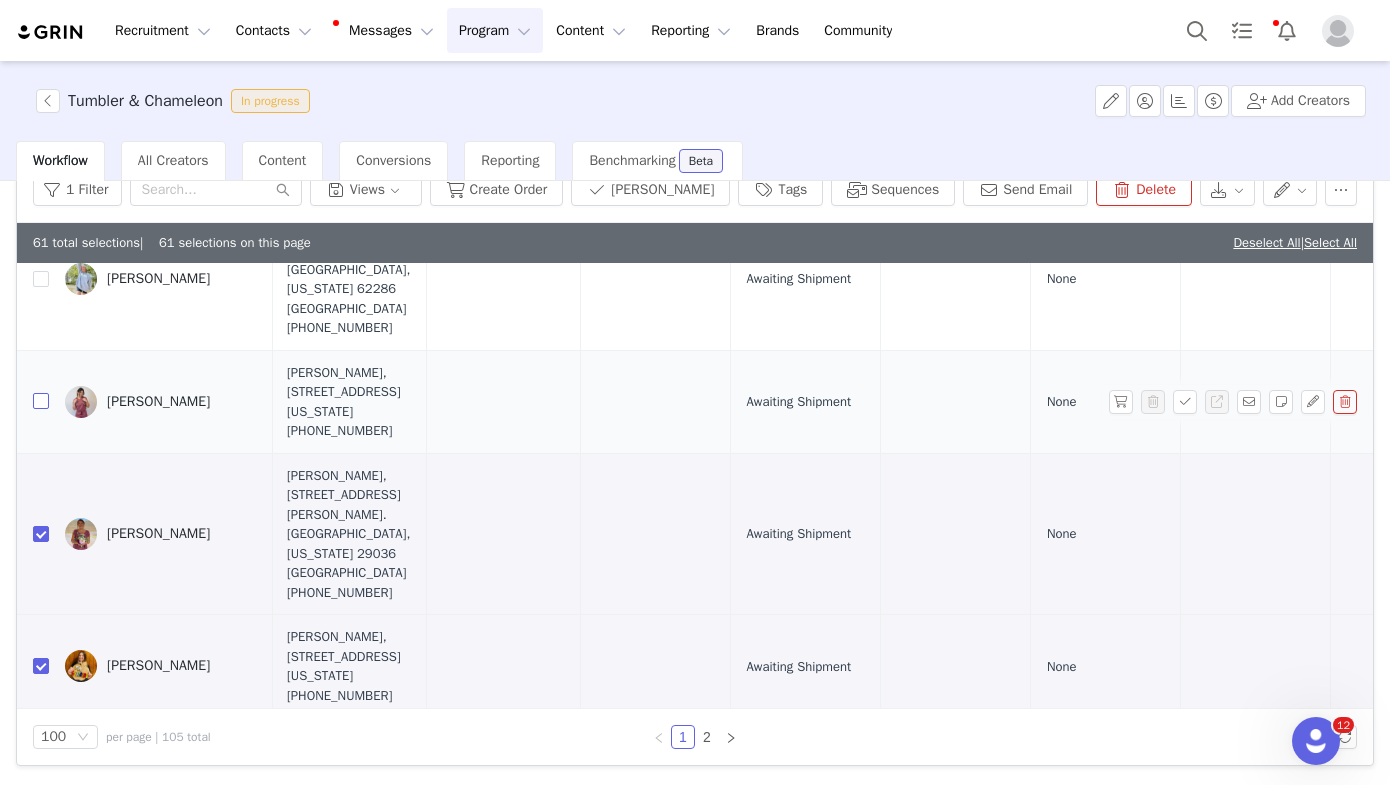 click at bounding box center (41, 401) 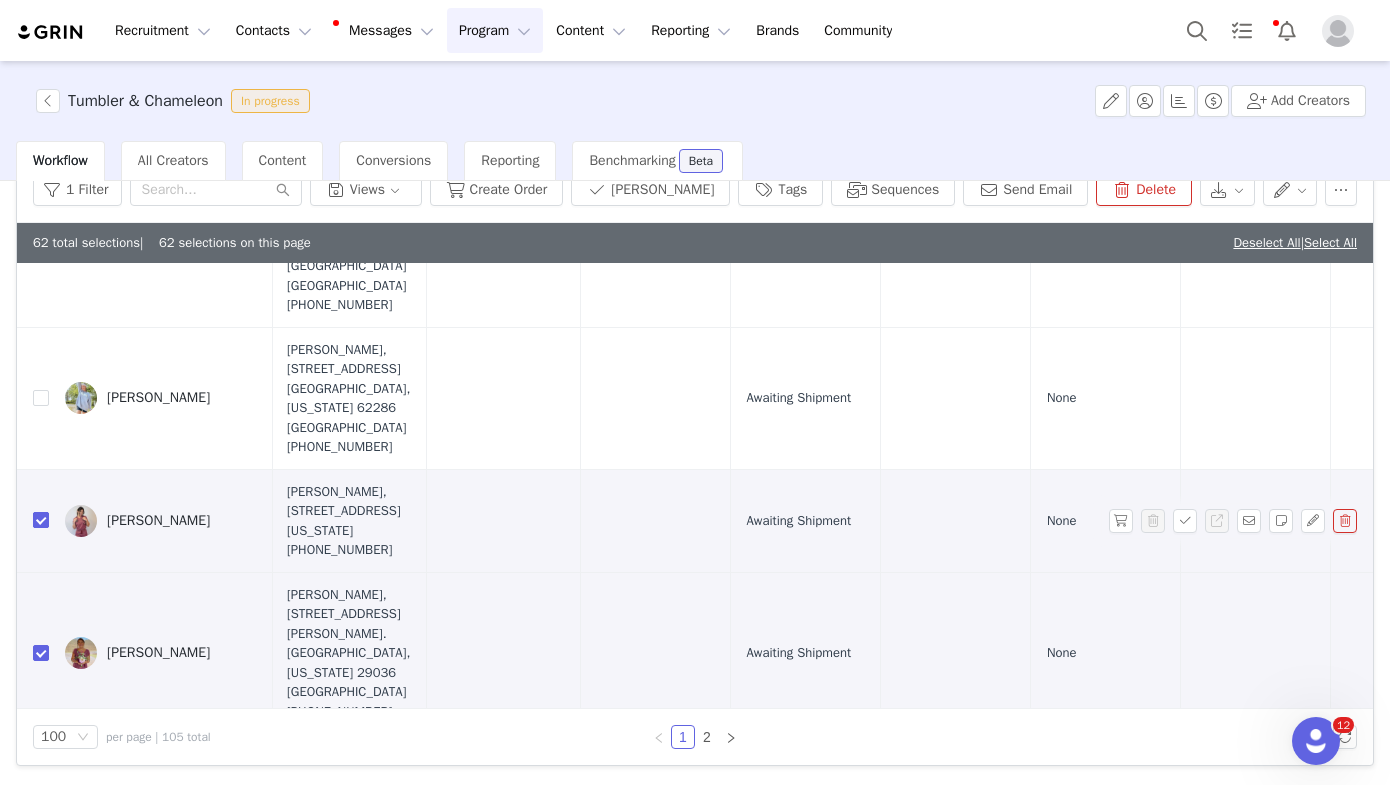 scroll, scrollTop: 836, scrollLeft: 990, axis: both 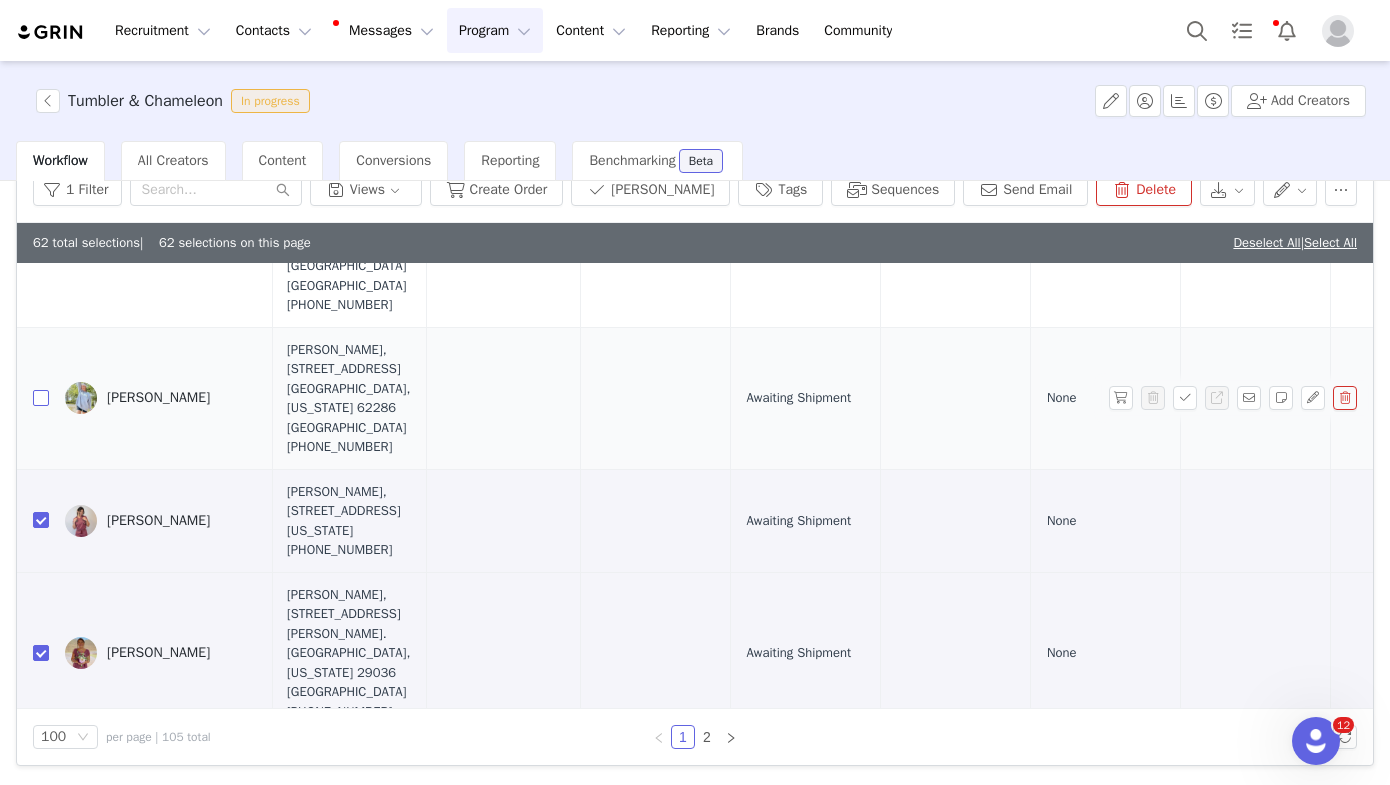 click at bounding box center (41, 398) 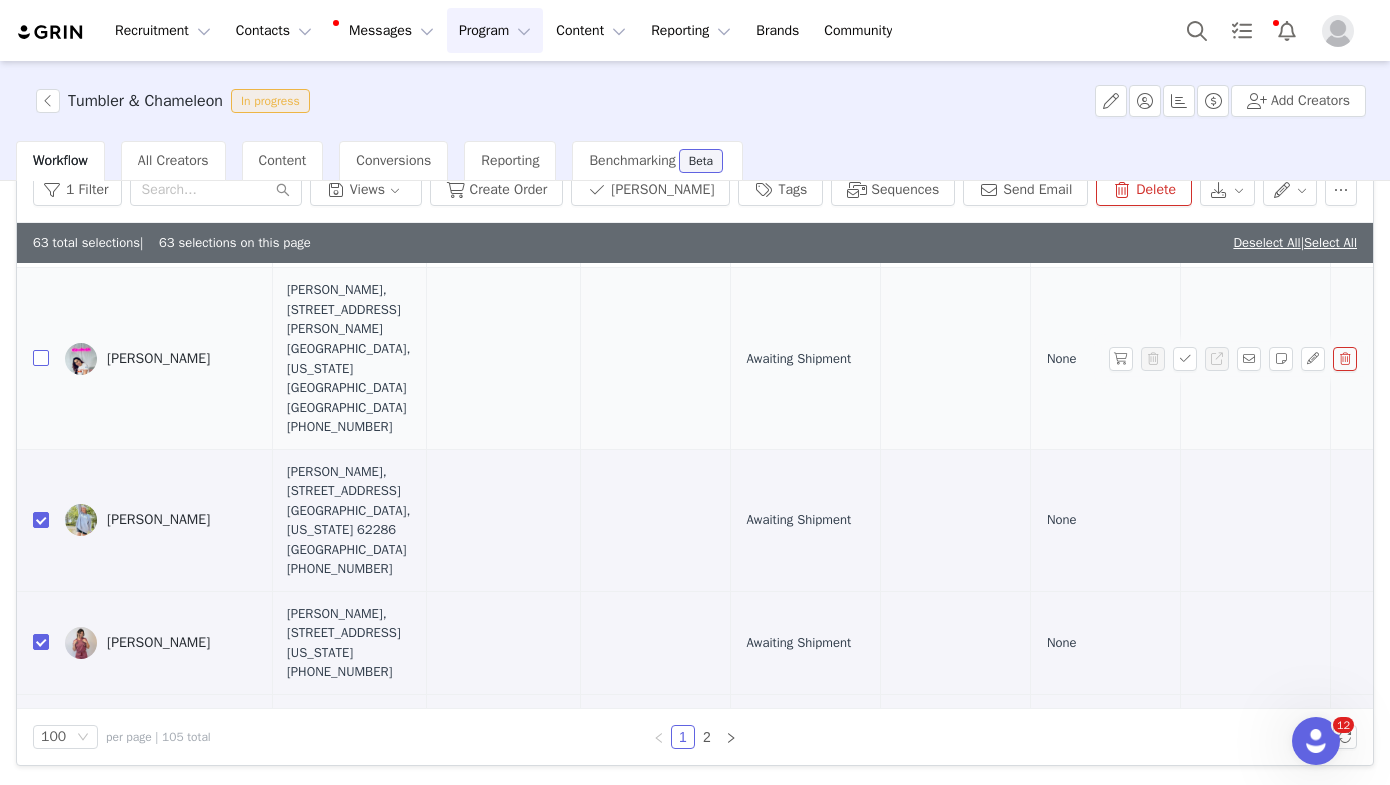 click at bounding box center [41, 358] 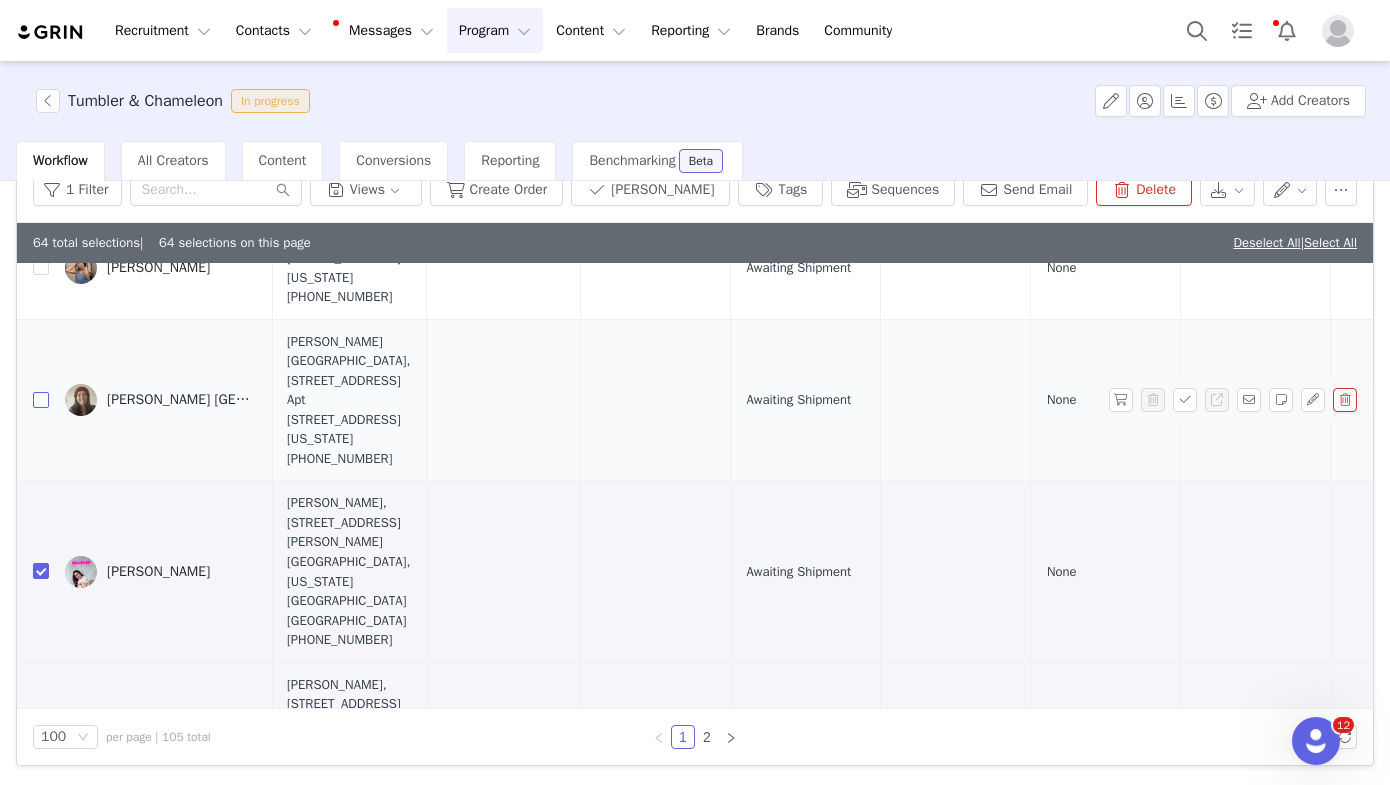 click at bounding box center (41, 400) 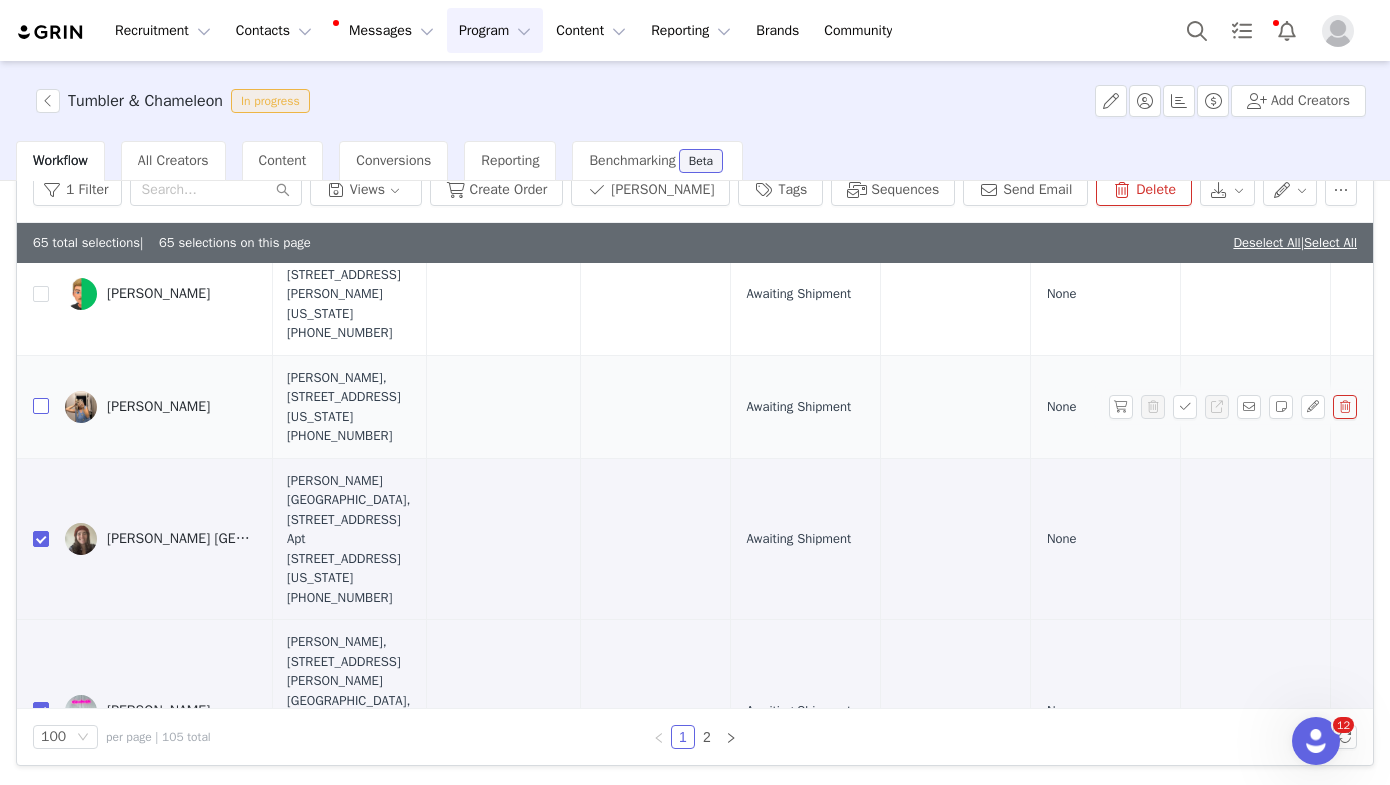 click at bounding box center (41, 406) 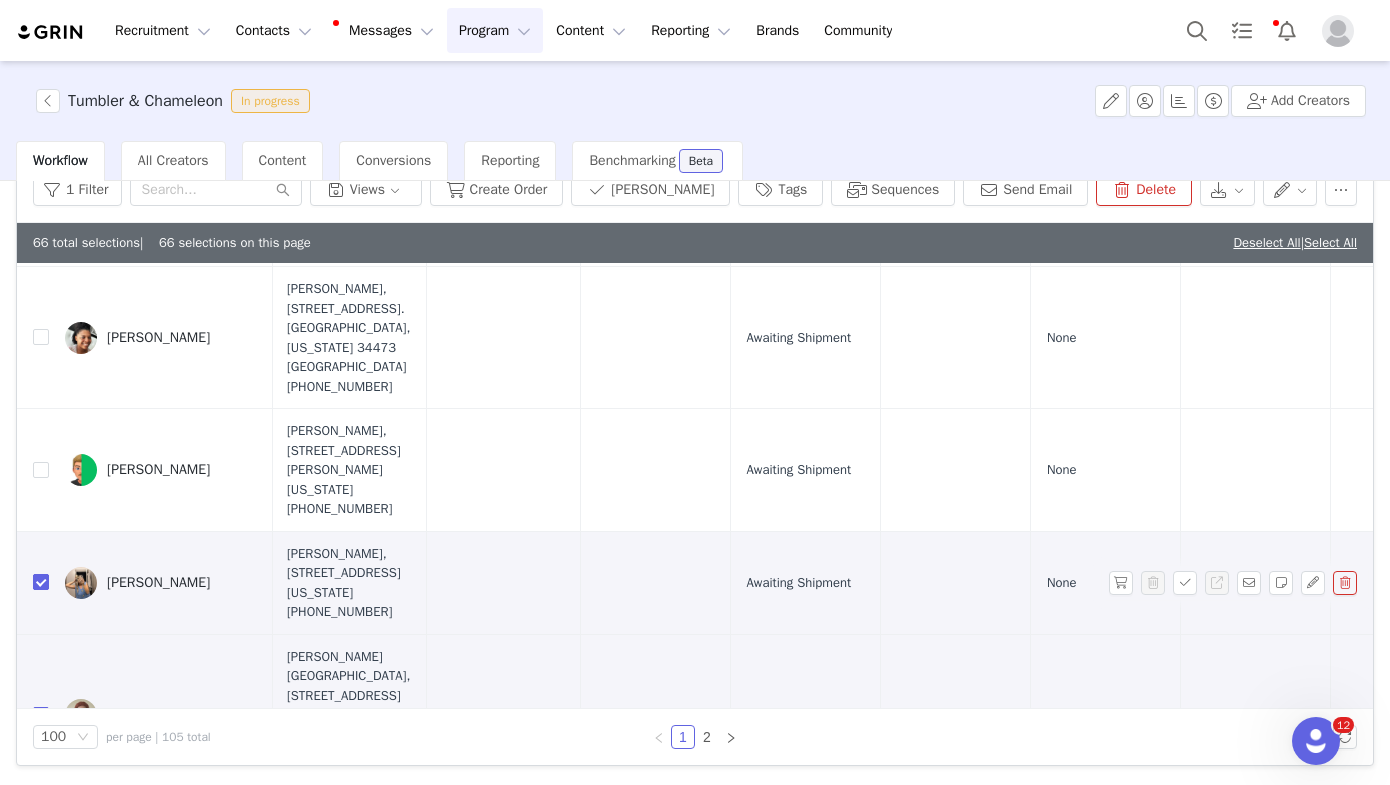 scroll, scrollTop: 186, scrollLeft: 990, axis: both 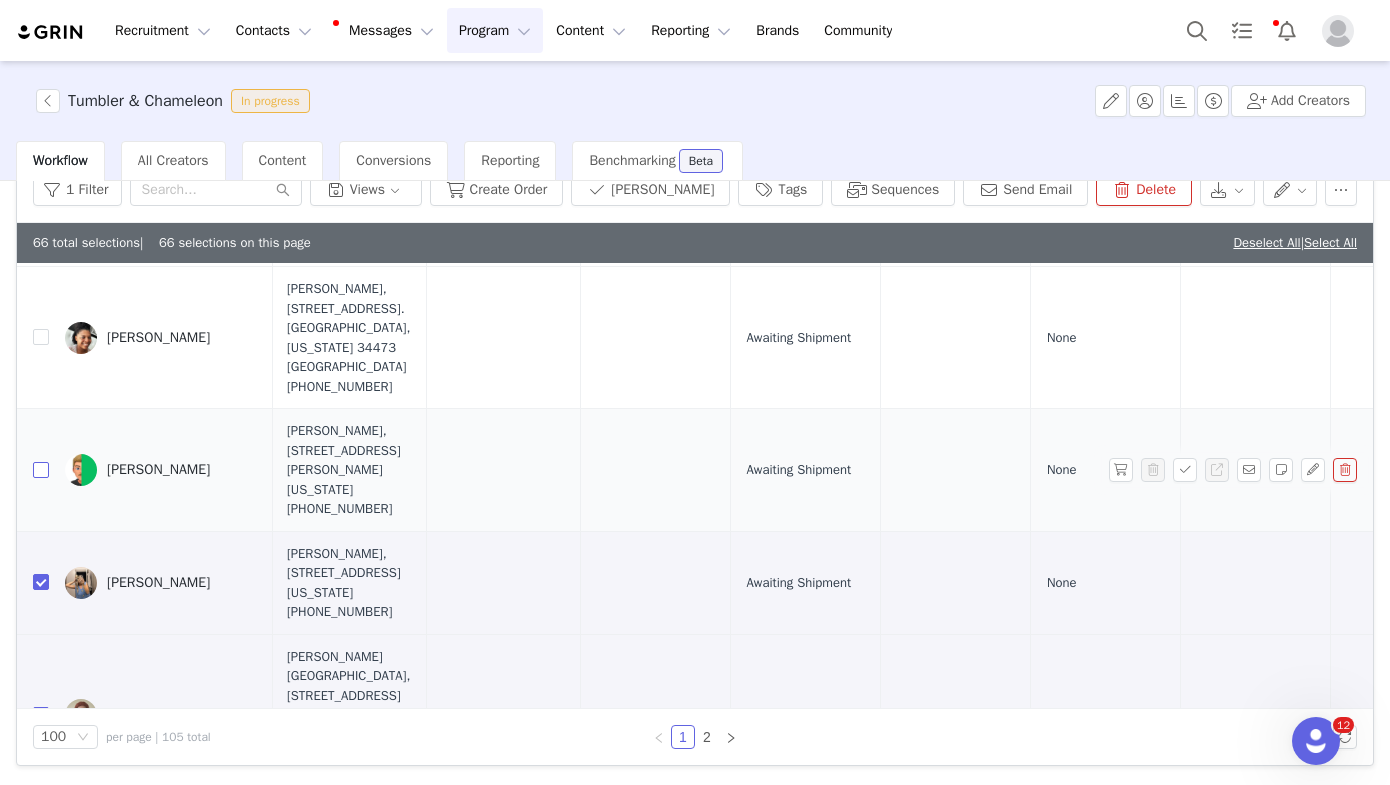 click at bounding box center [41, 470] 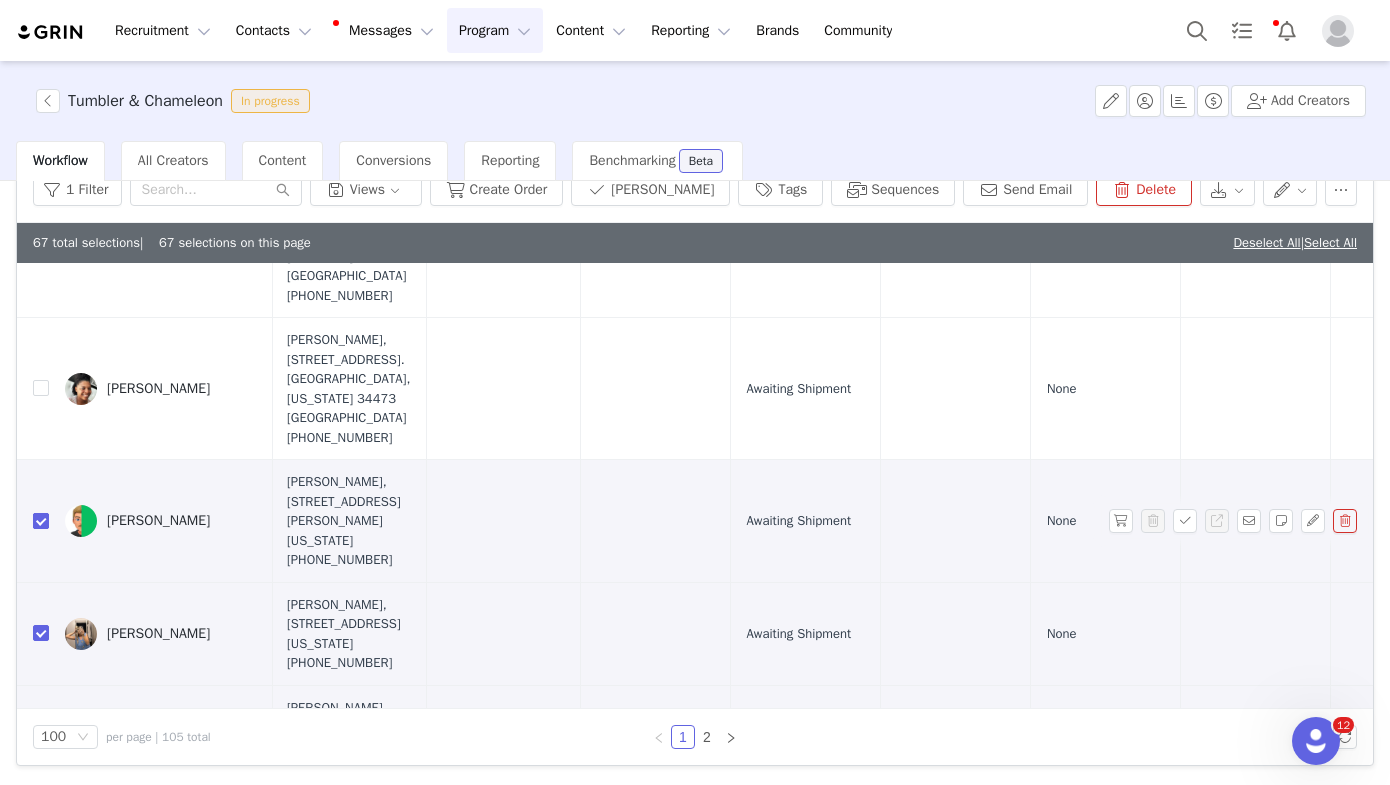 scroll, scrollTop: 116, scrollLeft: 990, axis: both 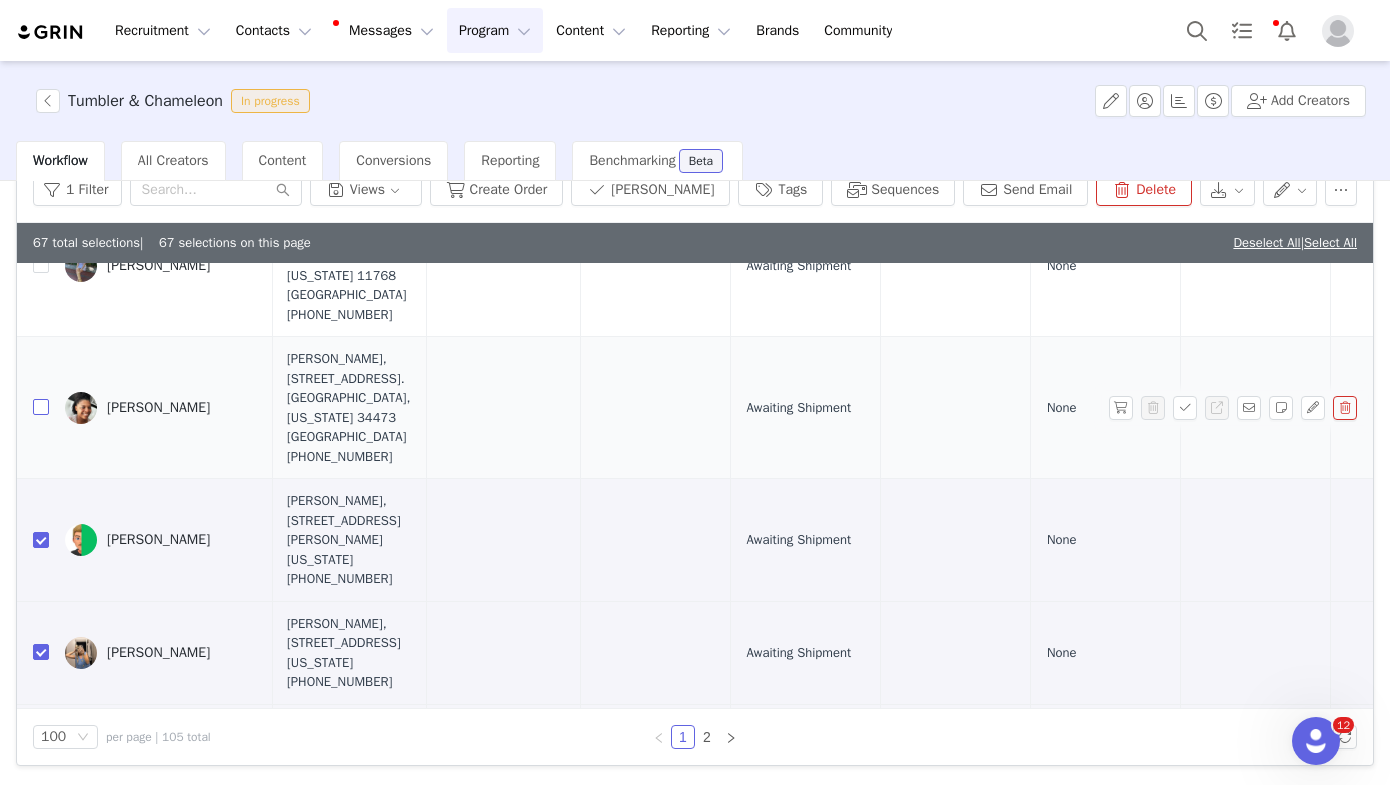 click at bounding box center [41, 407] 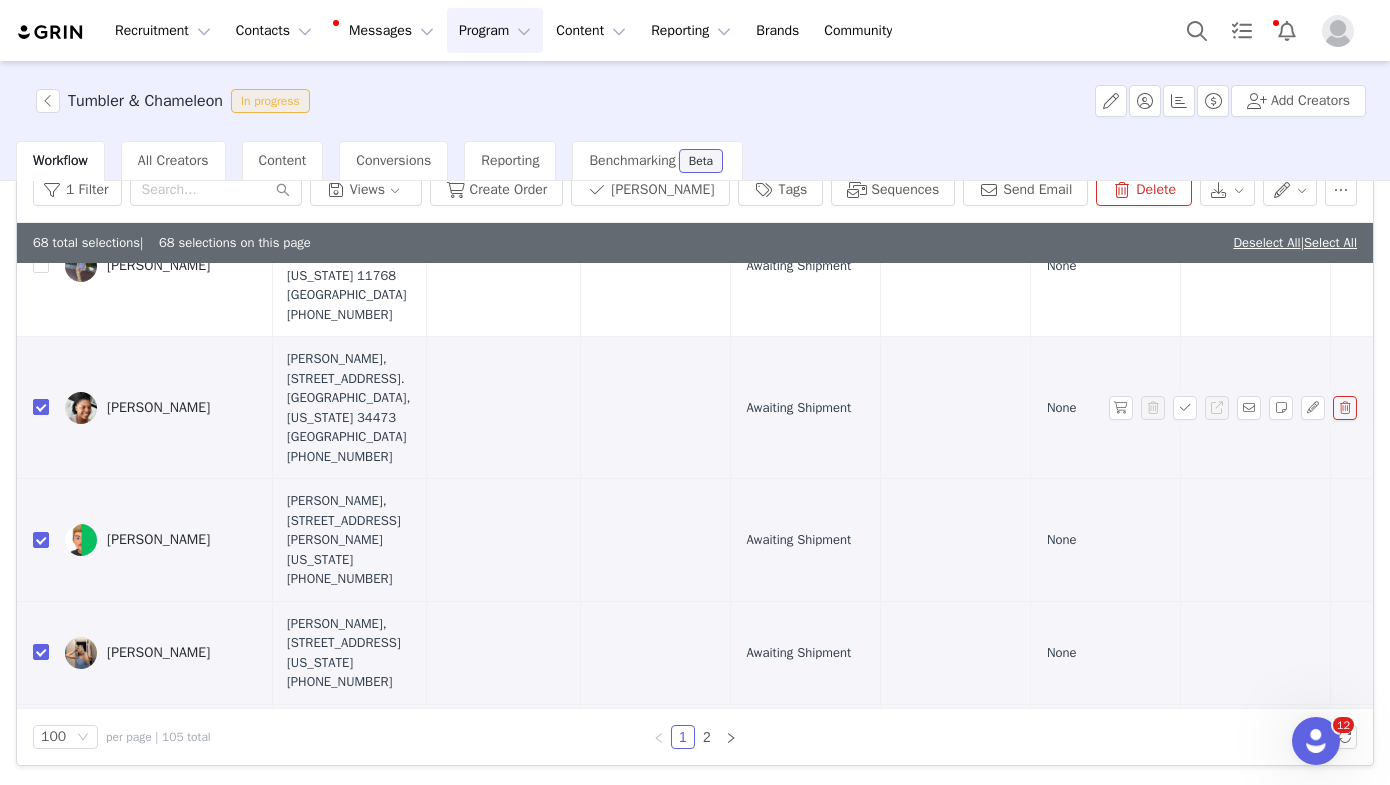 scroll, scrollTop: 25, scrollLeft: 990, axis: both 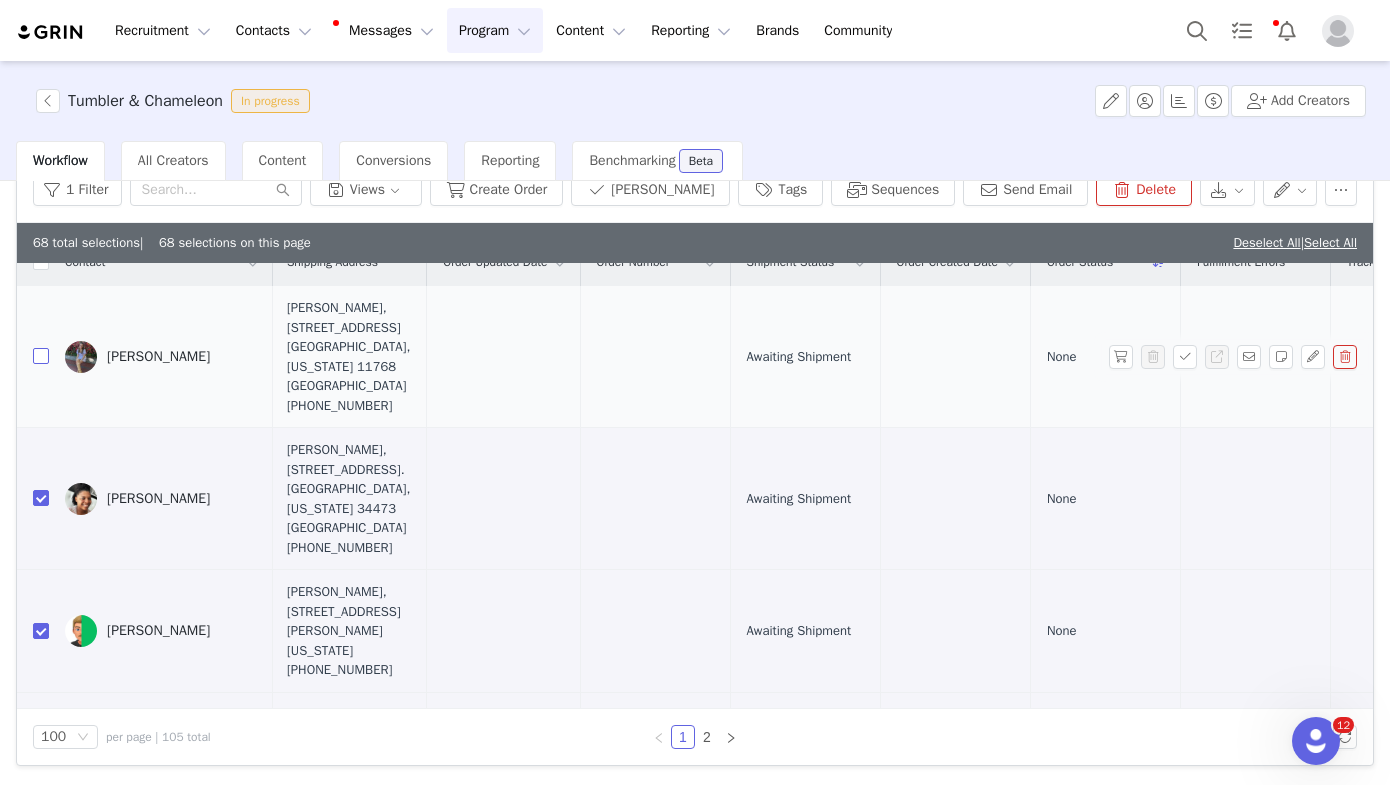 click at bounding box center [41, 356] 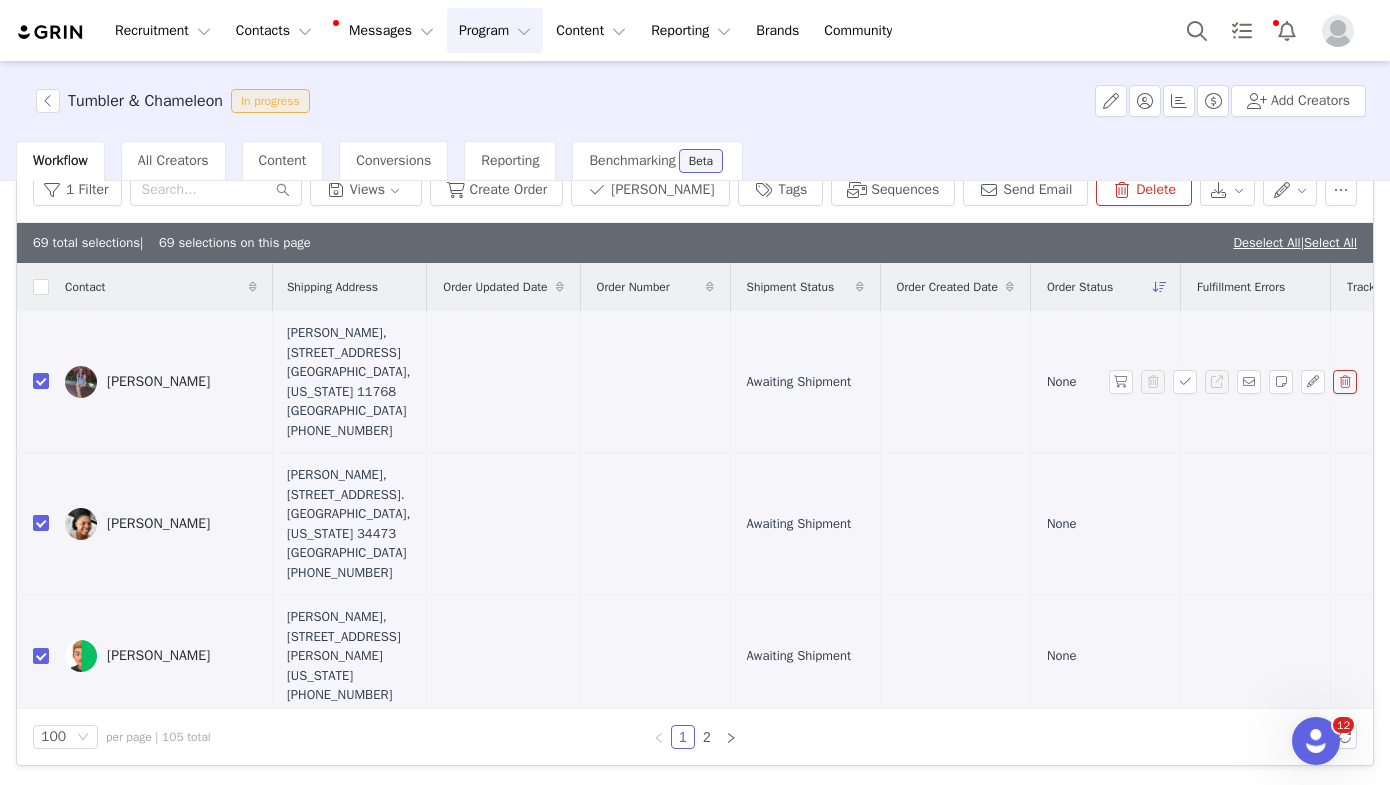 scroll, scrollTop: 0, scrollLeft: 990, axis: horizontal 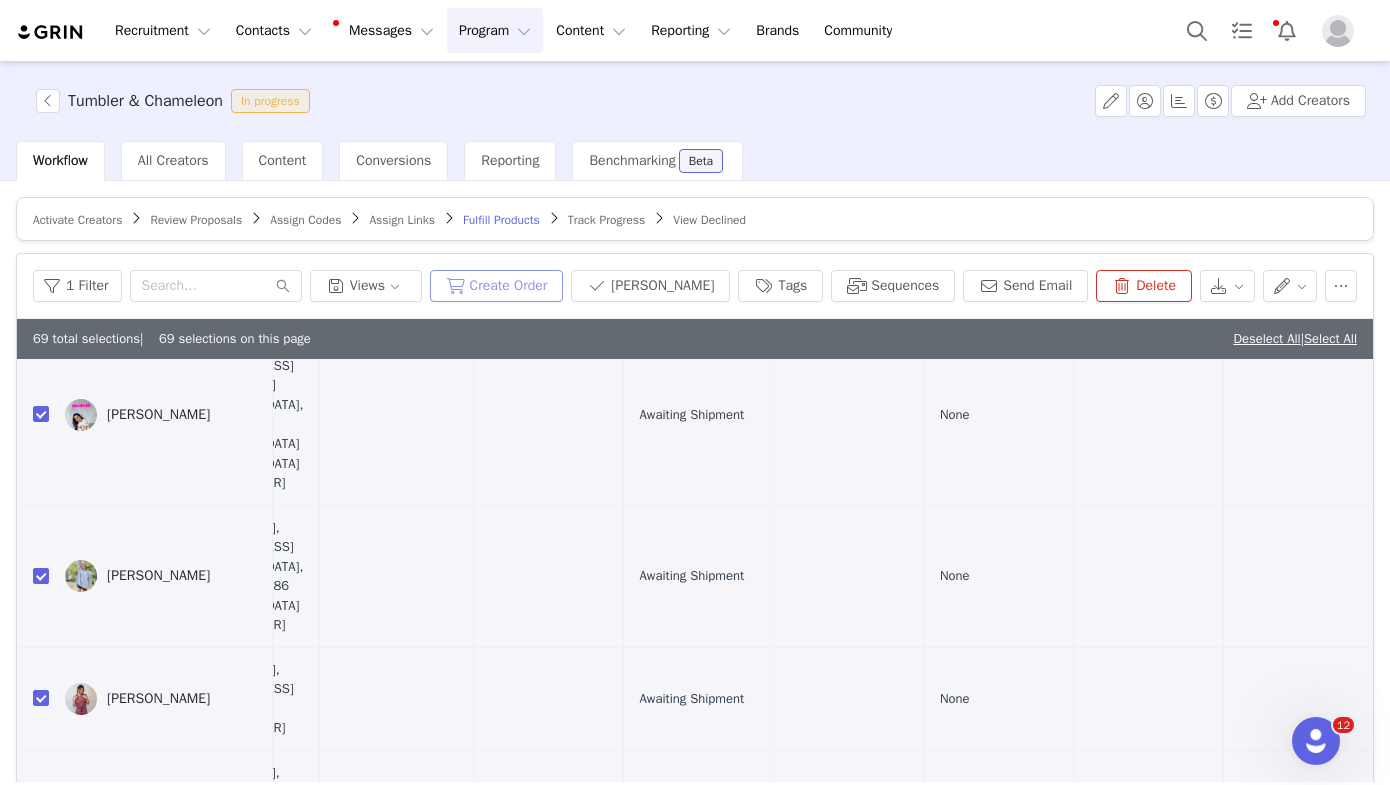 click on "Create Order" at bounding box center [497, 286] 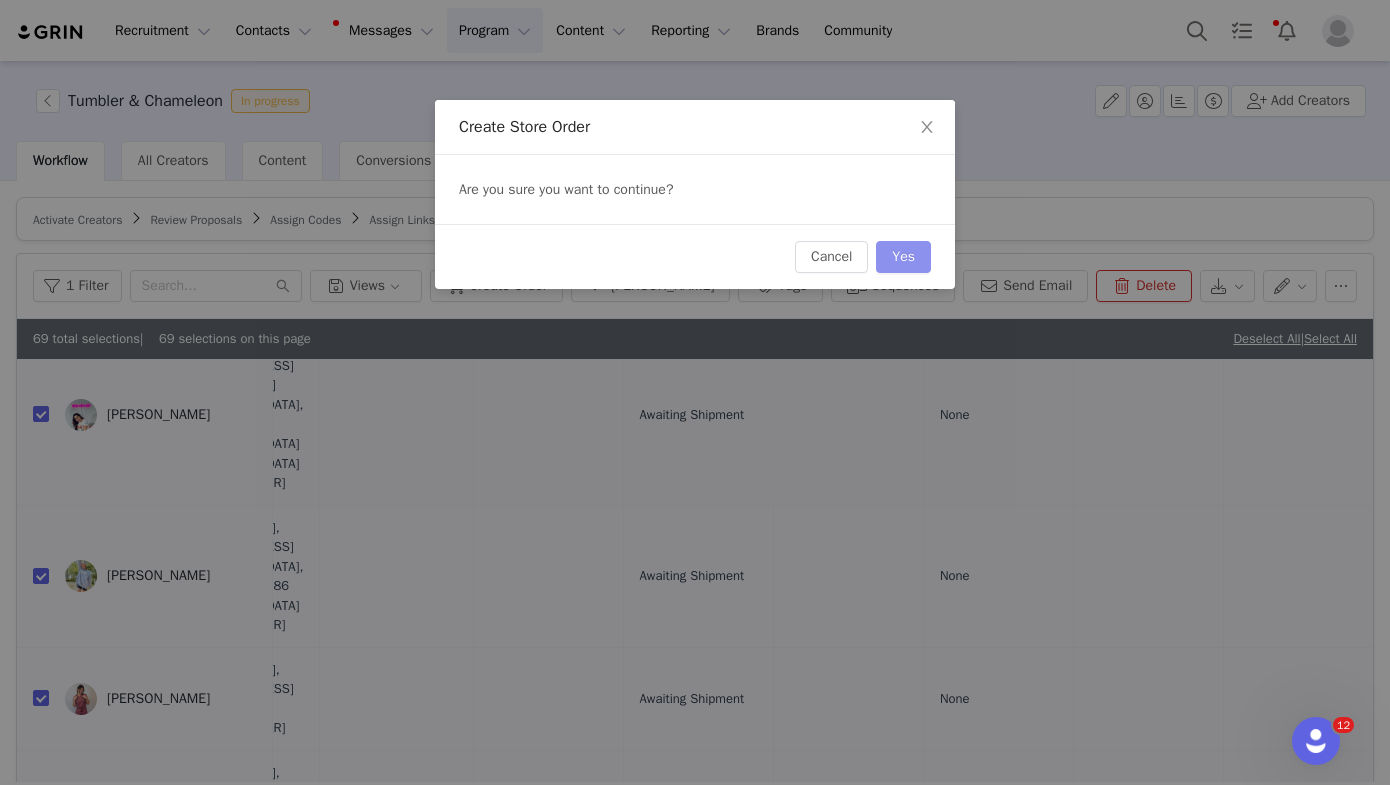 click on "Yes" at bounding box center (903, 257) 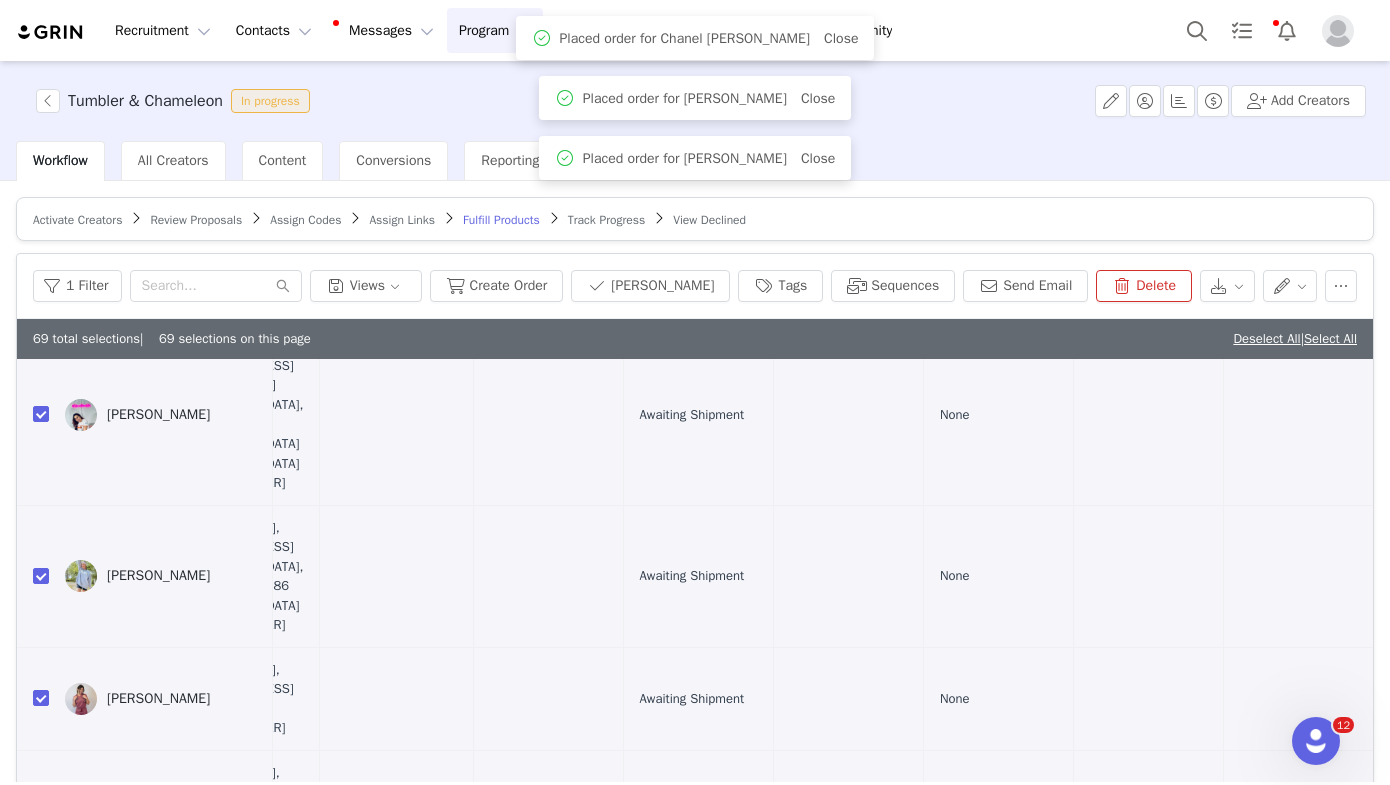 click on "Review Proposals" at bounding box center (196, 220) 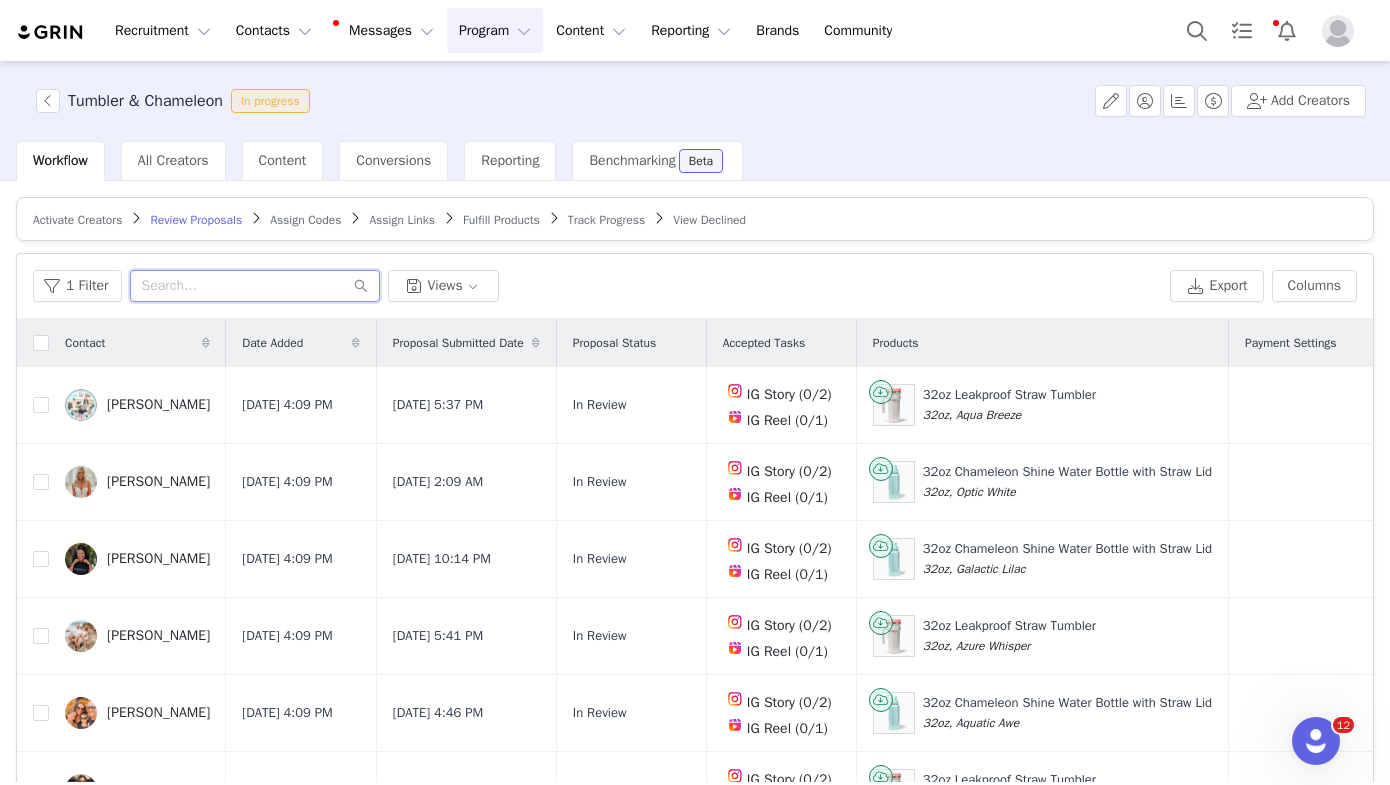 click at bounding box center [255, 286] 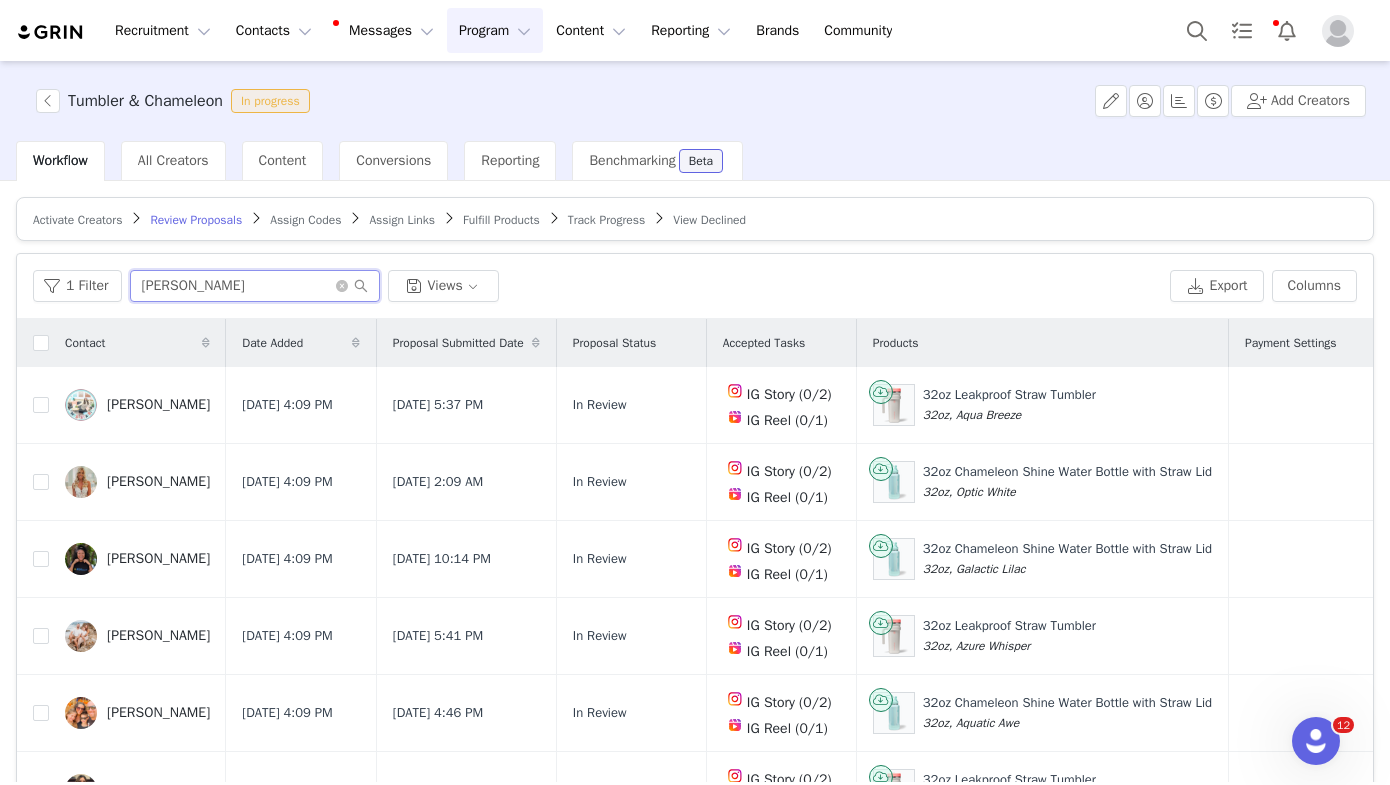 type on "gleason" 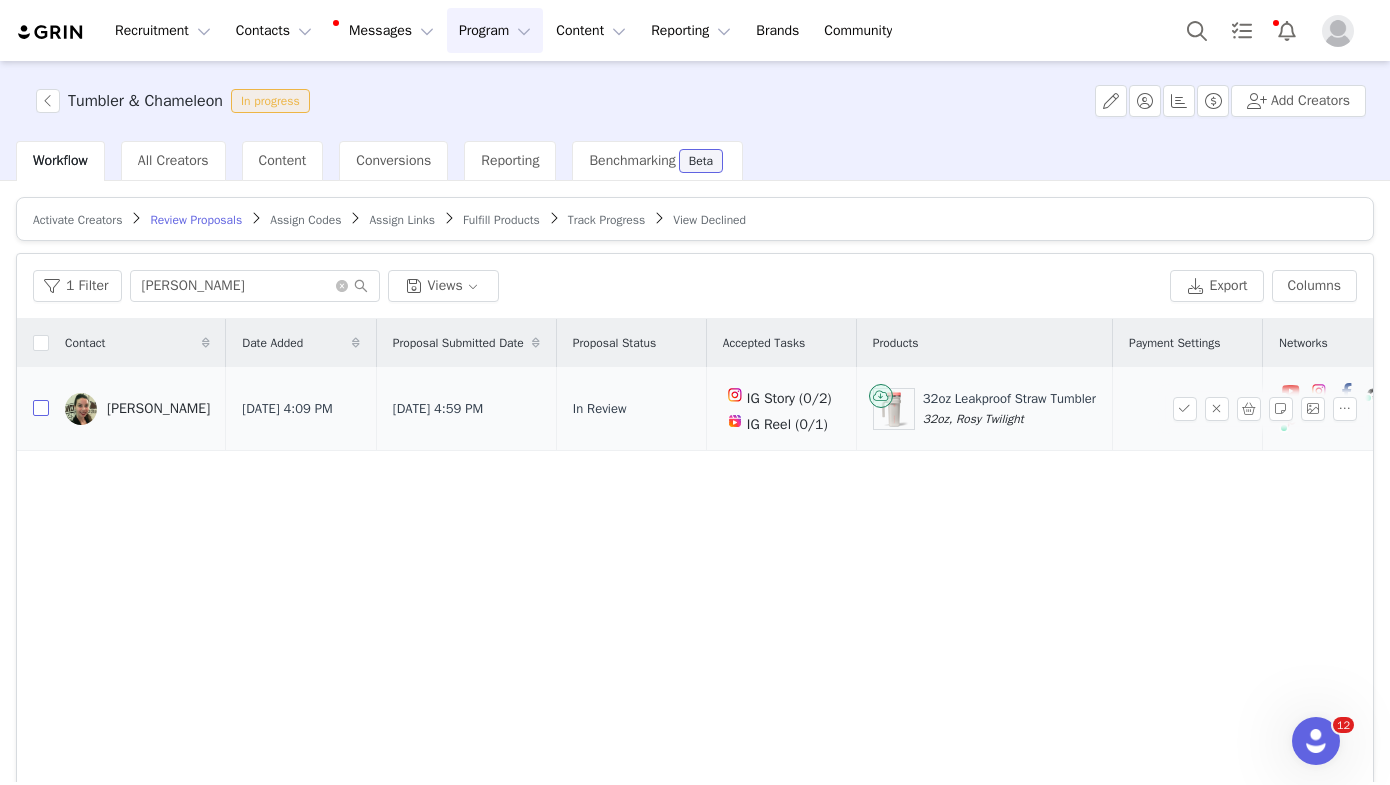 click at bounding box center (41, 408) 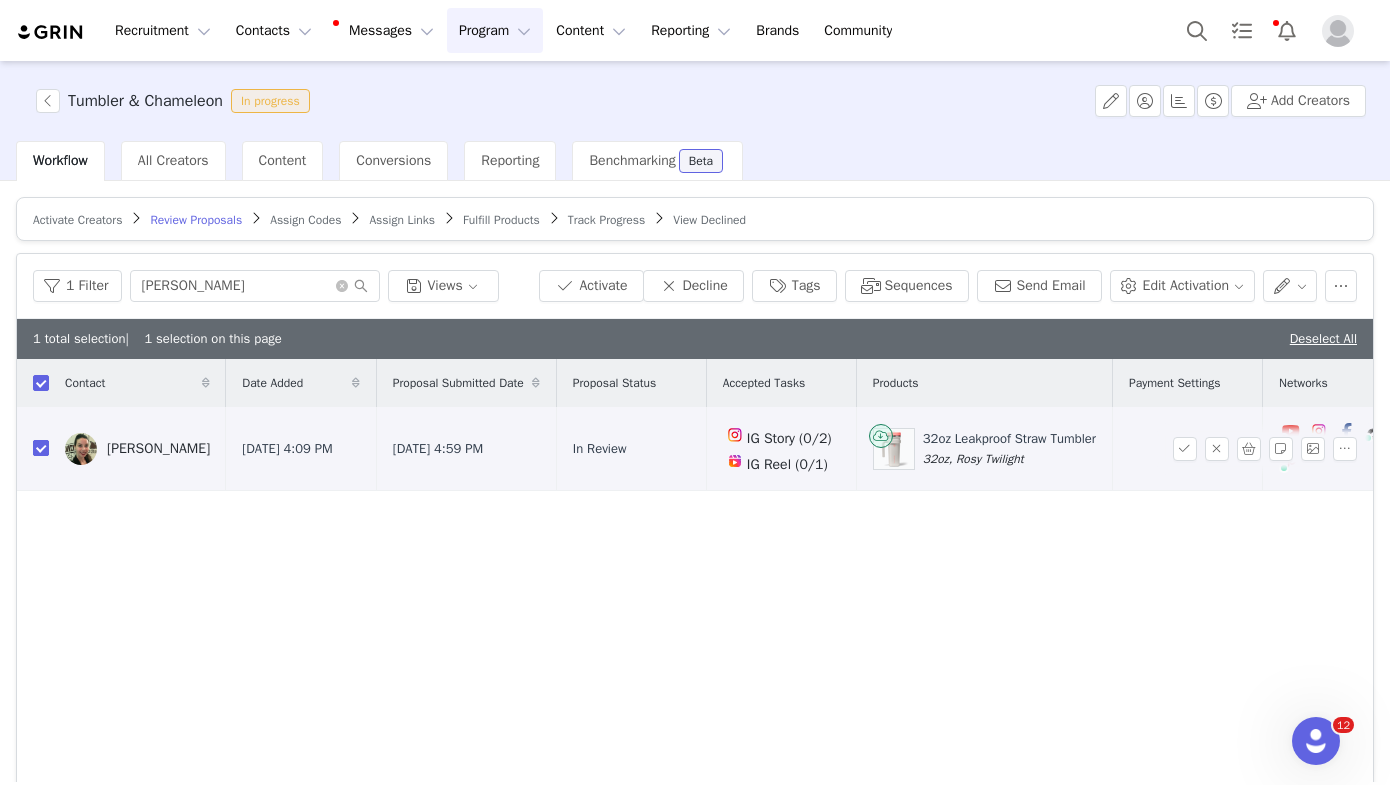 checkbox on "true" 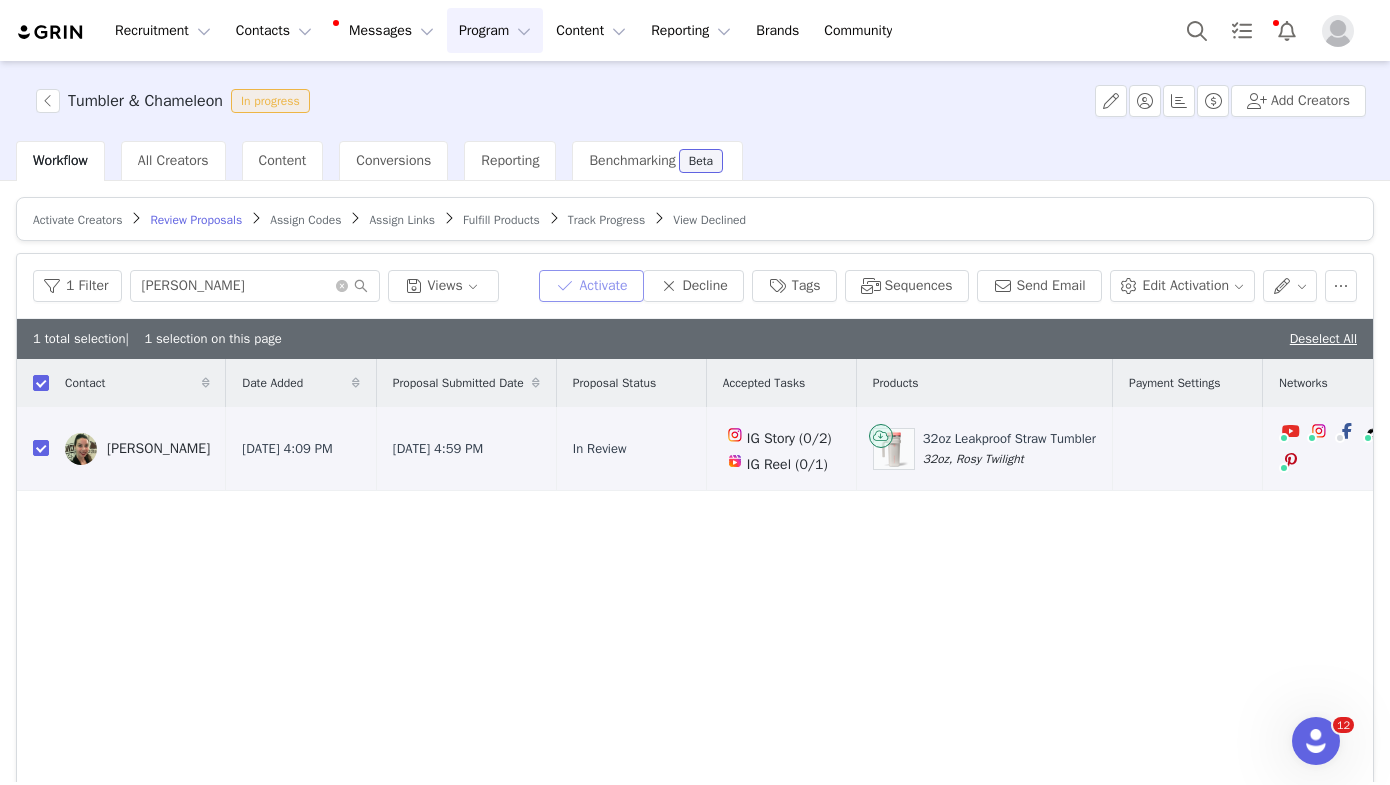 click on "Activate" at bounding box center [591, 286] 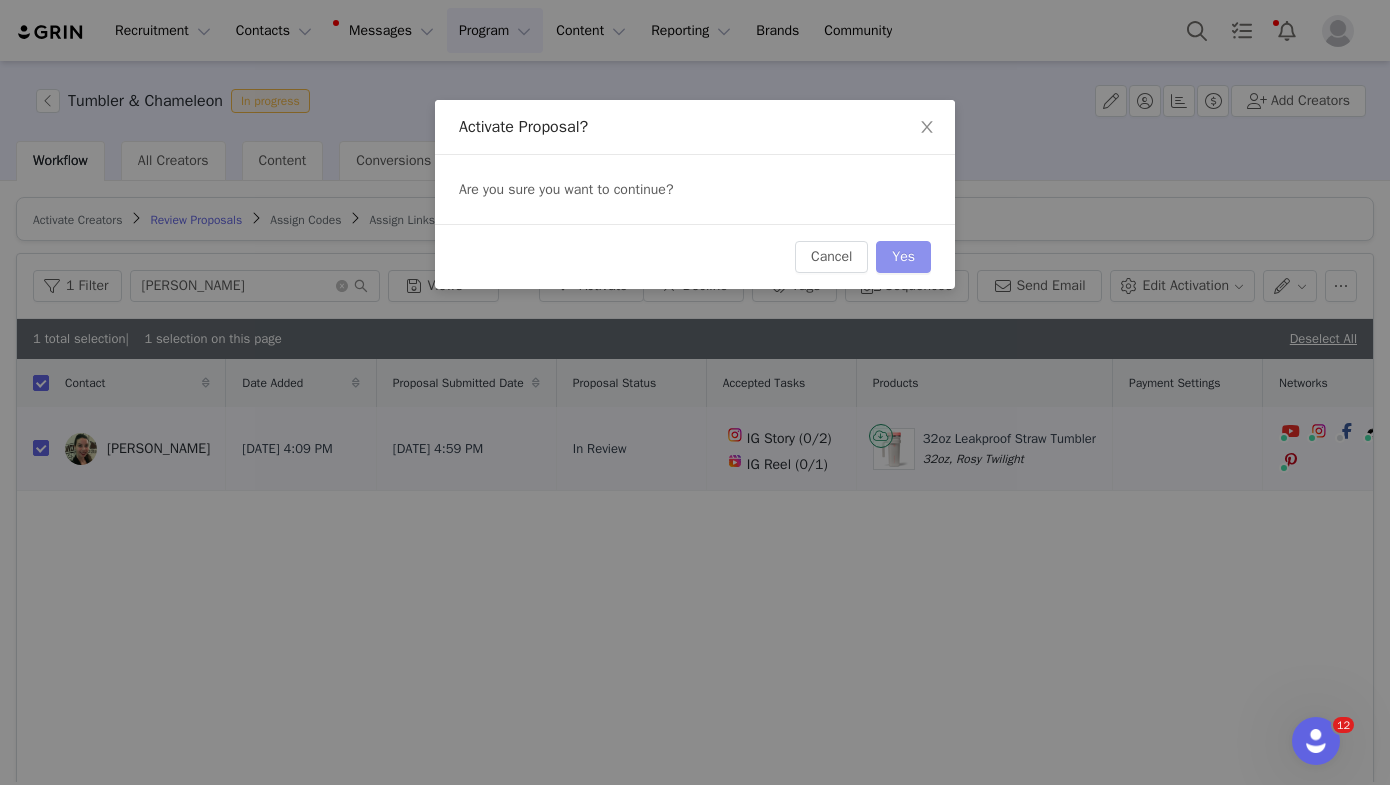 click on "Yes" at bounding box center (903, 257) 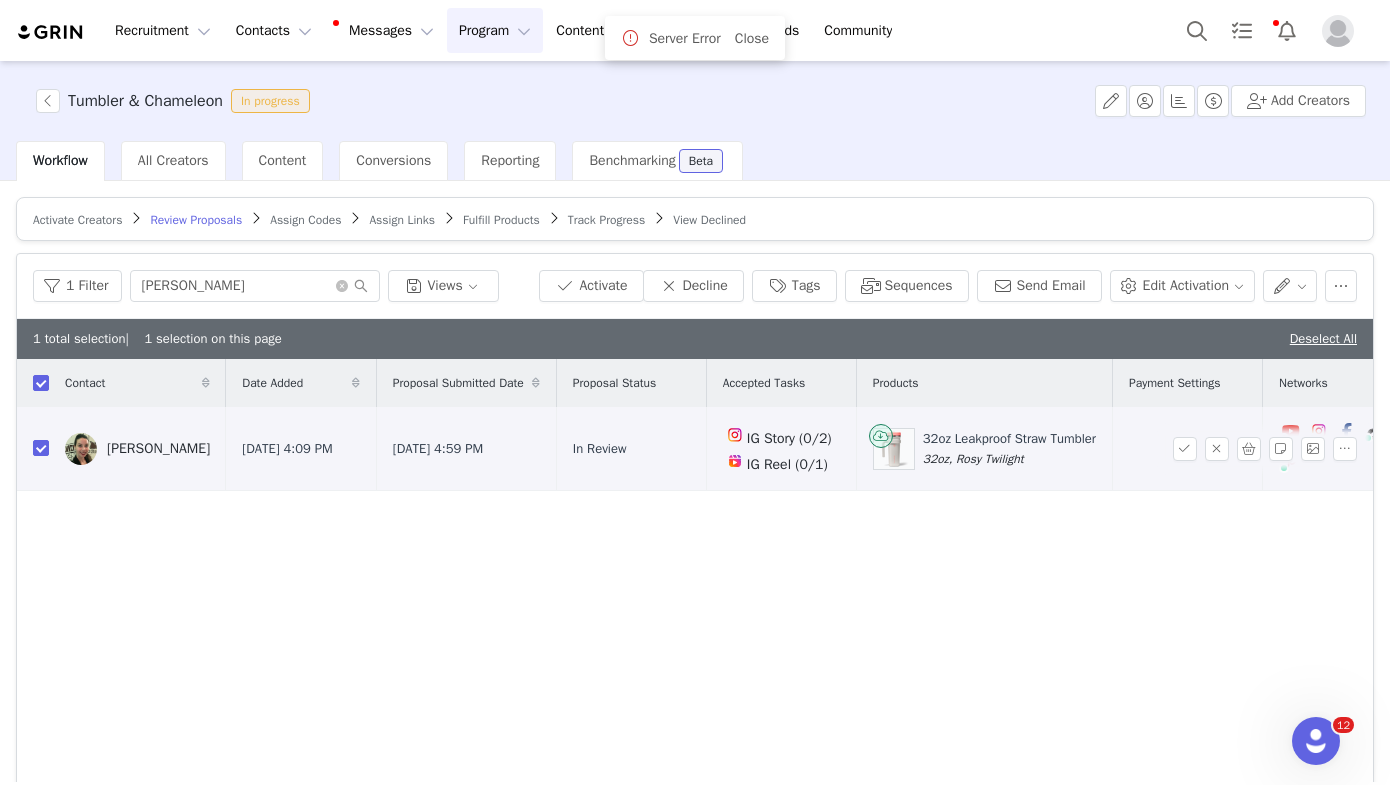 click on "[PERSON_NAME]" at bounding box center [158, 449] 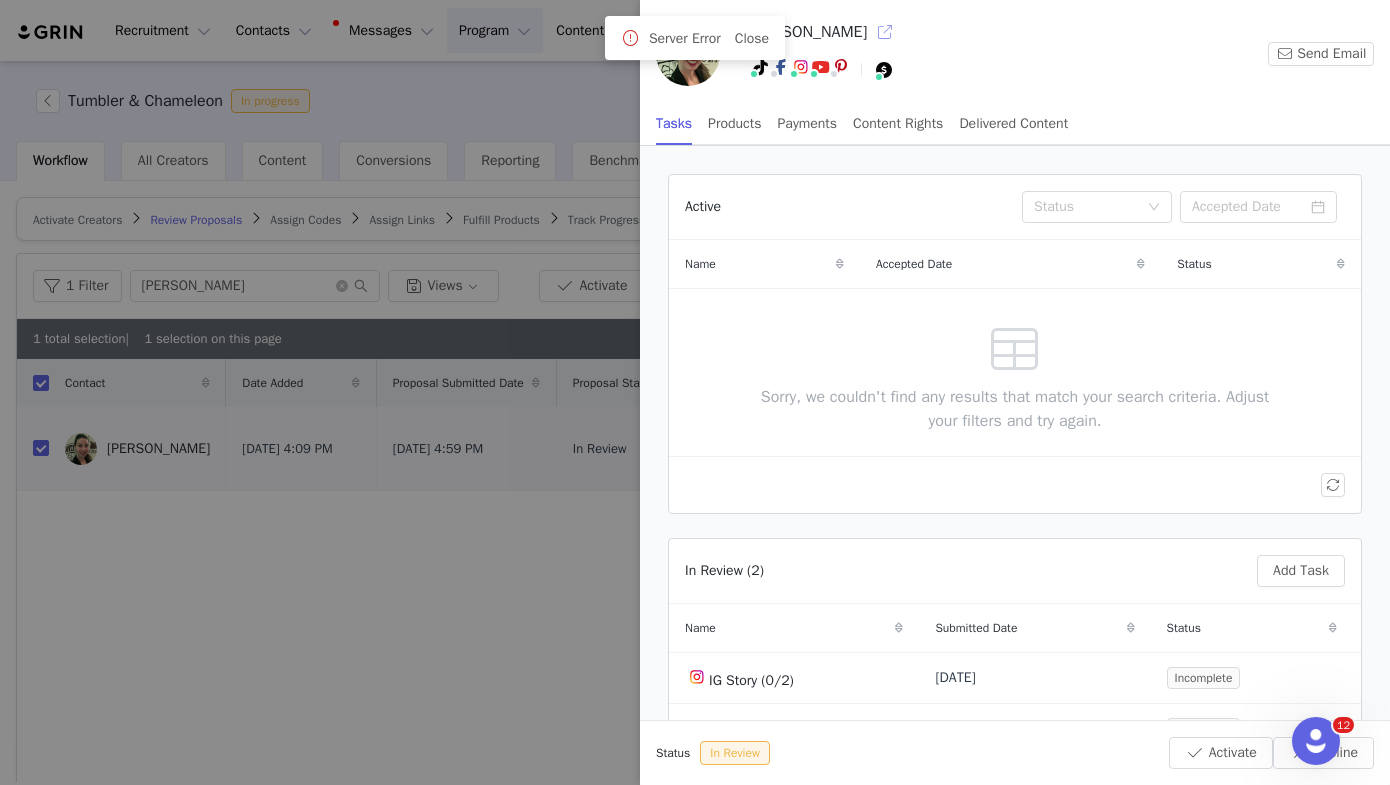 click at bounding box center [885, 32] 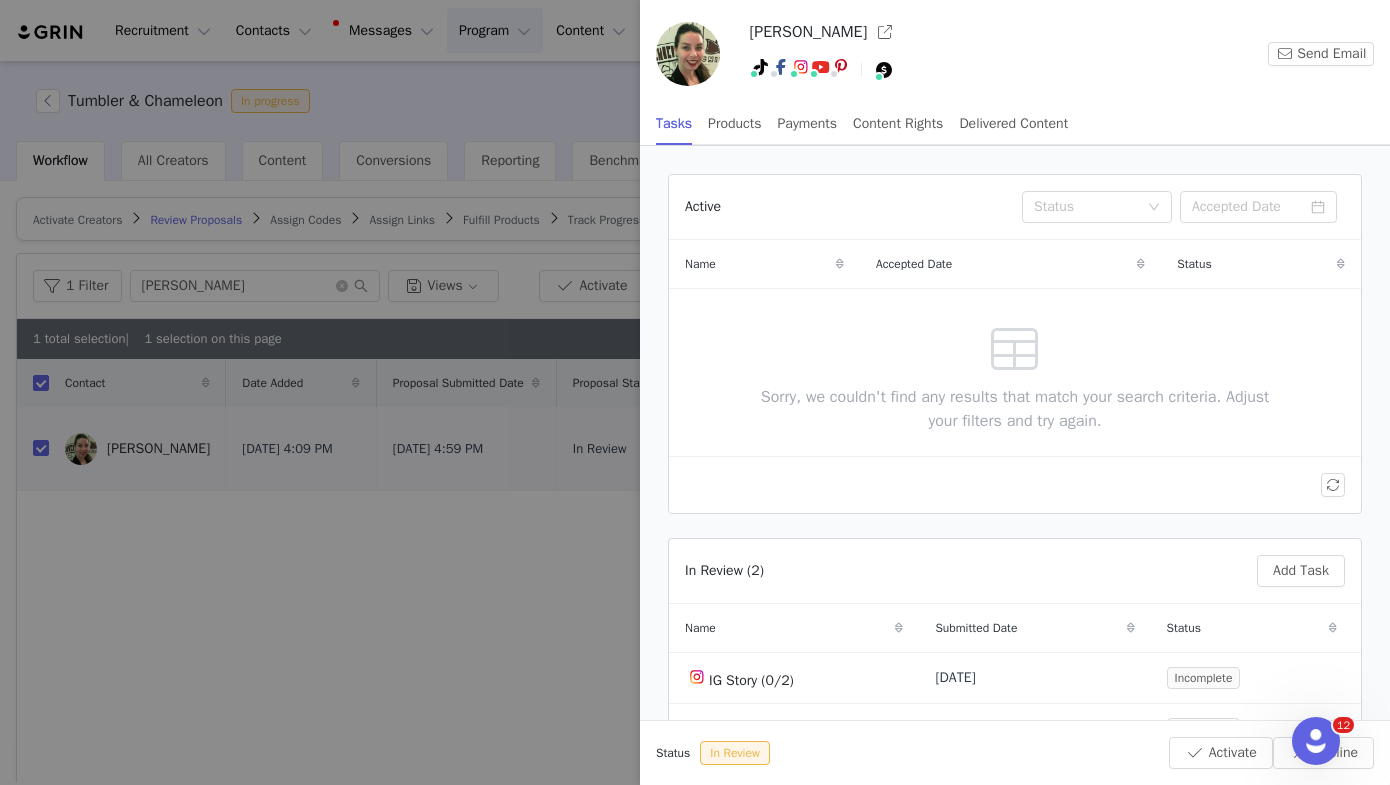 click at bounding box center [695, 392] 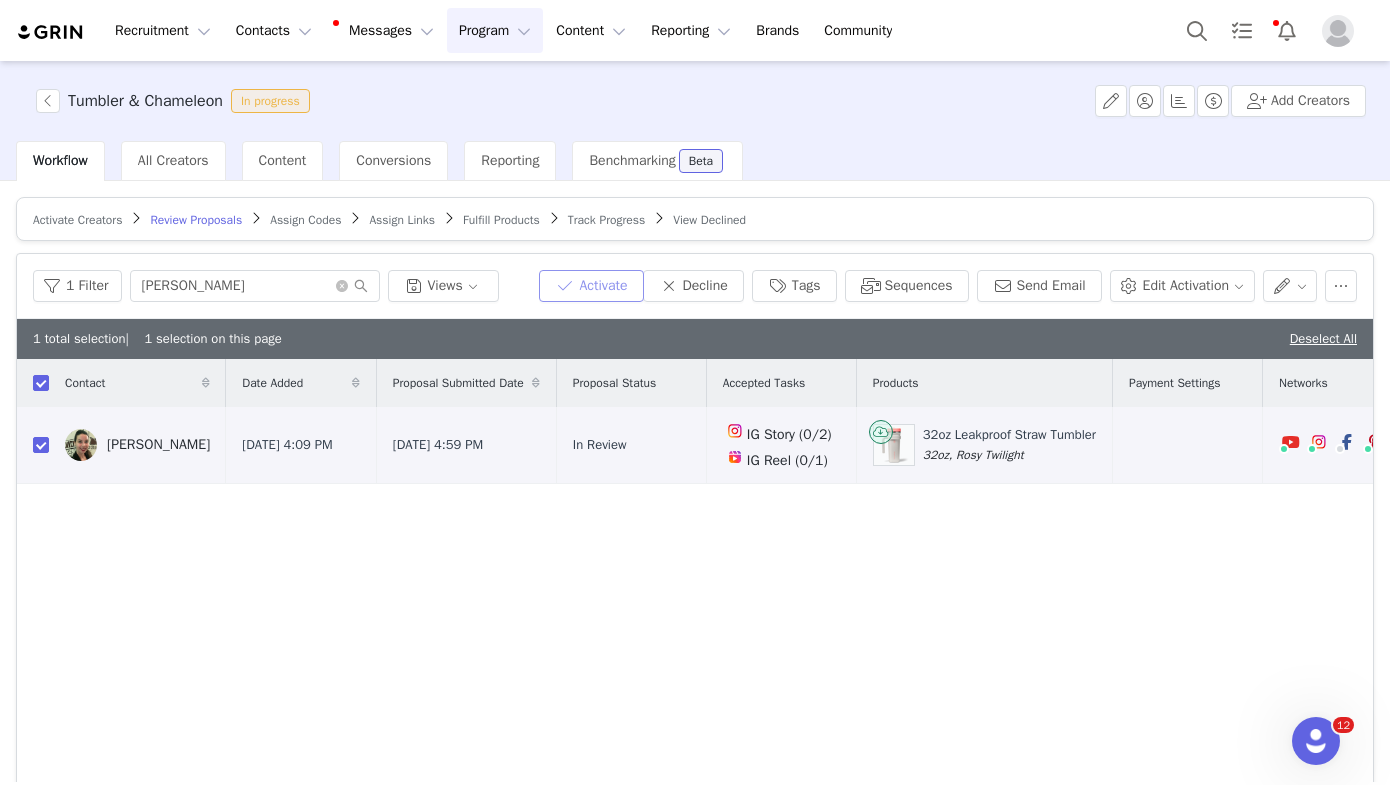 click on "Activate" at bounding box center (591, 286) 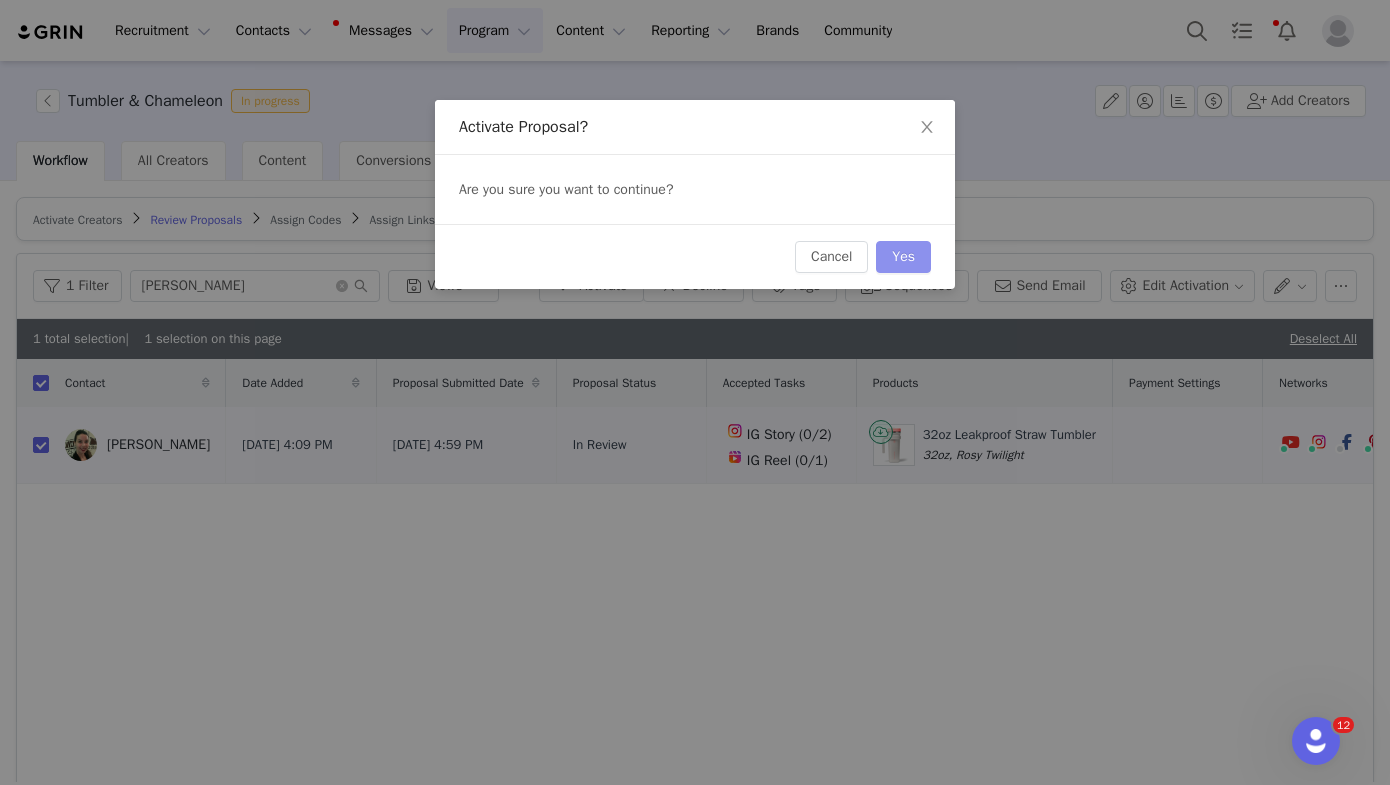 click on "Yes" at bounding box center [903, 257] 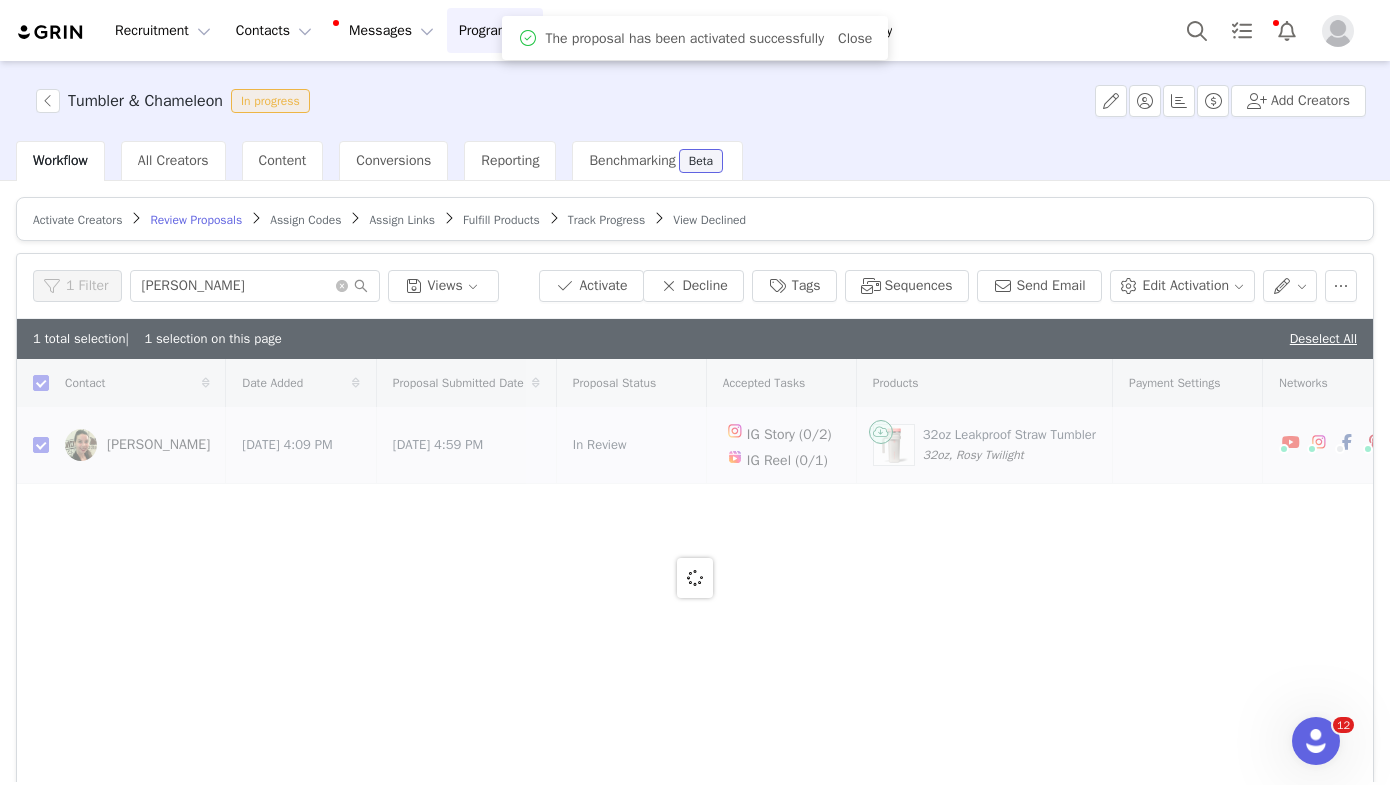 checkbox on "false" 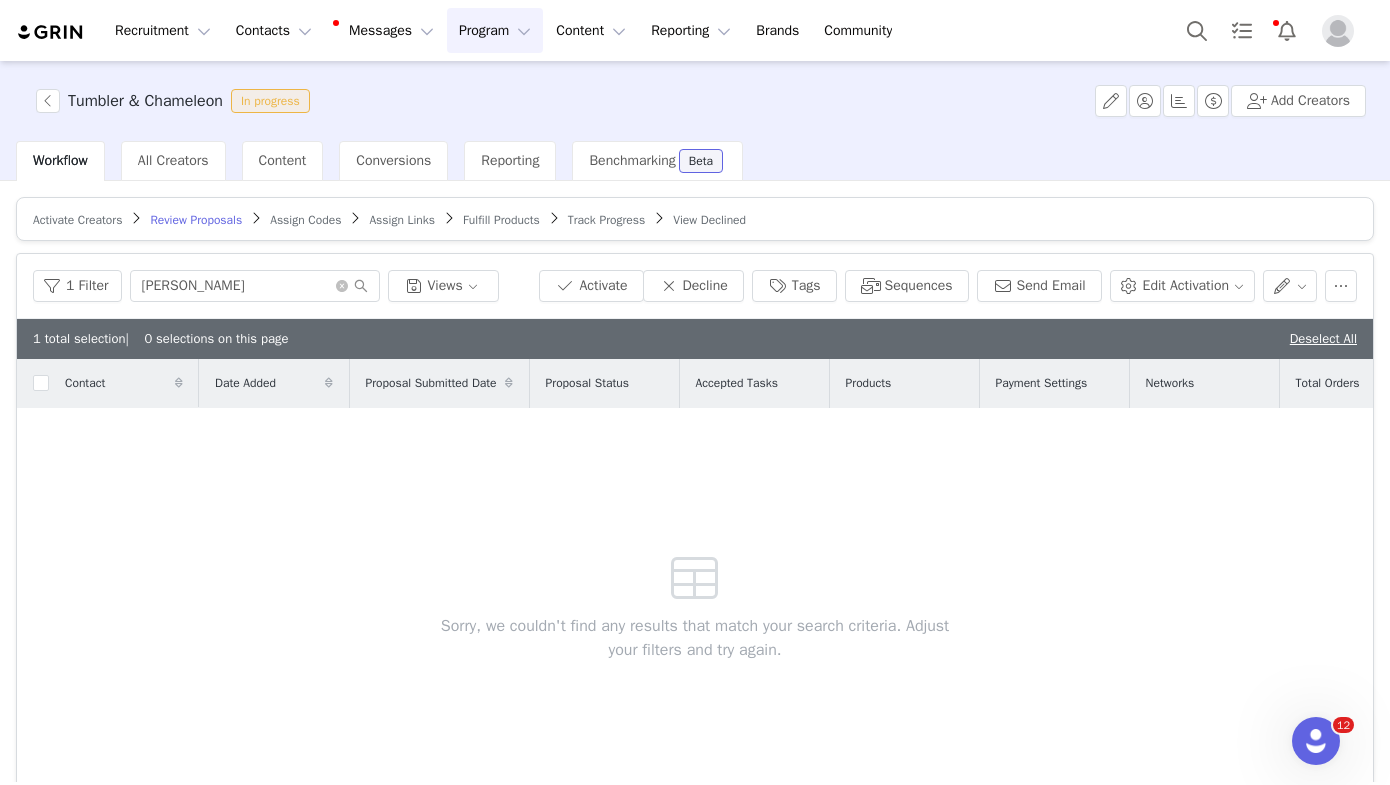 click on "Fulfill Products" at bounding box center (501, 220) 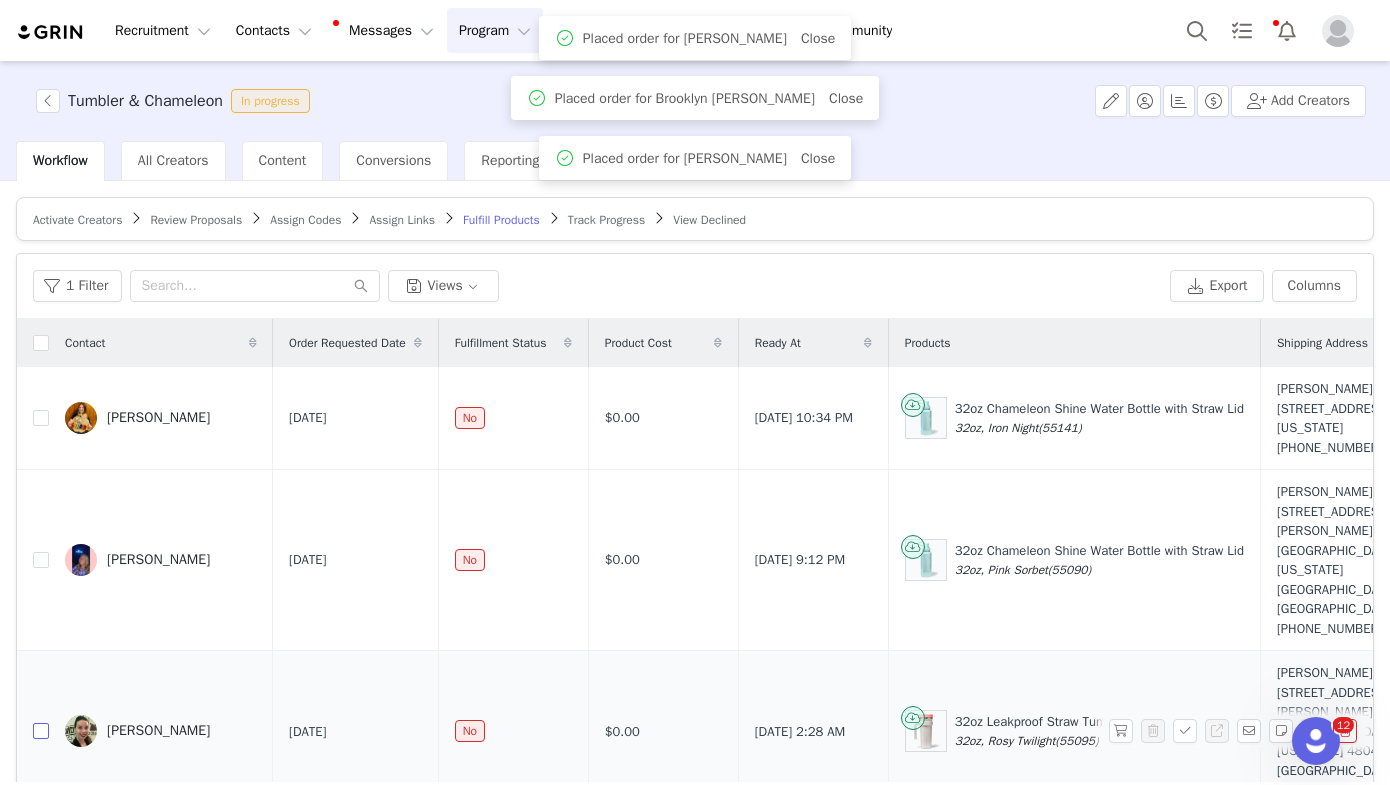 click at bounding box center [41, 731] 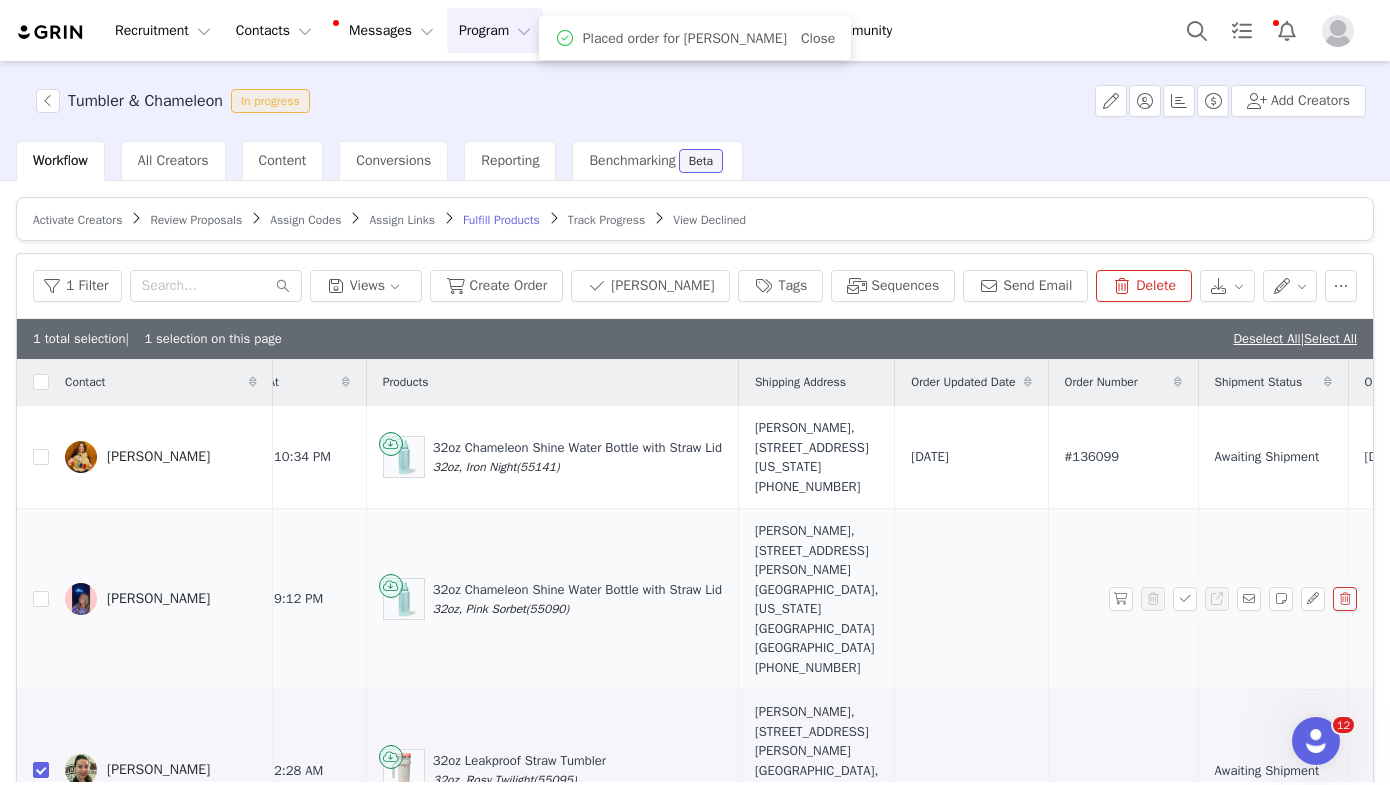 scroll, scrollTop: 54, scrollLeft: 1165, axis: both 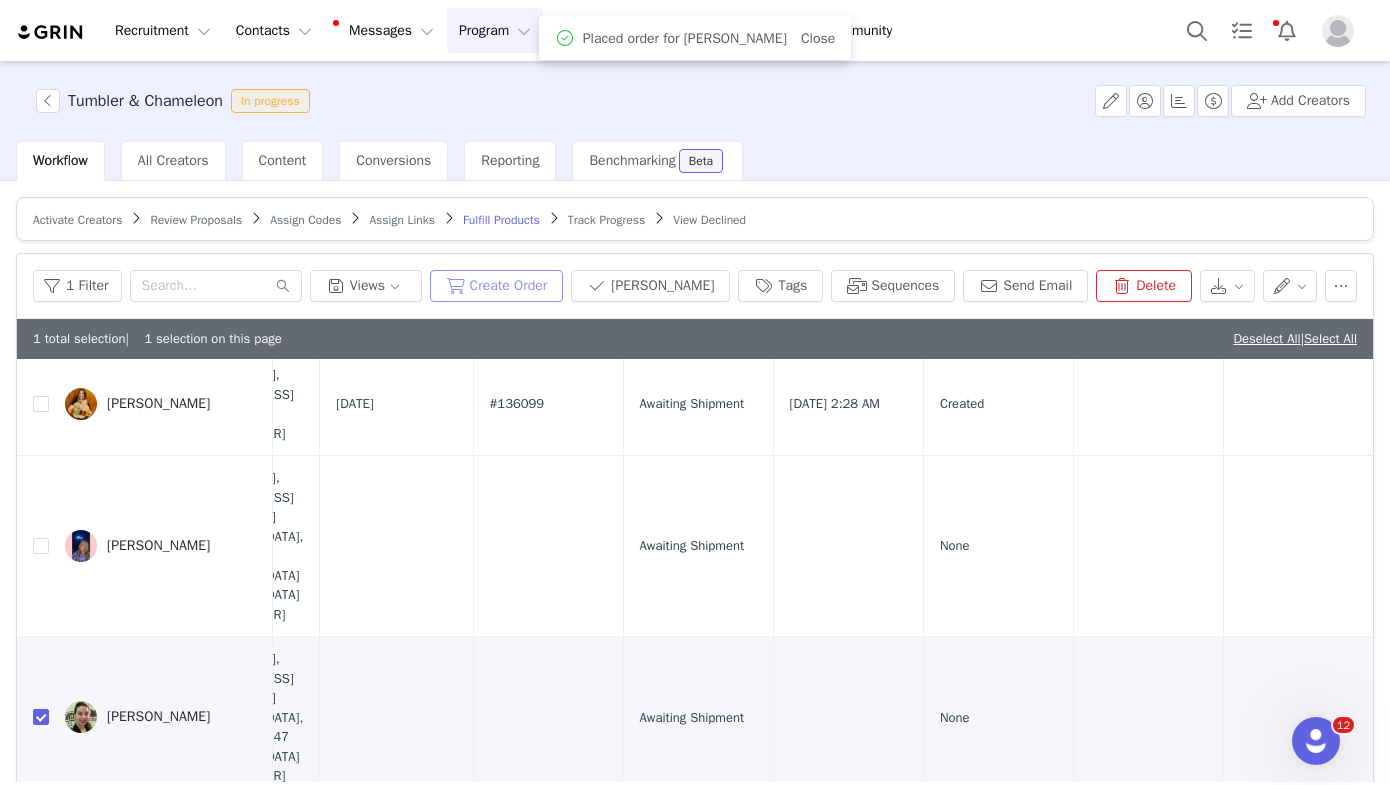 click on "Create Order" at bounding box center [497, 286] 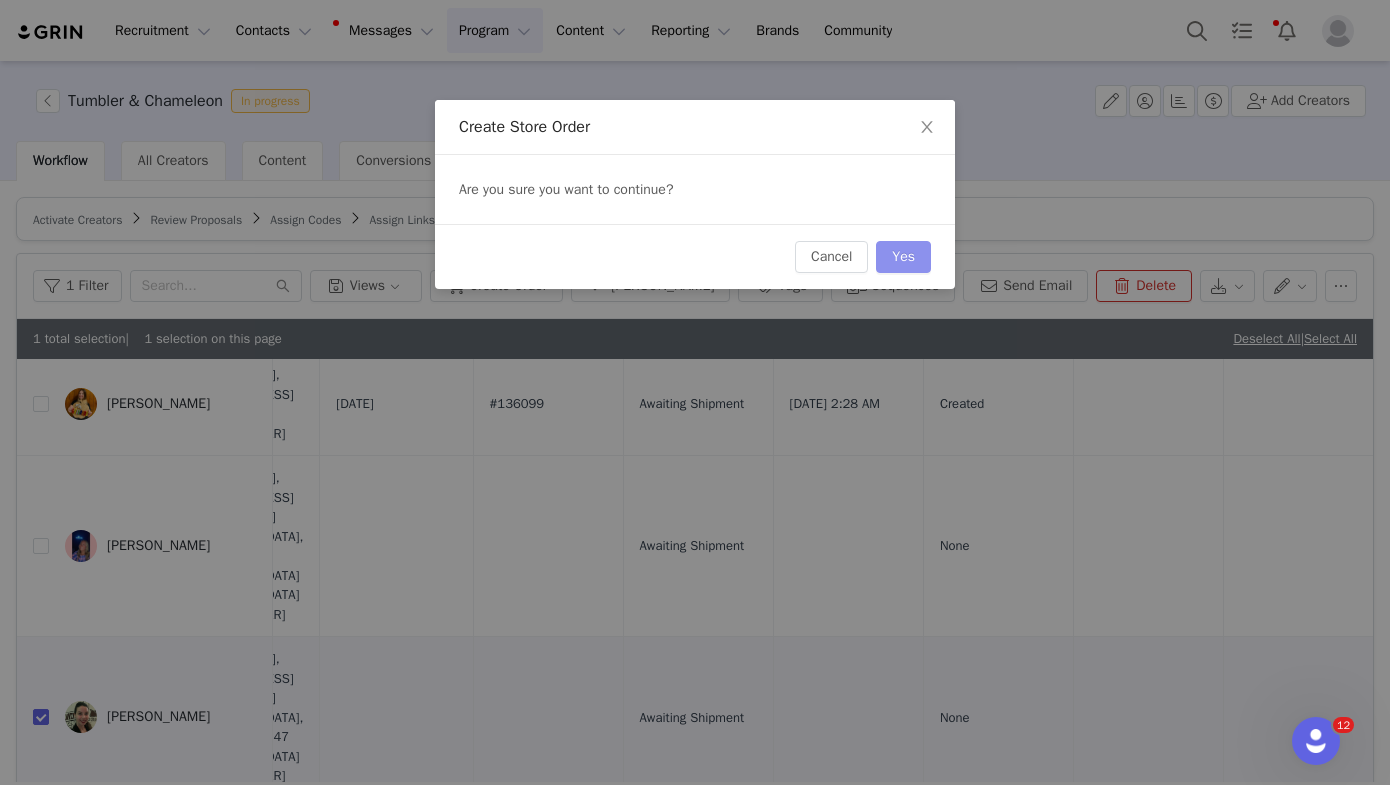 click on "Yes" at bounding box center (903, 257) 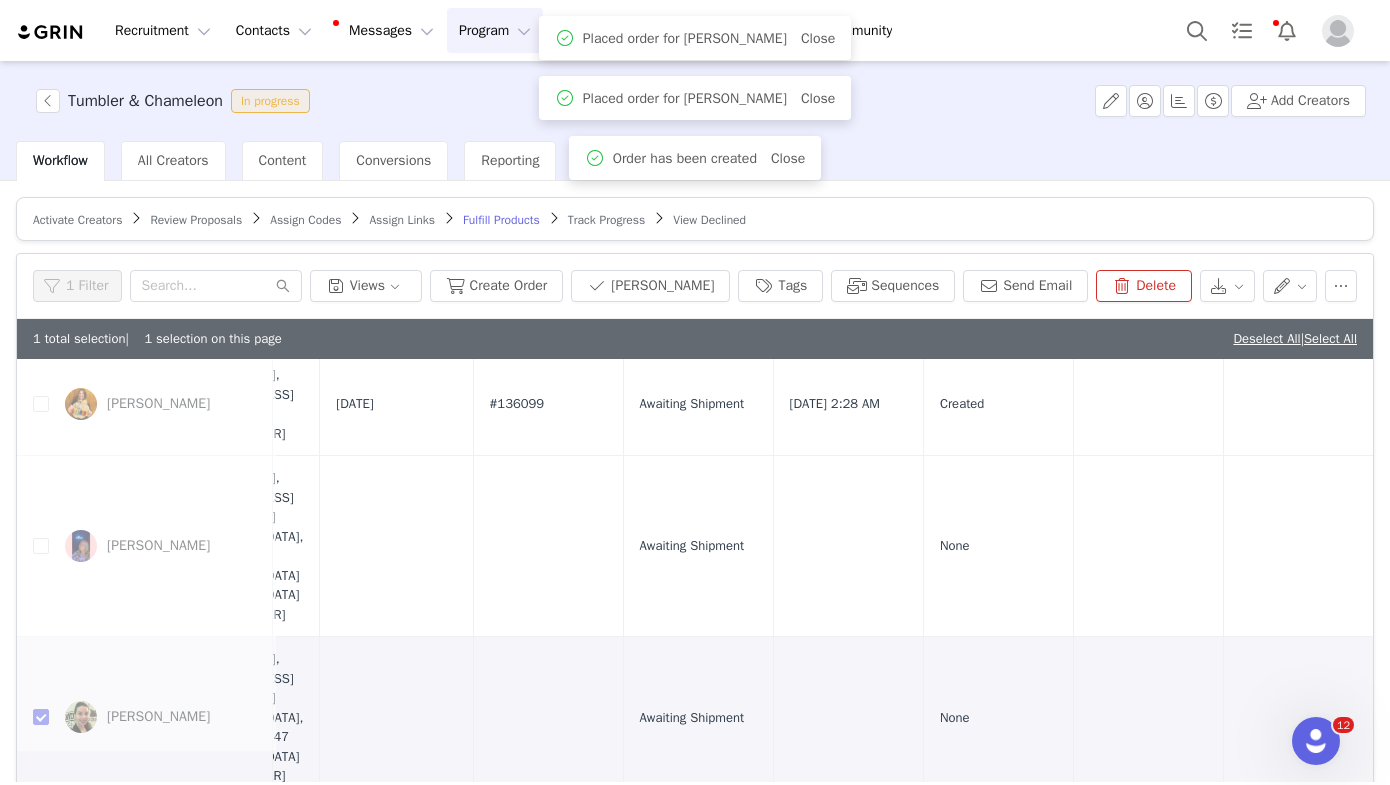 scroll, scrollTop: 0, scrollLeft: 0, axis: both 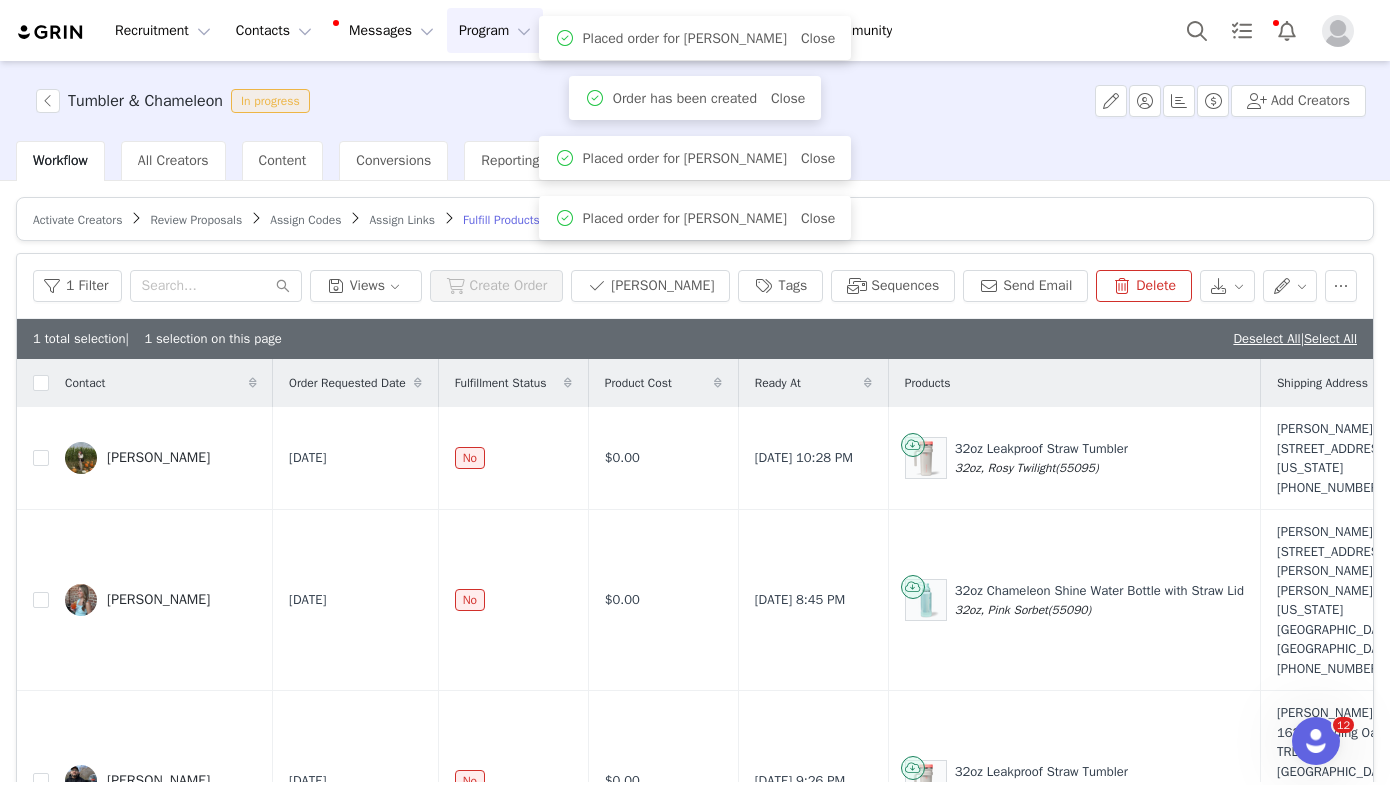 checkbox on "false" 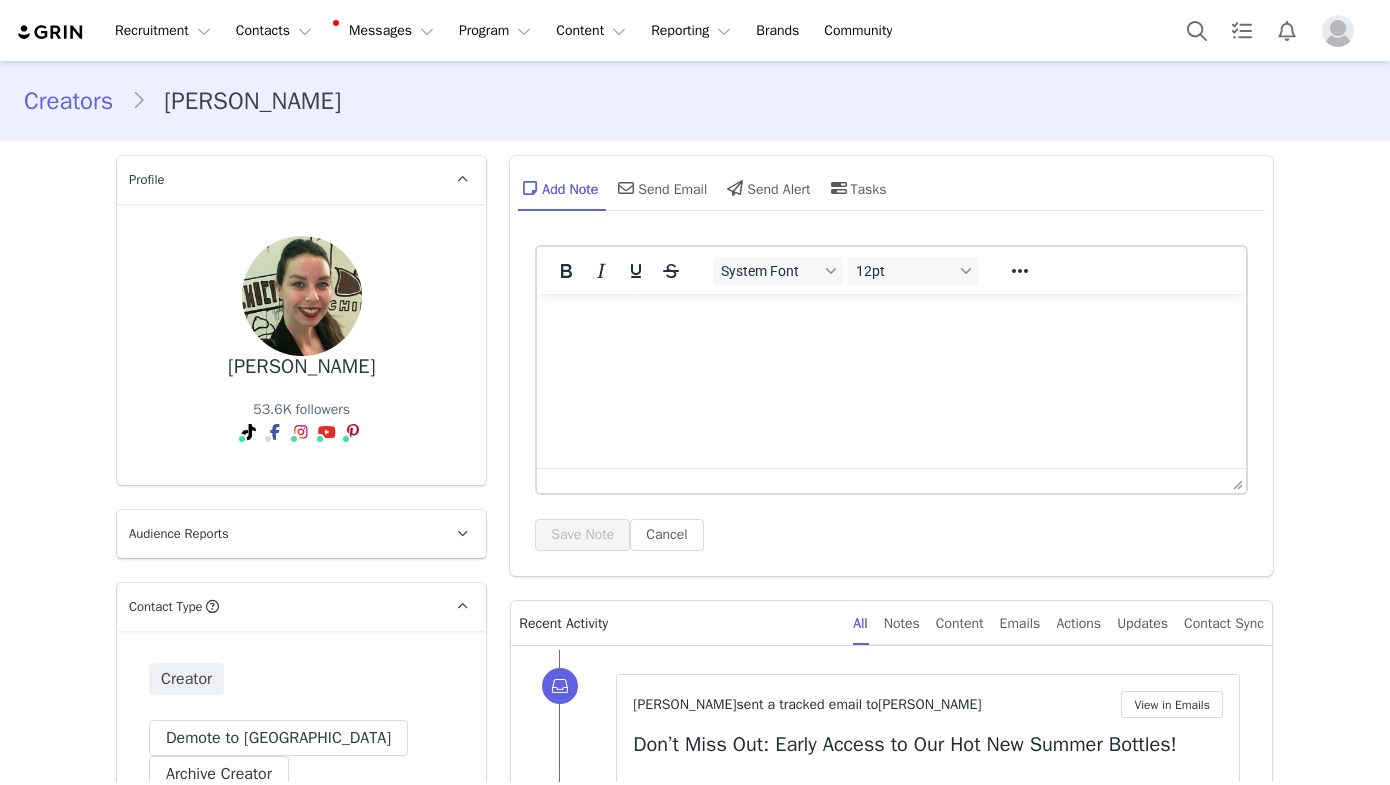 scroll, scrollTop: 0, scrollLeft: 0, axis: both 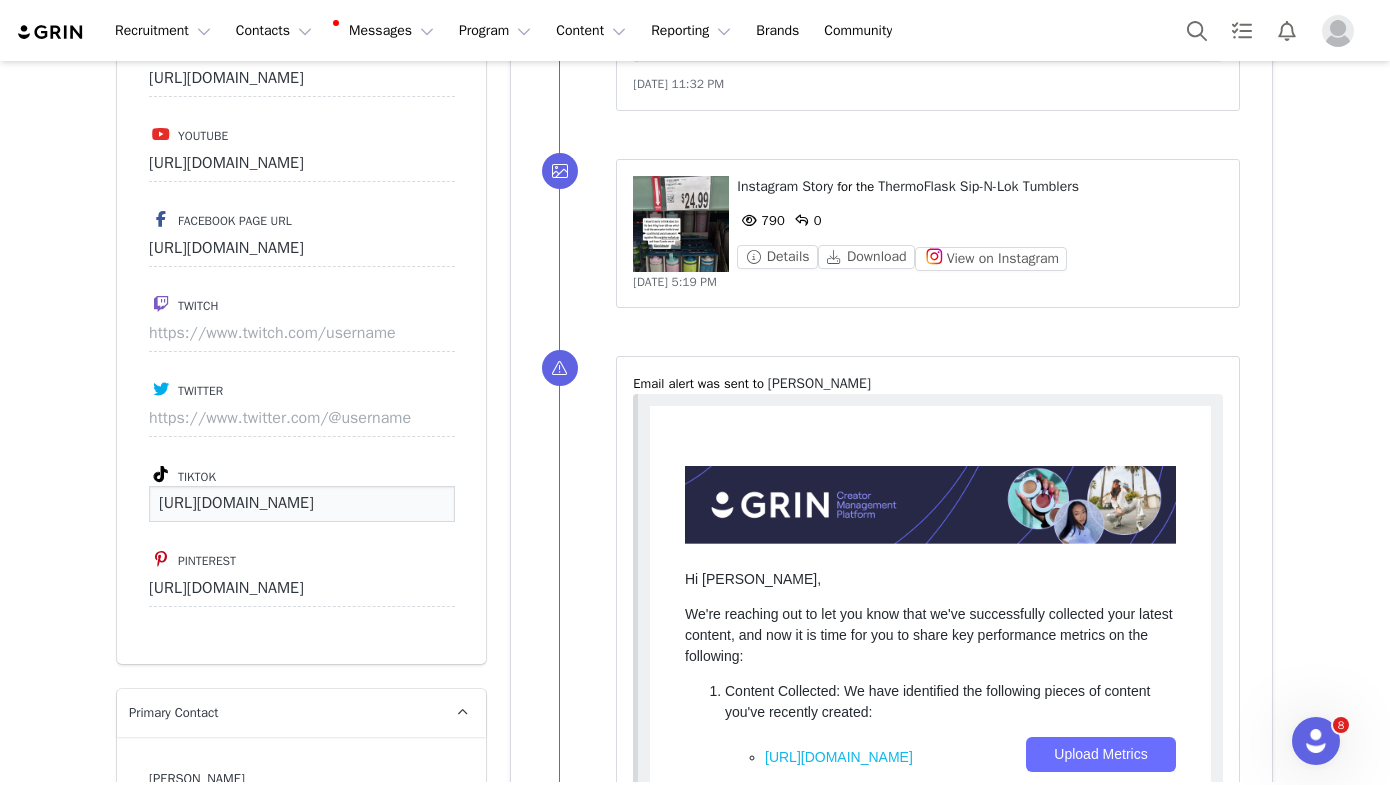 click on "[URL][DOMAIN_NAME]" at bounding box center [302, 504] 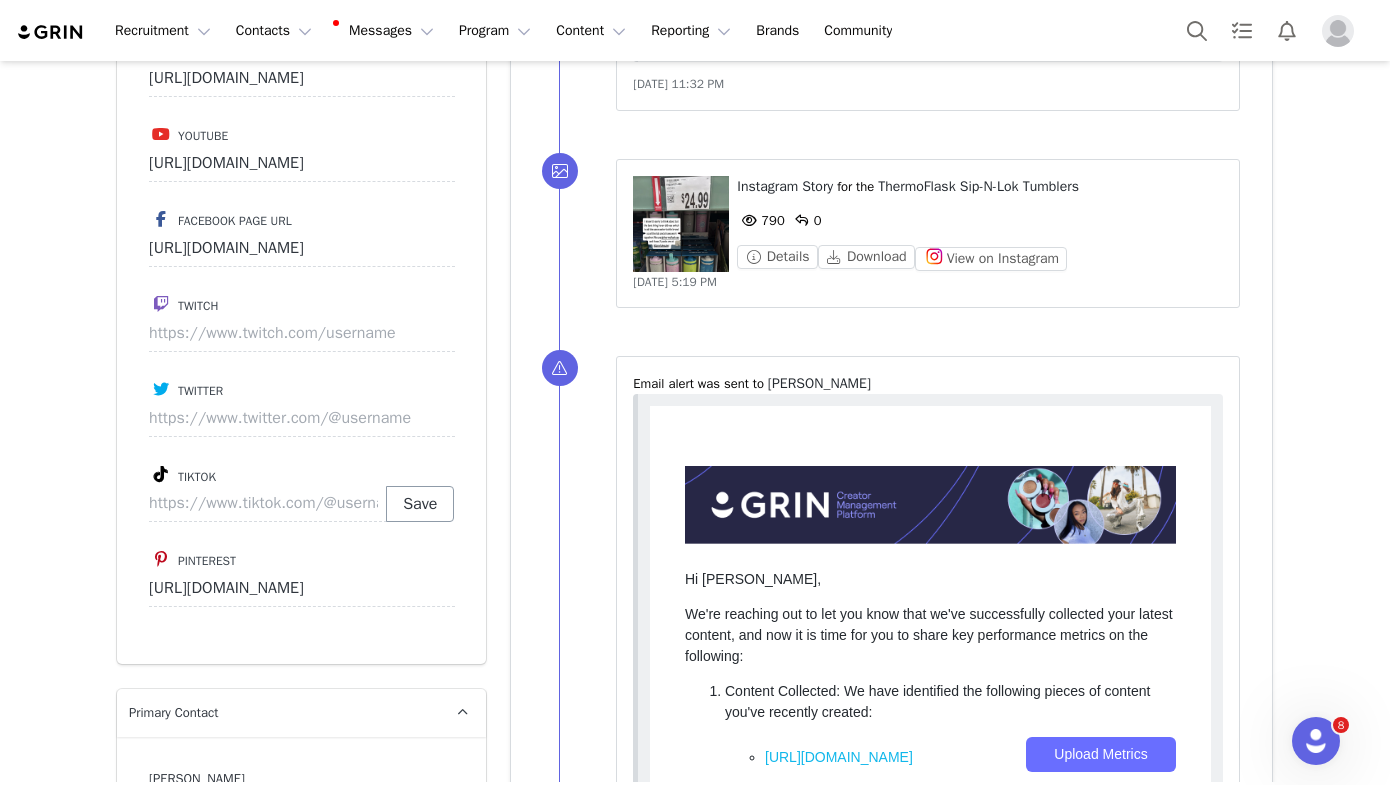 click on "Save" at bounding box center [420, 504] 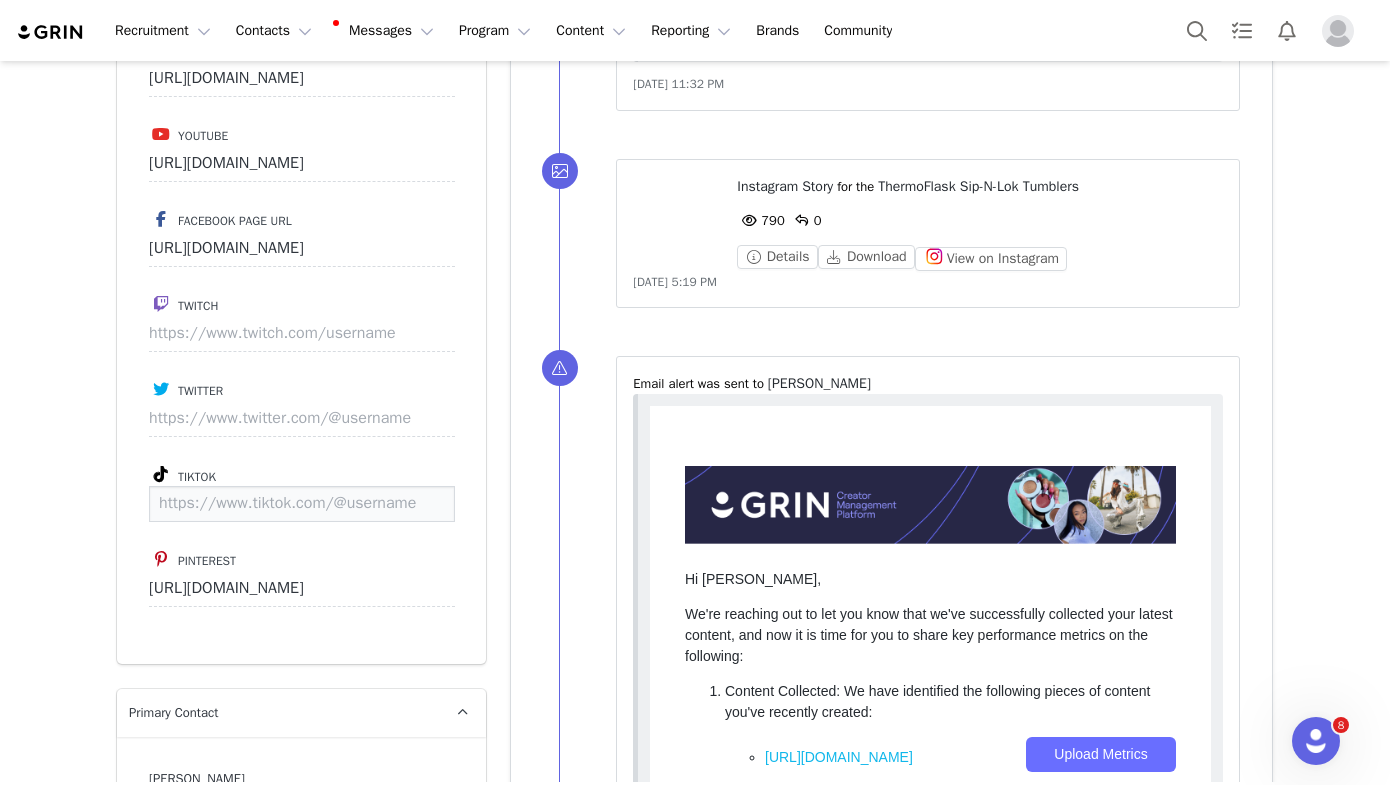 click at bounding box center (302, 504) 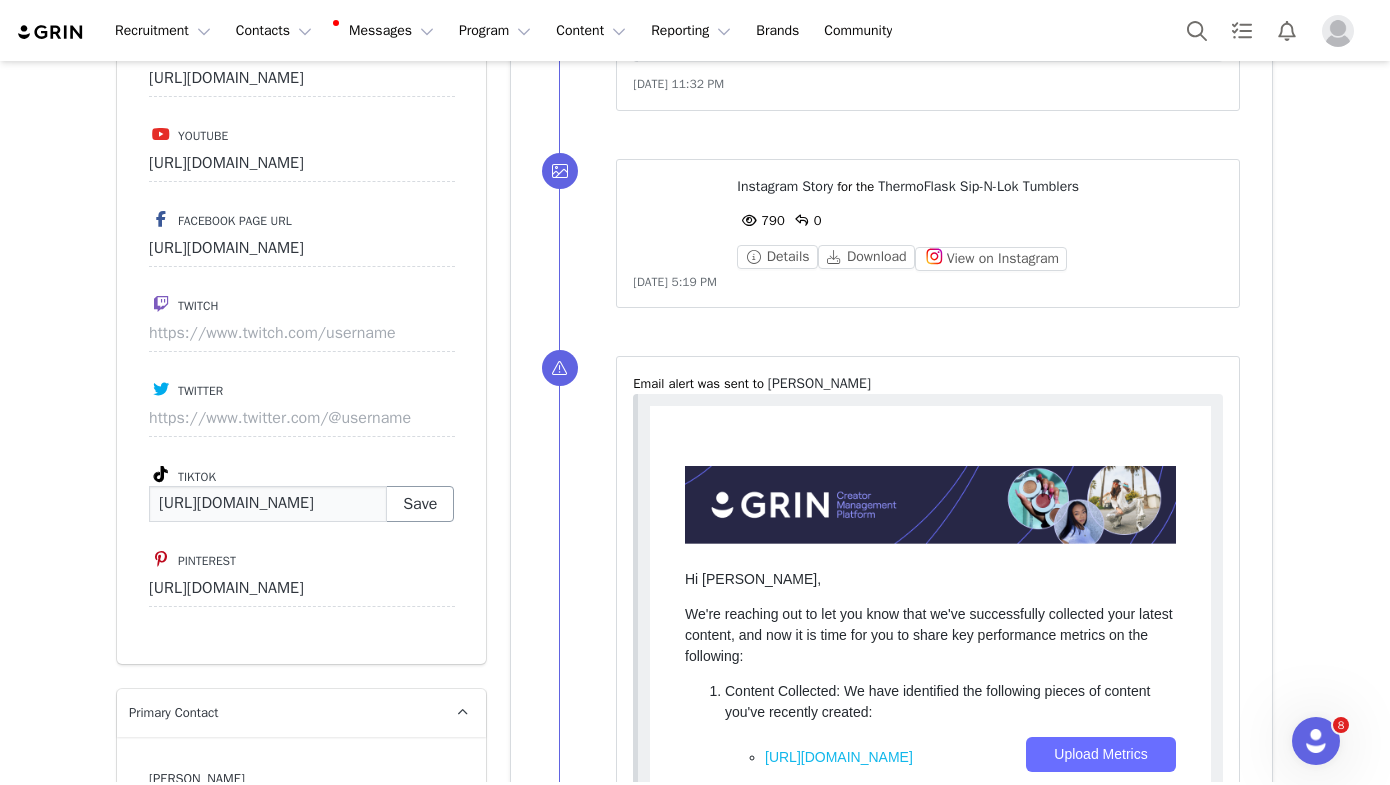 type on "[URL][DOMAIN_NAME]" 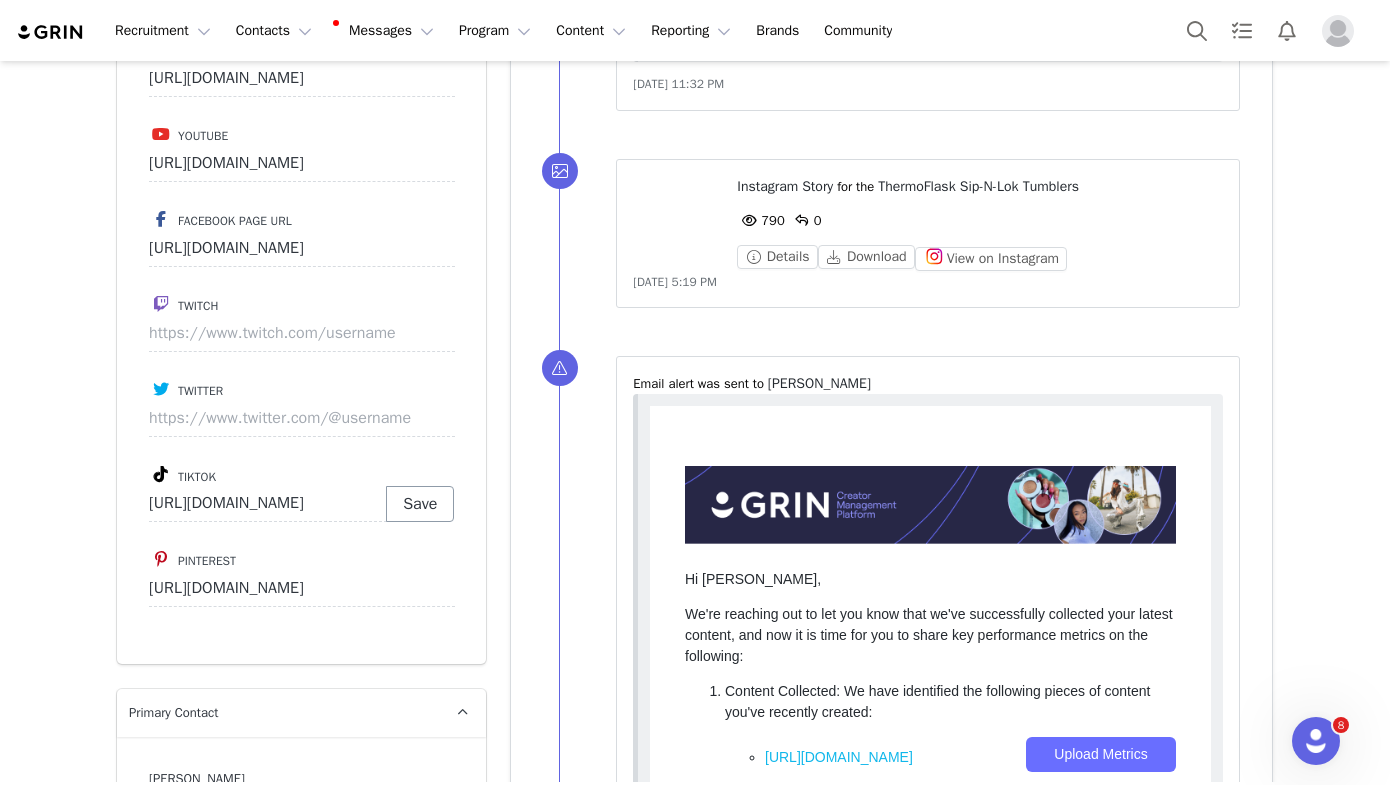 click on "Save" at bounding box center [420, 504] 